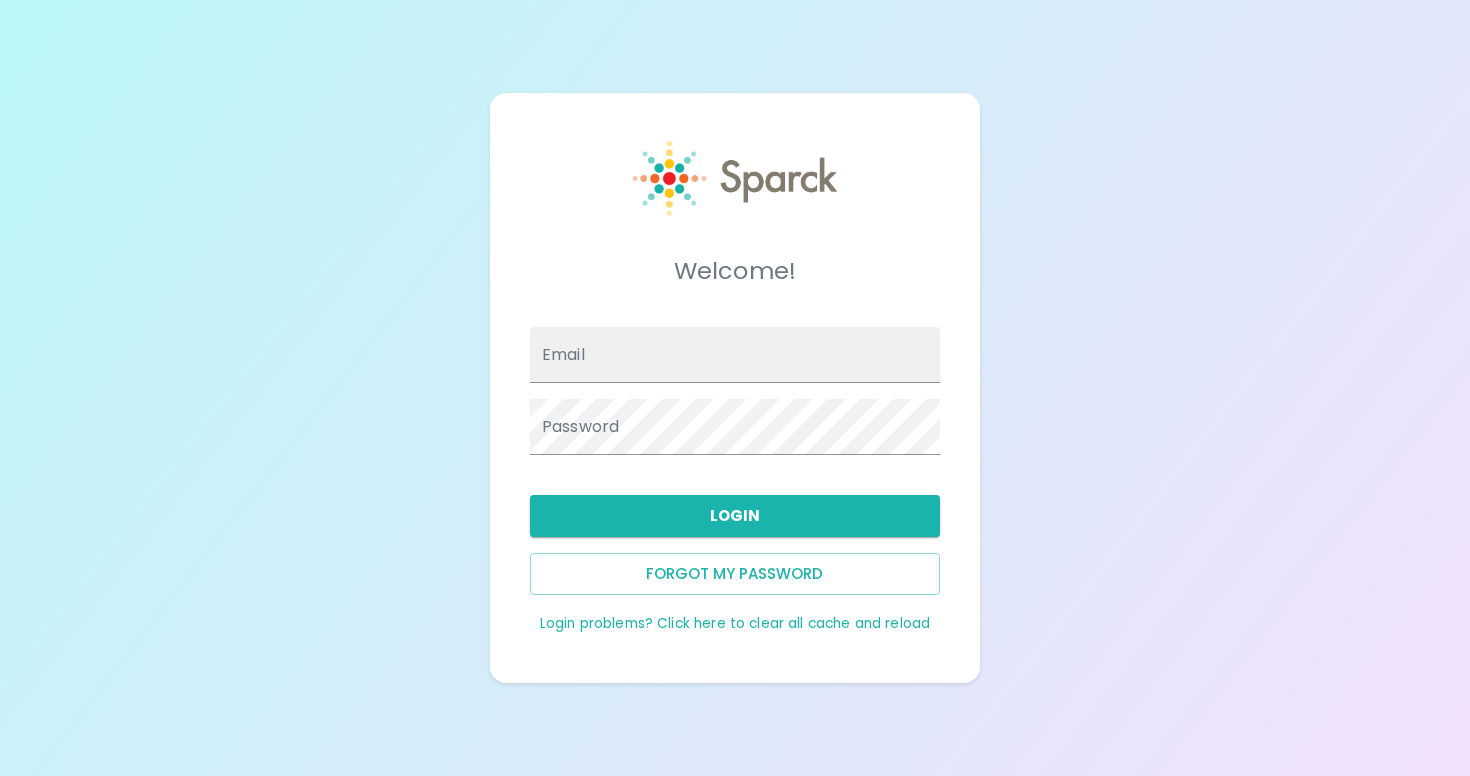scroll, scrollTop: 0, scrollLeft: 0, axis: both 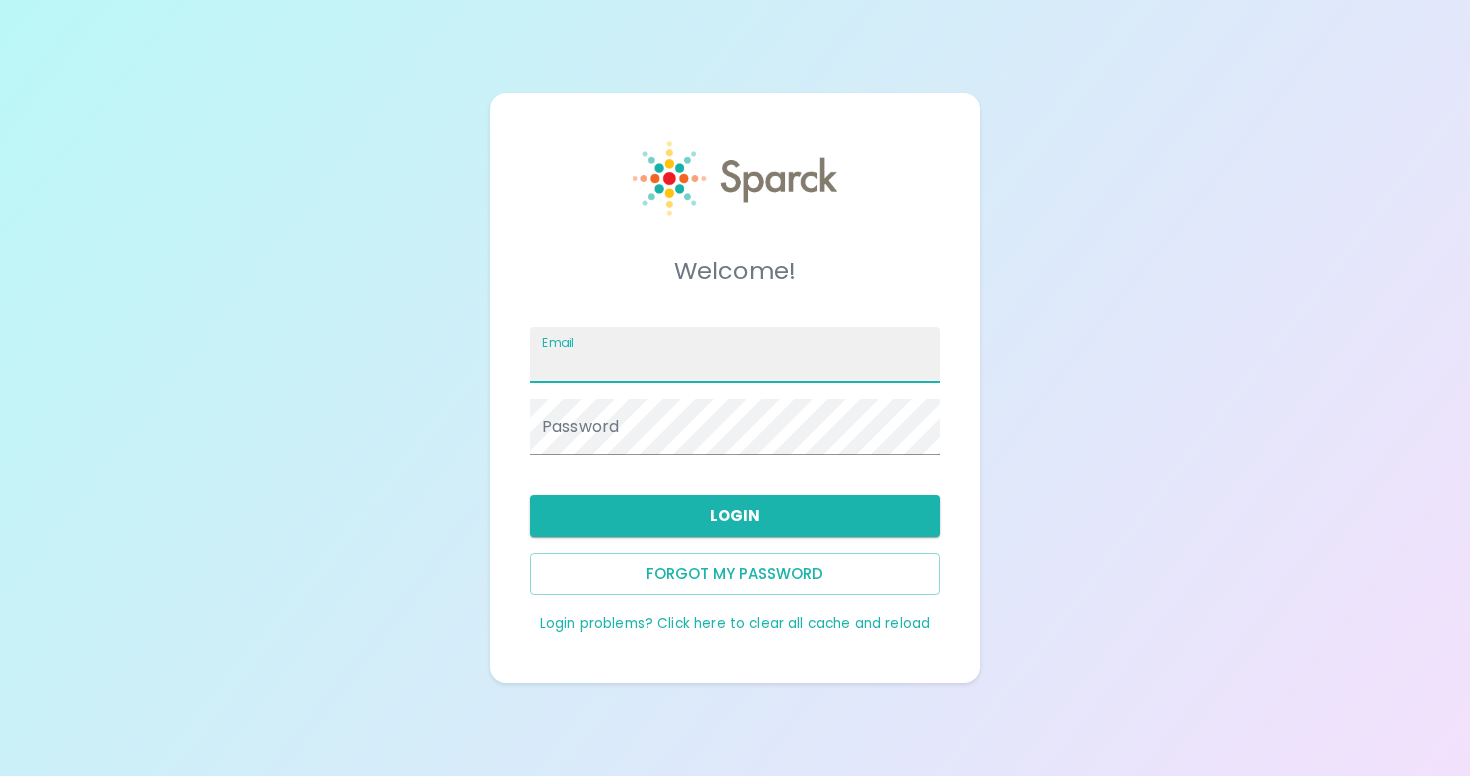click on "Email" at bounding box center [735, 355] 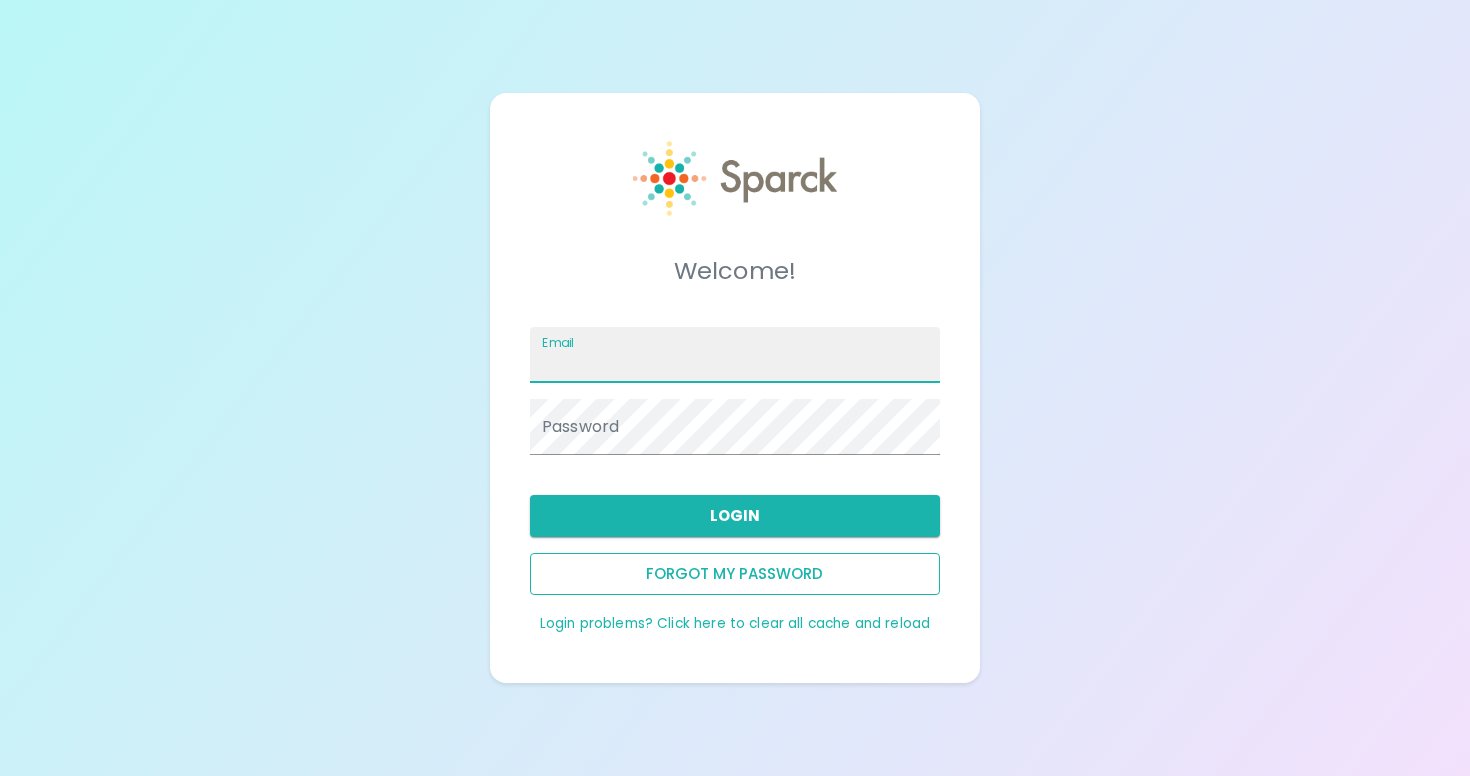 click on "Forgot my password" at bounding box center (735, 574) 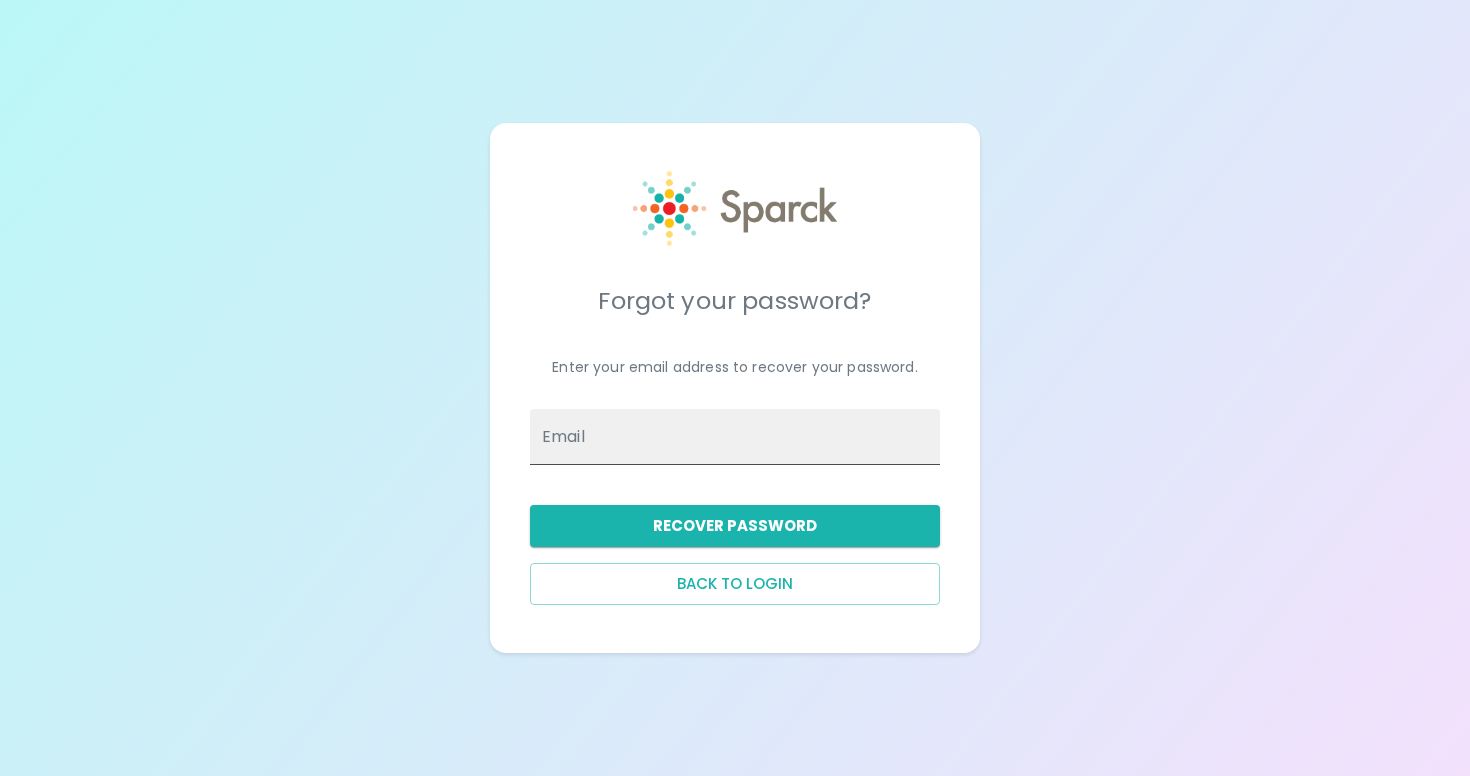 click on "Email" at bounding box center (735, 437) 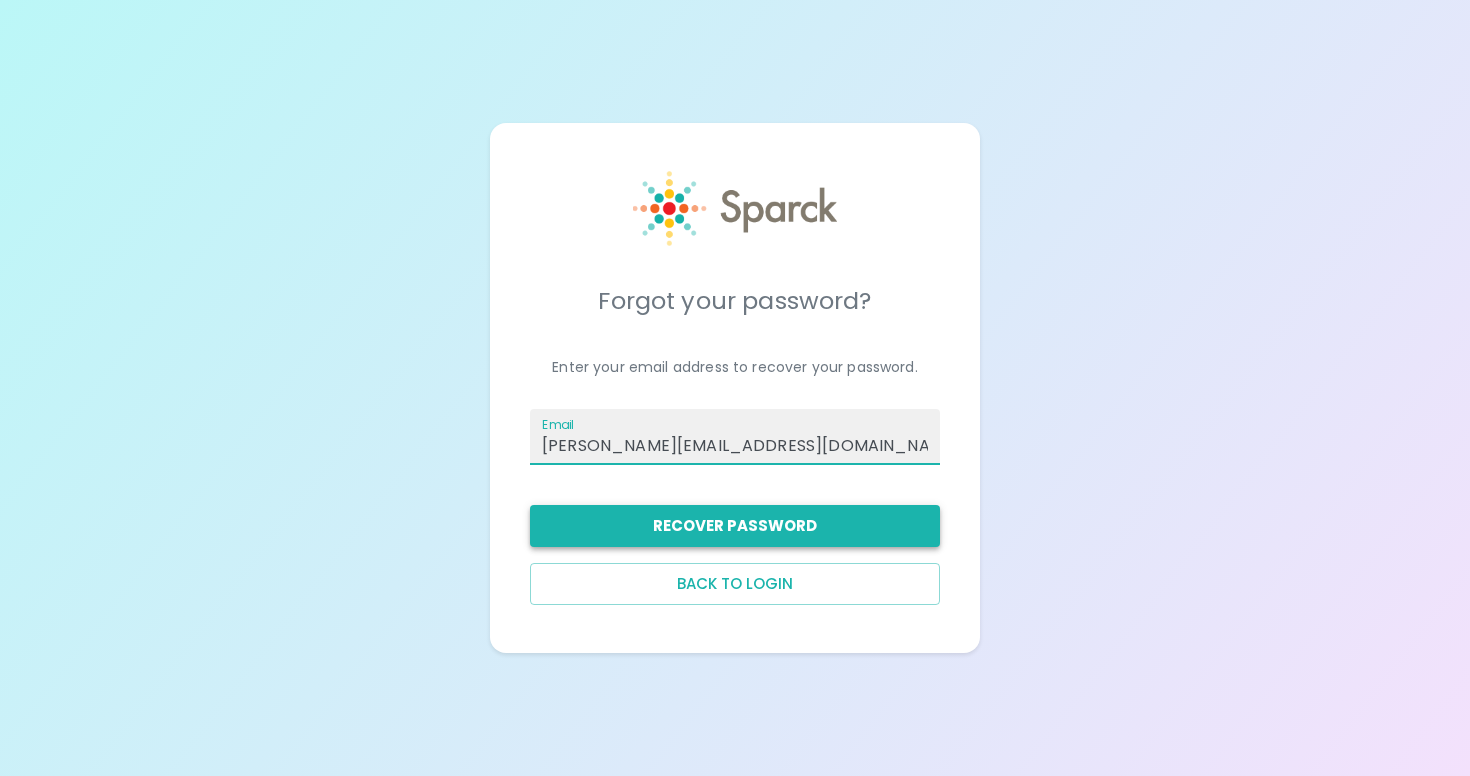 type on "[PERSON_NAME][EMAIL_ADDRESS][DOMAIN_NAME]" 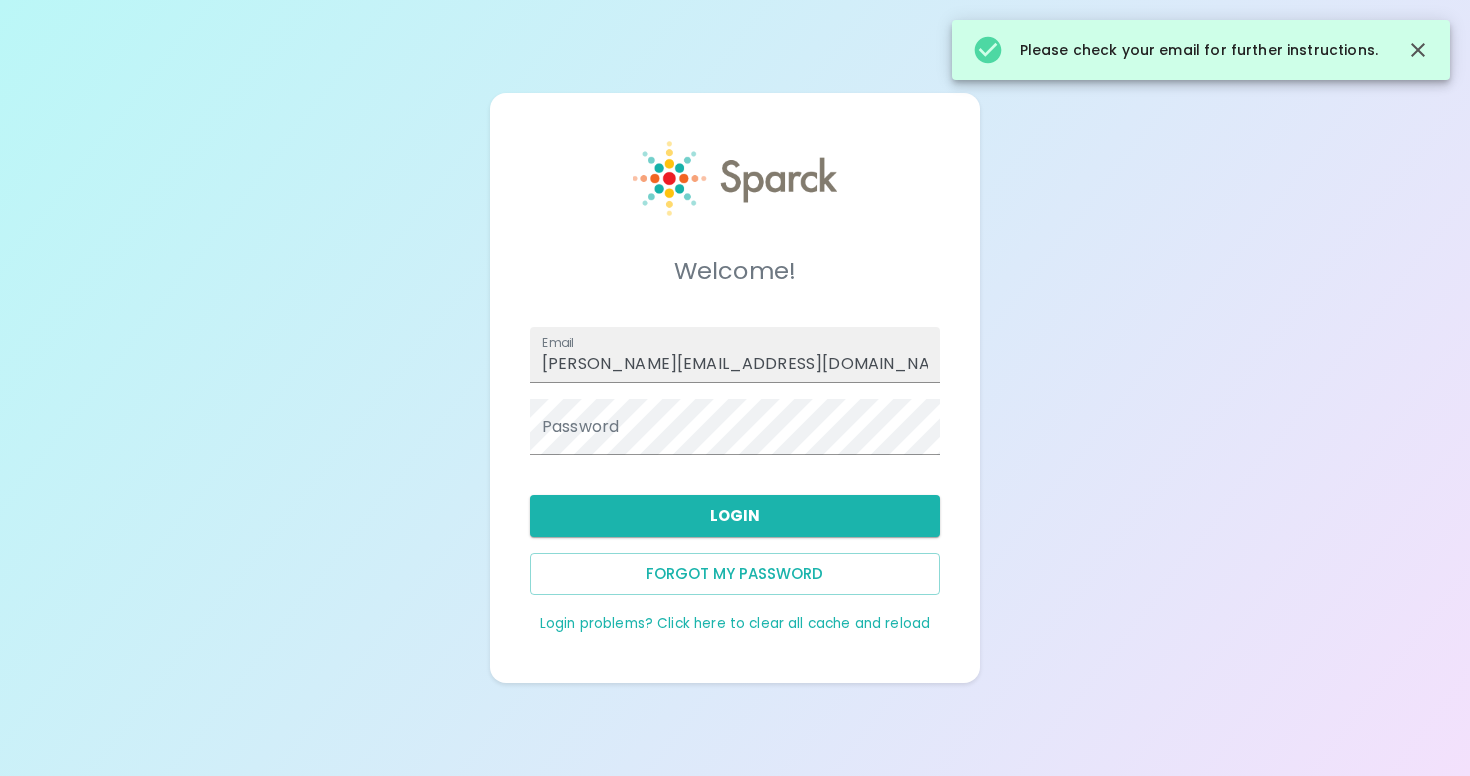 click on "Password" at bounding box center [735, 427] 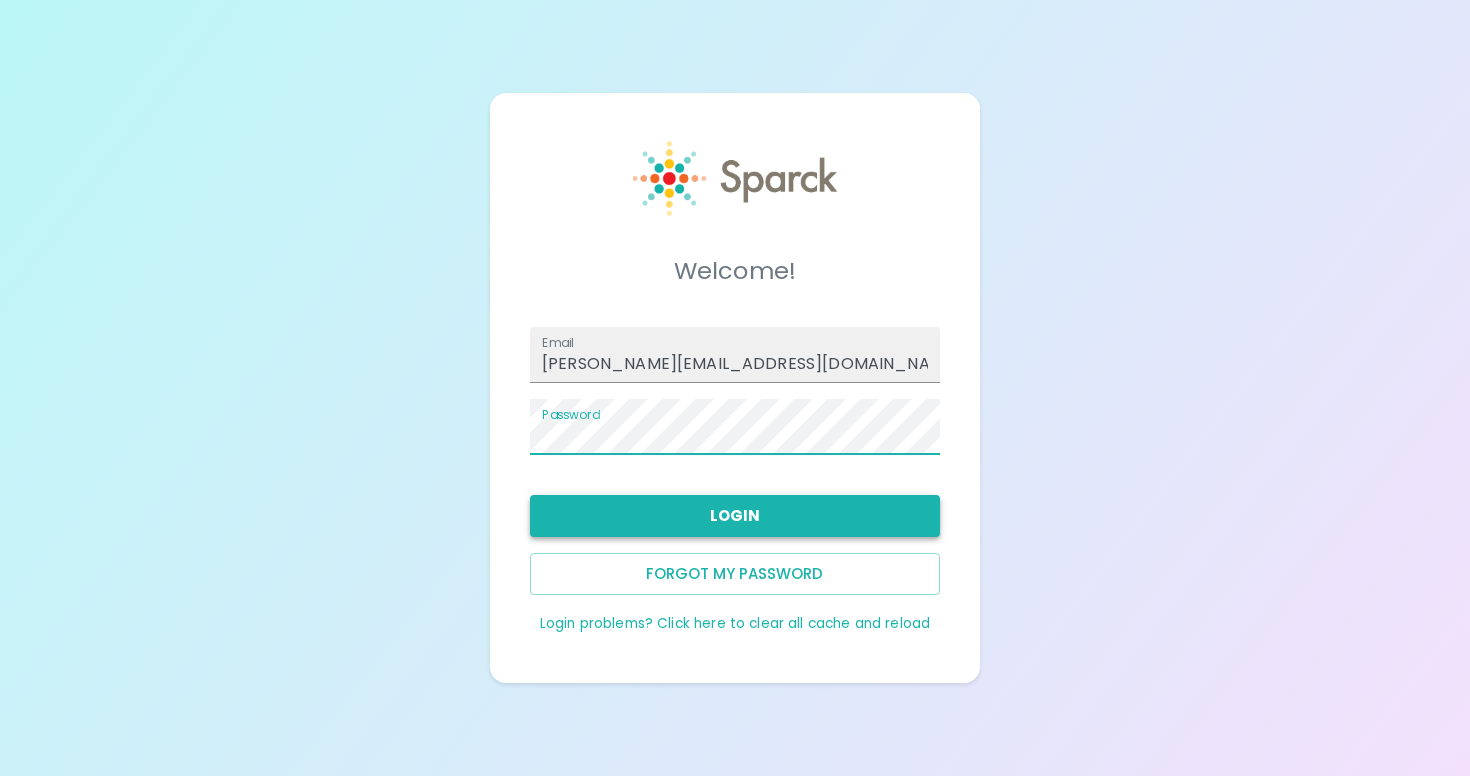 click on "Login" at bounding box center (735, 516) 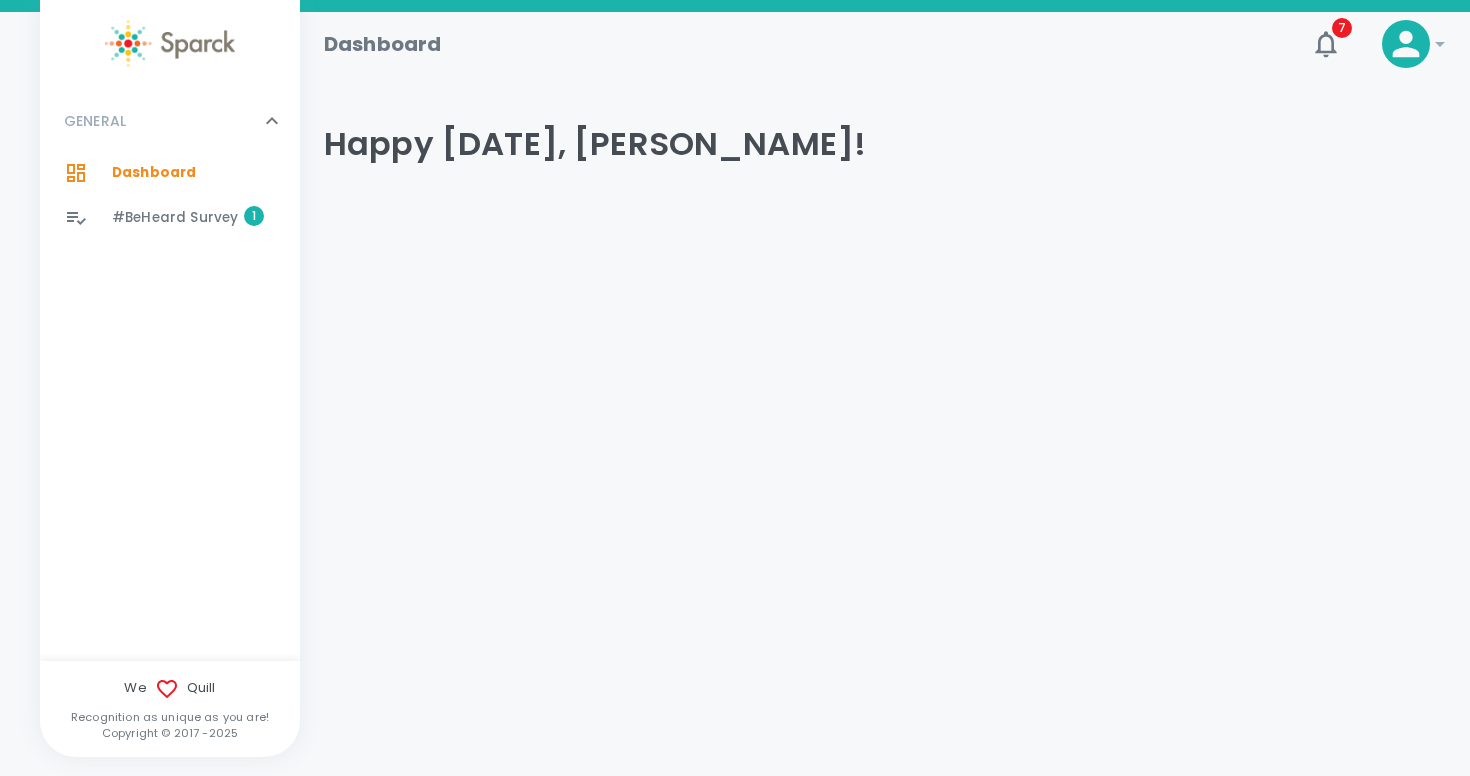 click on "#BeHeard Survey" at bounding box center [175, 218] 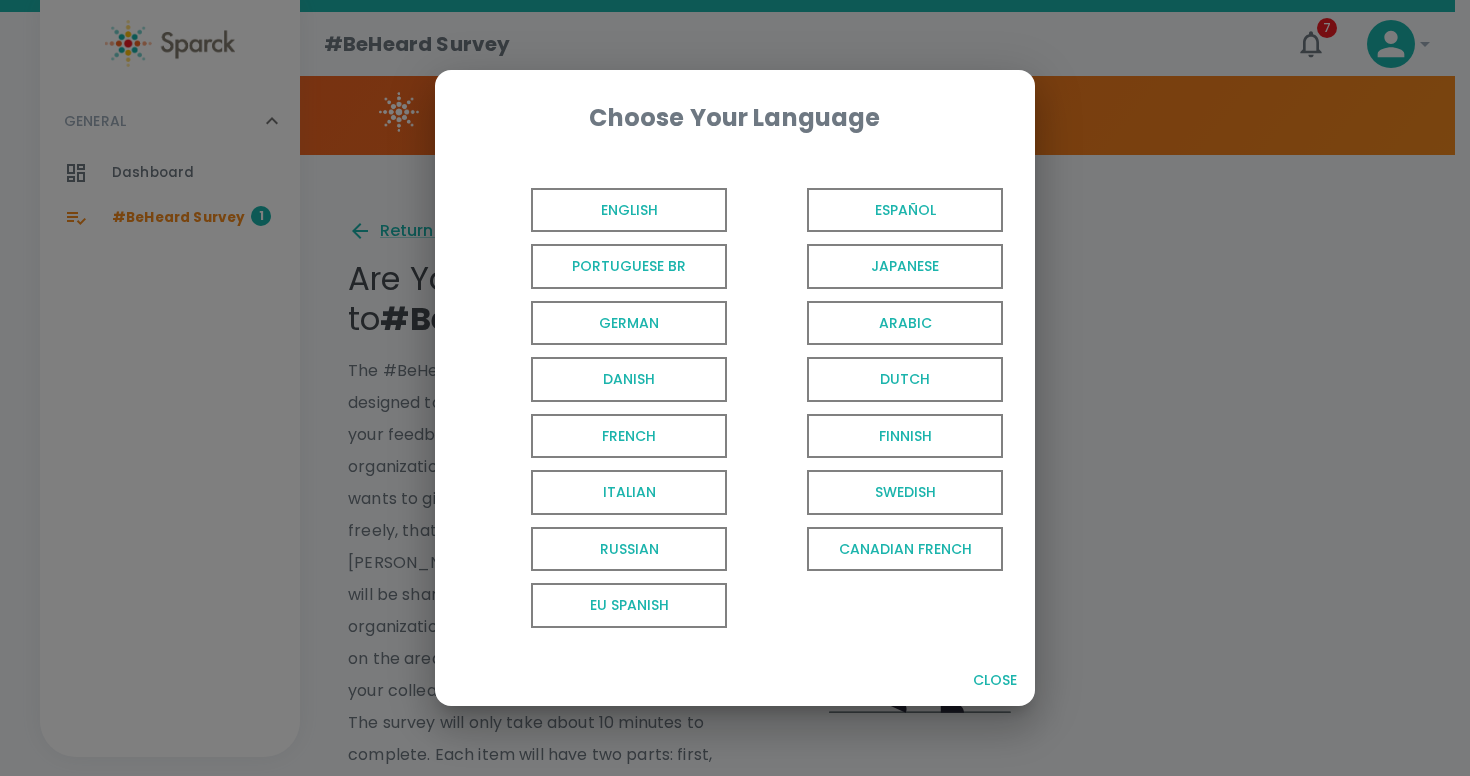 click on "English" at bounding box center [629, 210] 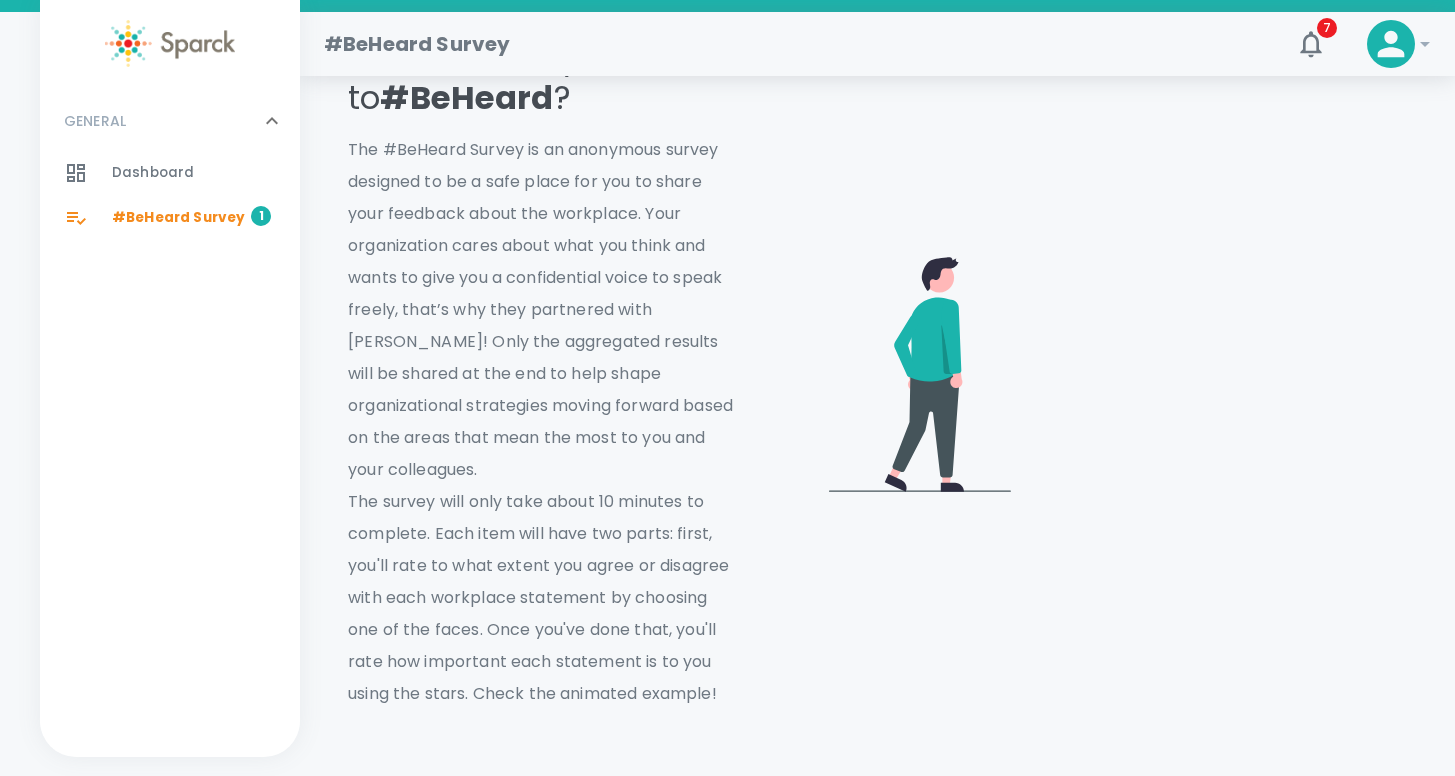 scroll, scrollTop: 0, scrollLeft: 0, axis: both 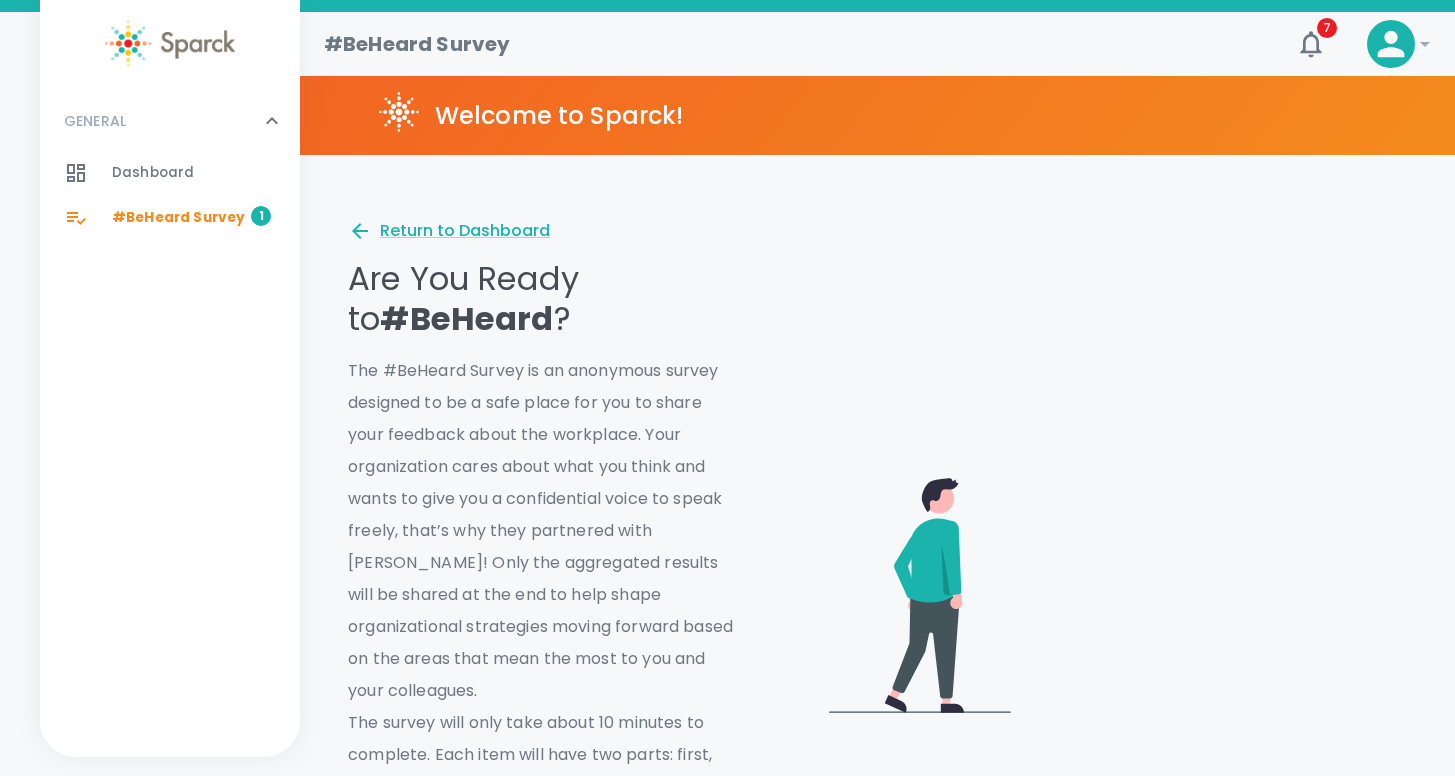 click on "Dashboard" at bounding box center (153, 173) 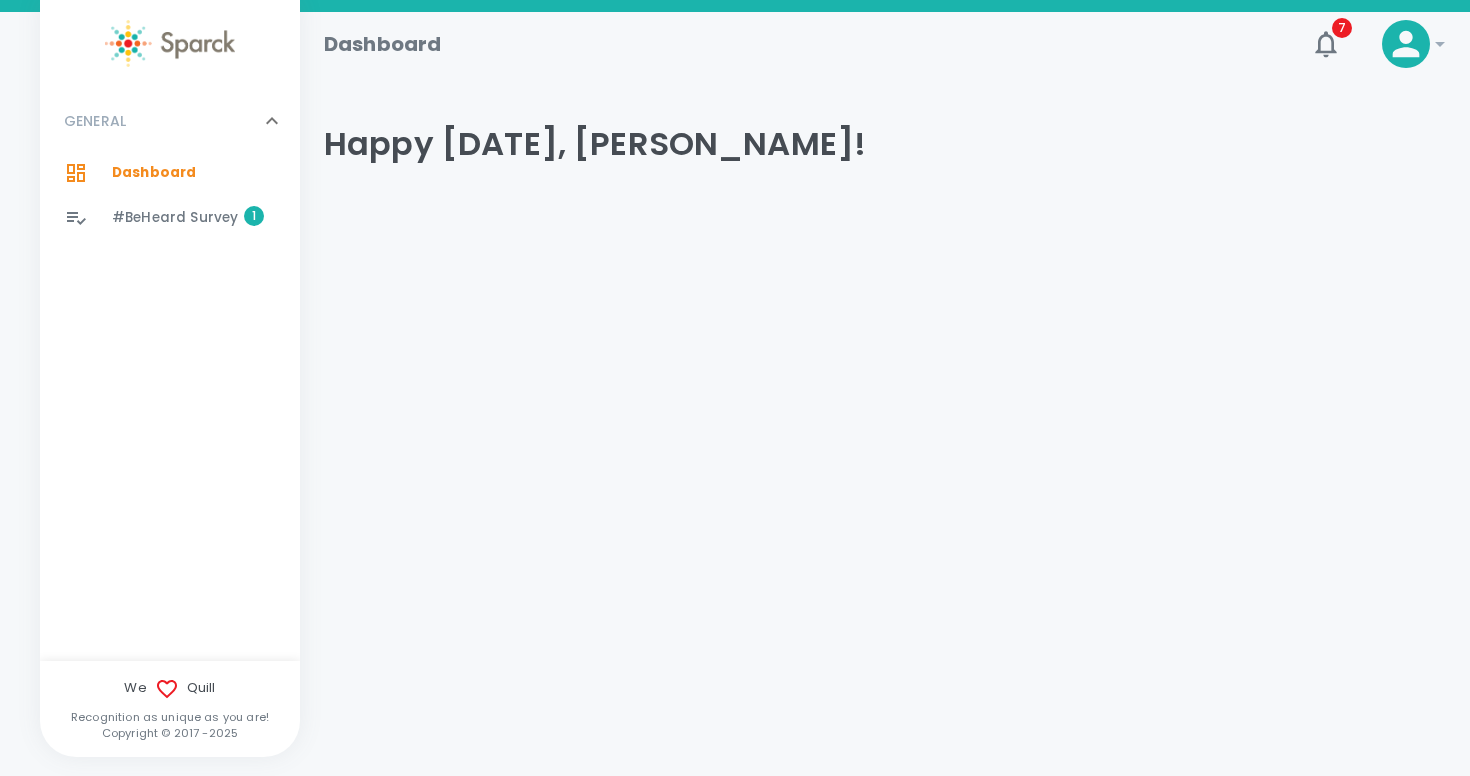 click on "#BeHeard Survey 1" at bounding box center (175, 218) 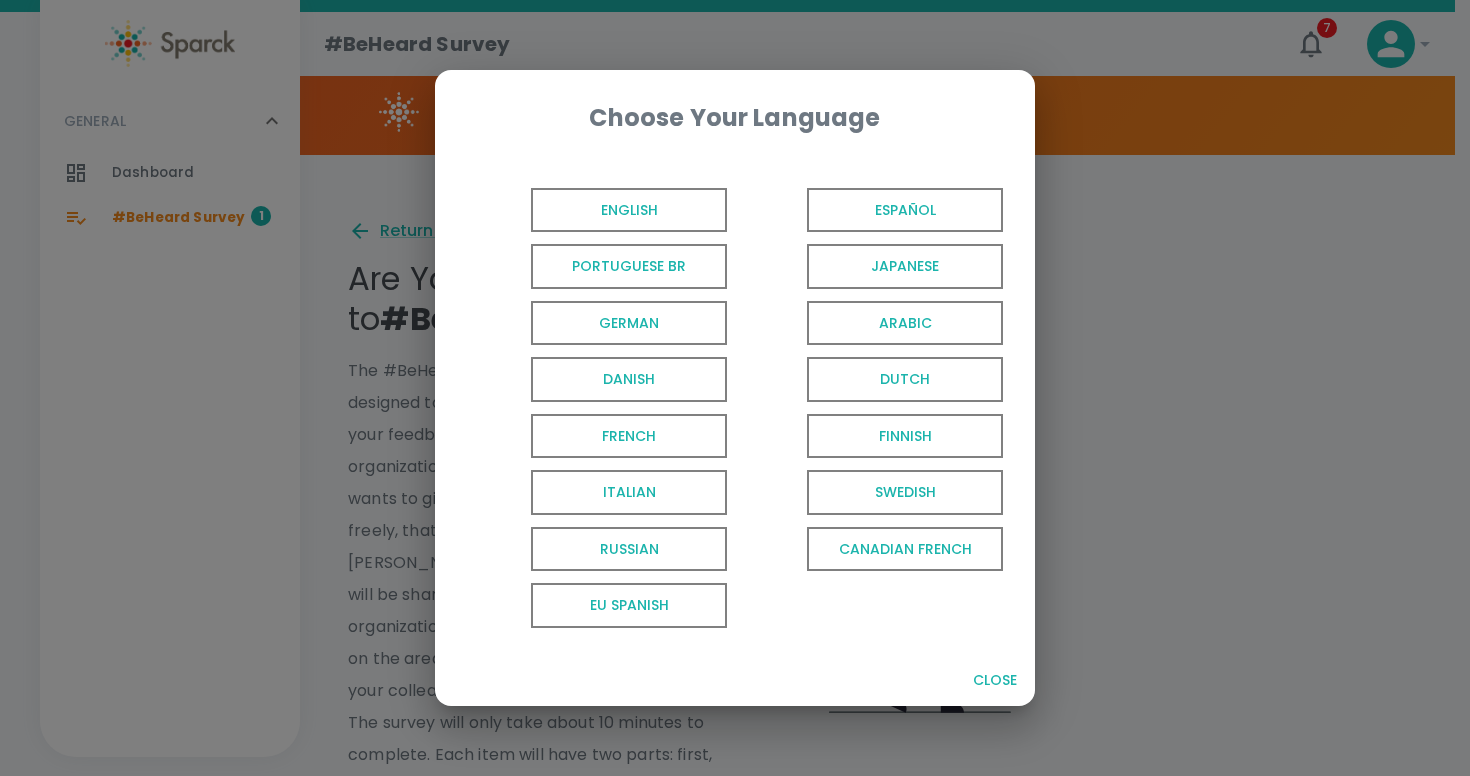 click on "English" at bounding box center (629, 210) 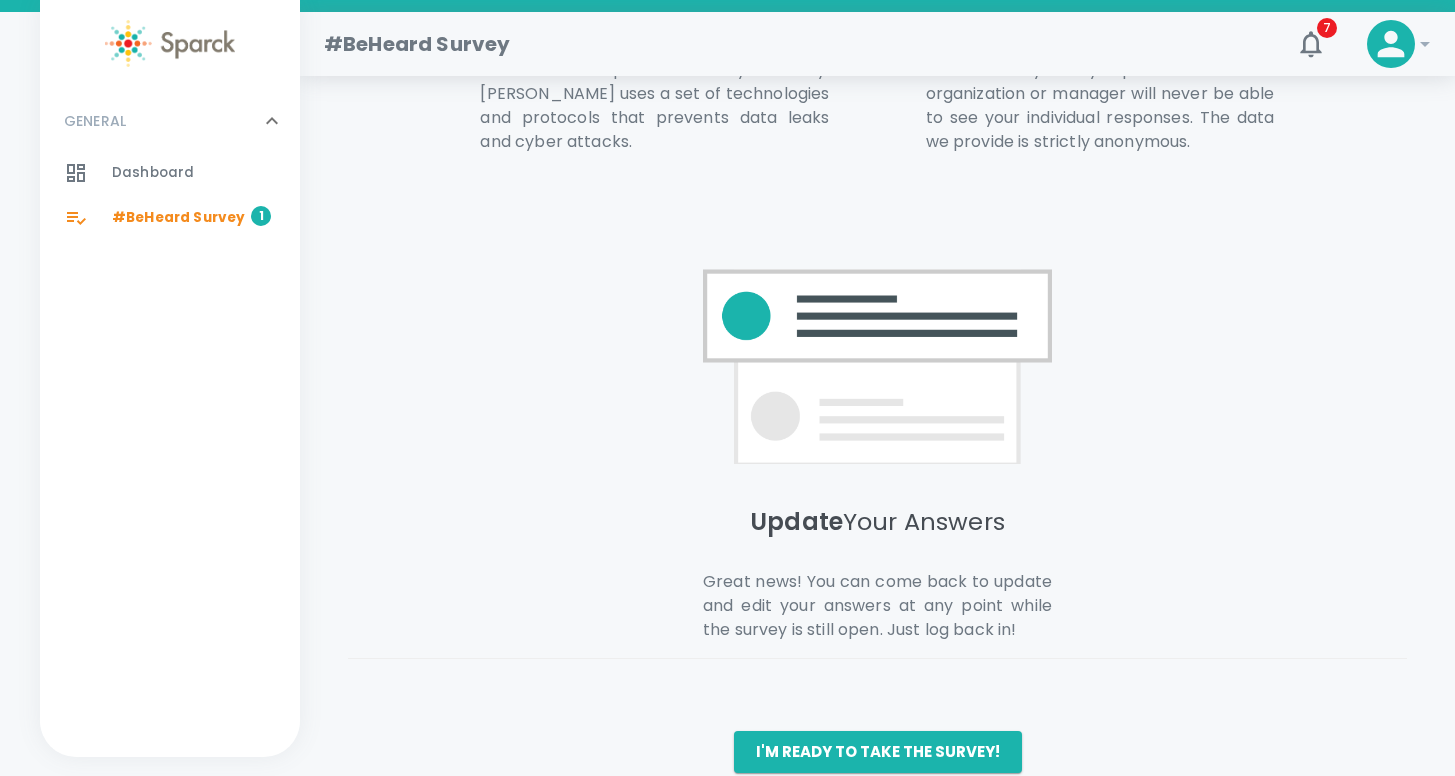 scroll, scrollTop: 1372, scrollLeft: 0, axis: vertical 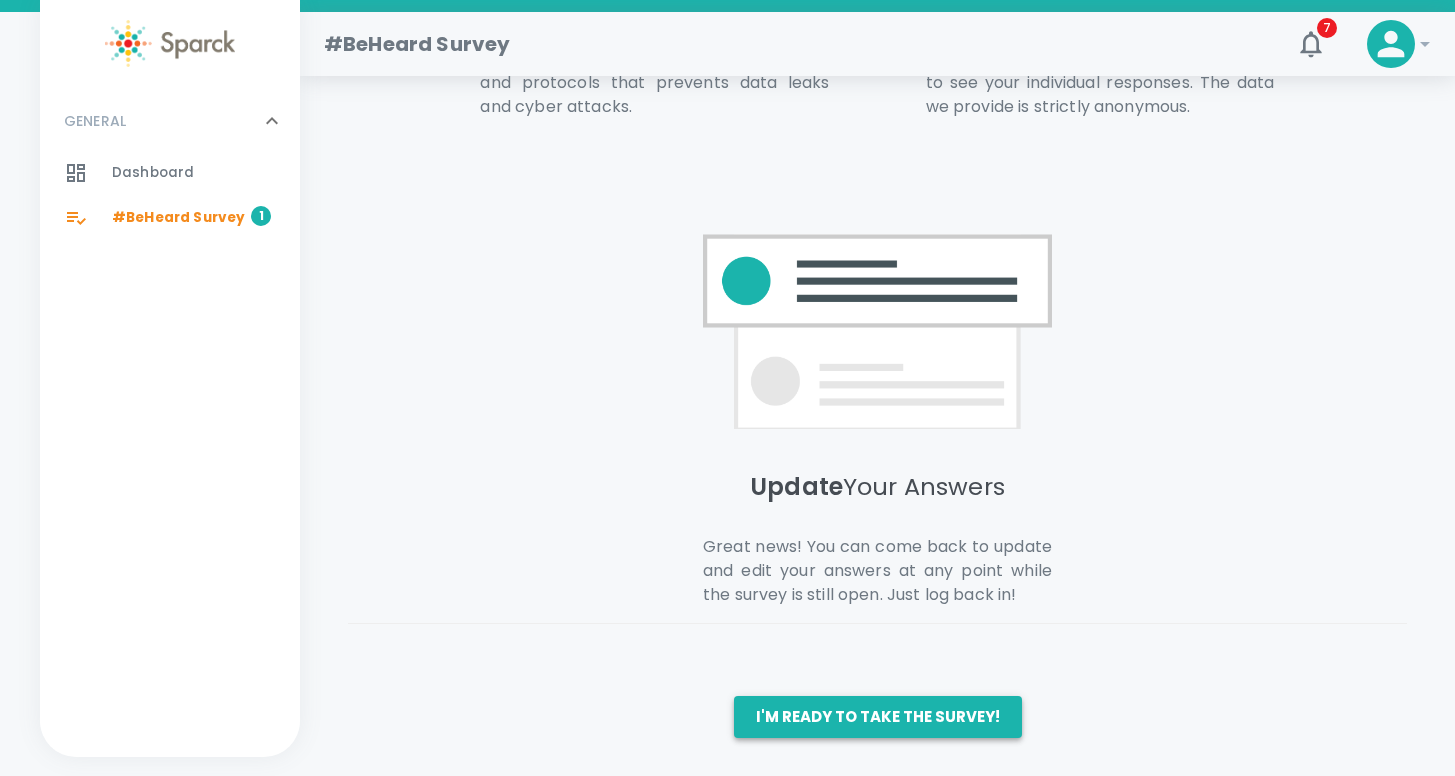 click on "I'm ready to take the survey!" at bounding box center (878, 717) 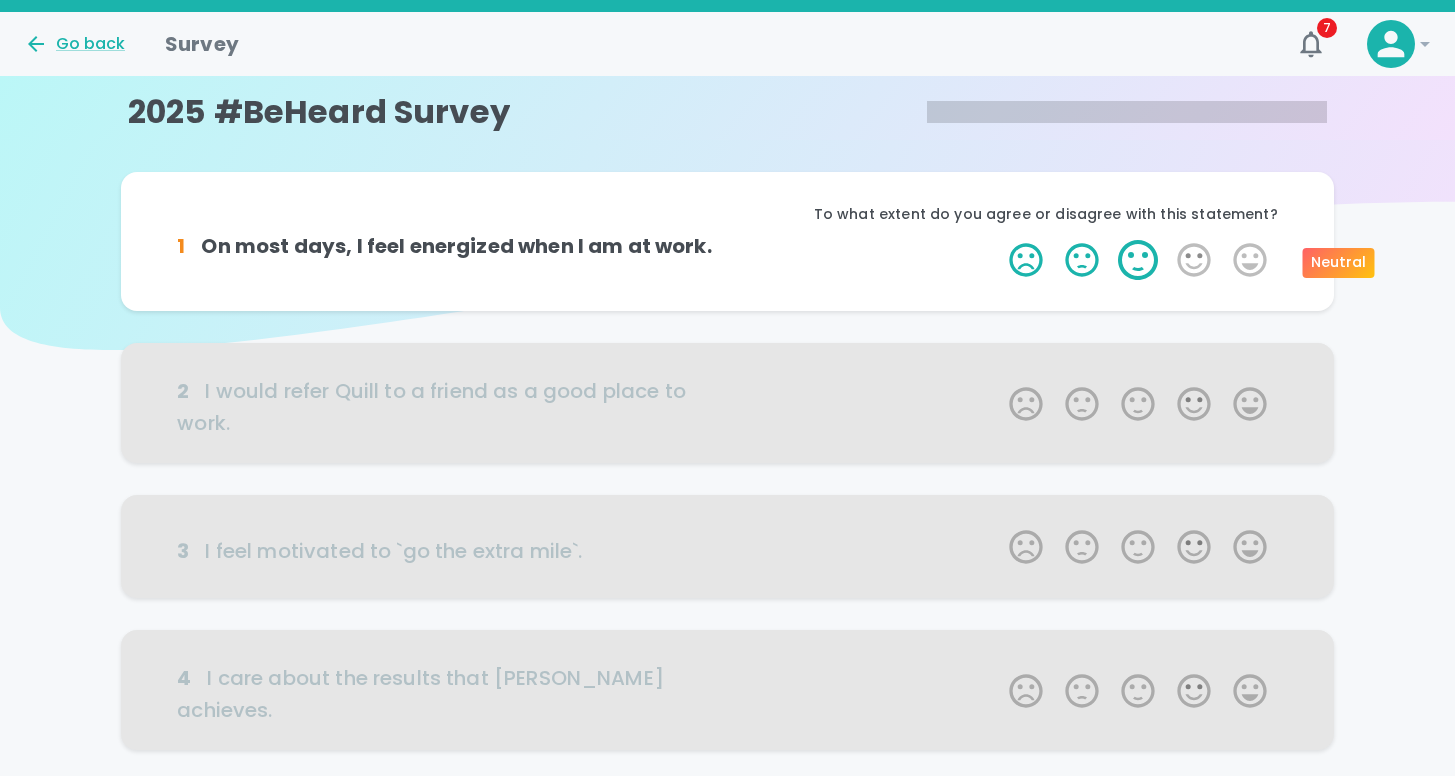 click on "3 Stars" at bounding box center (1138, 260) 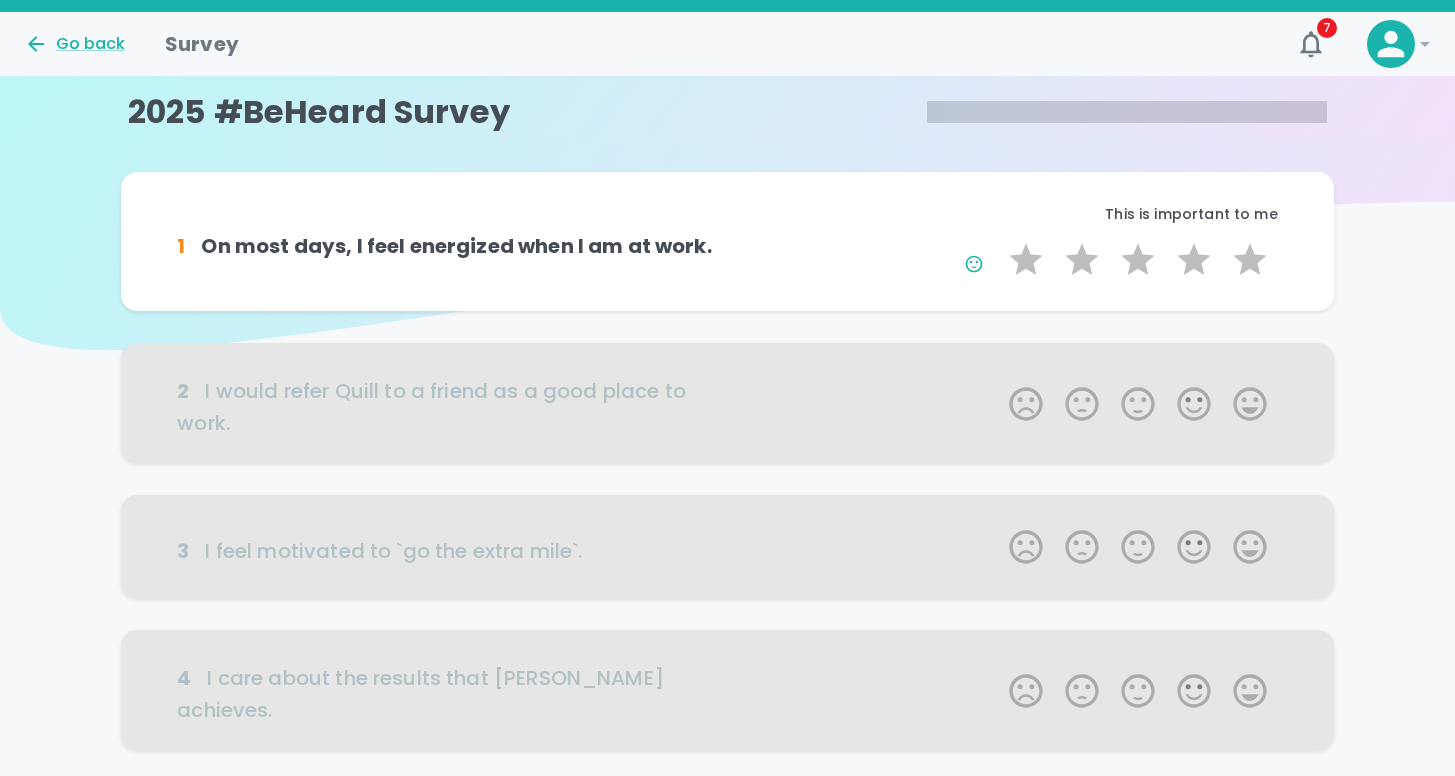 click at bounding box center (727, 403) 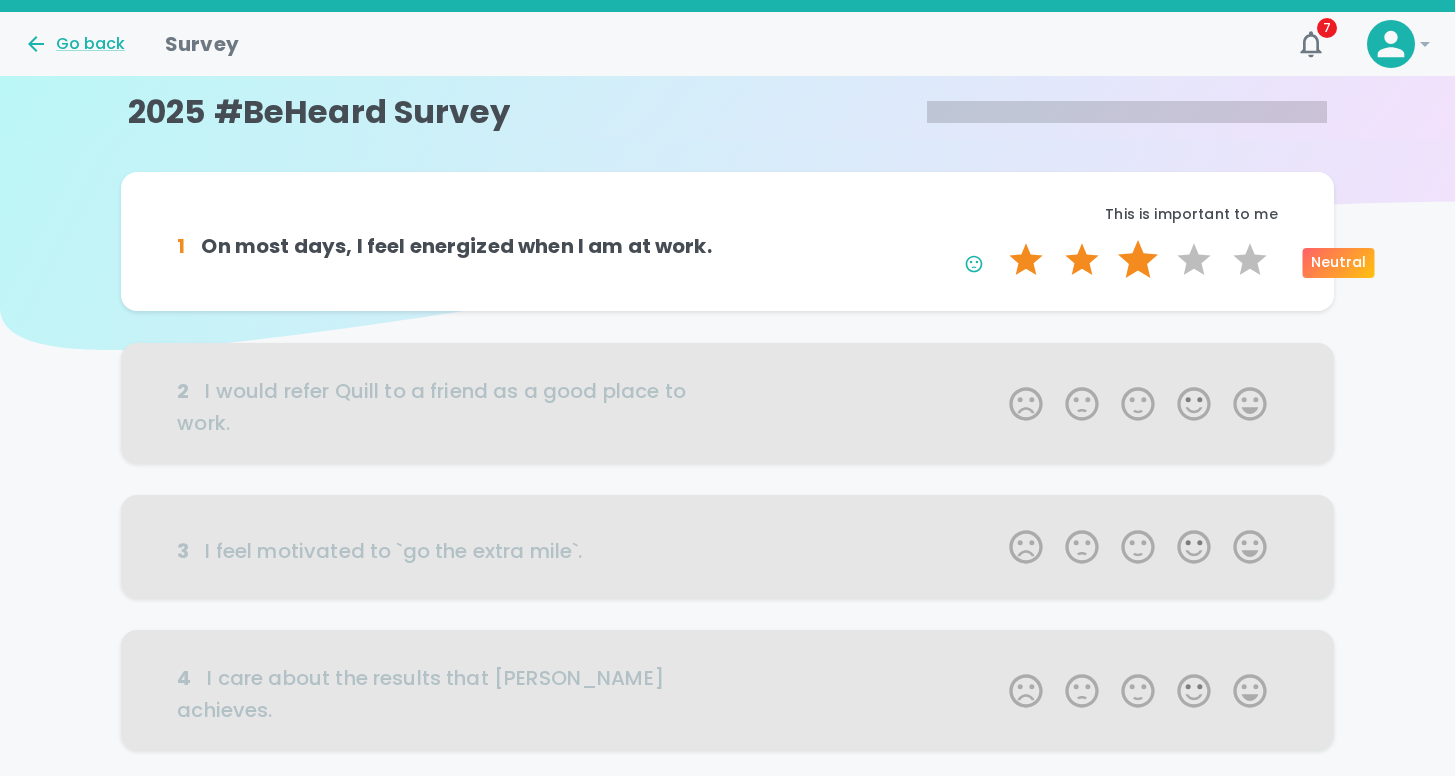click on "3 Stars" at bounding box center (1138, 260) 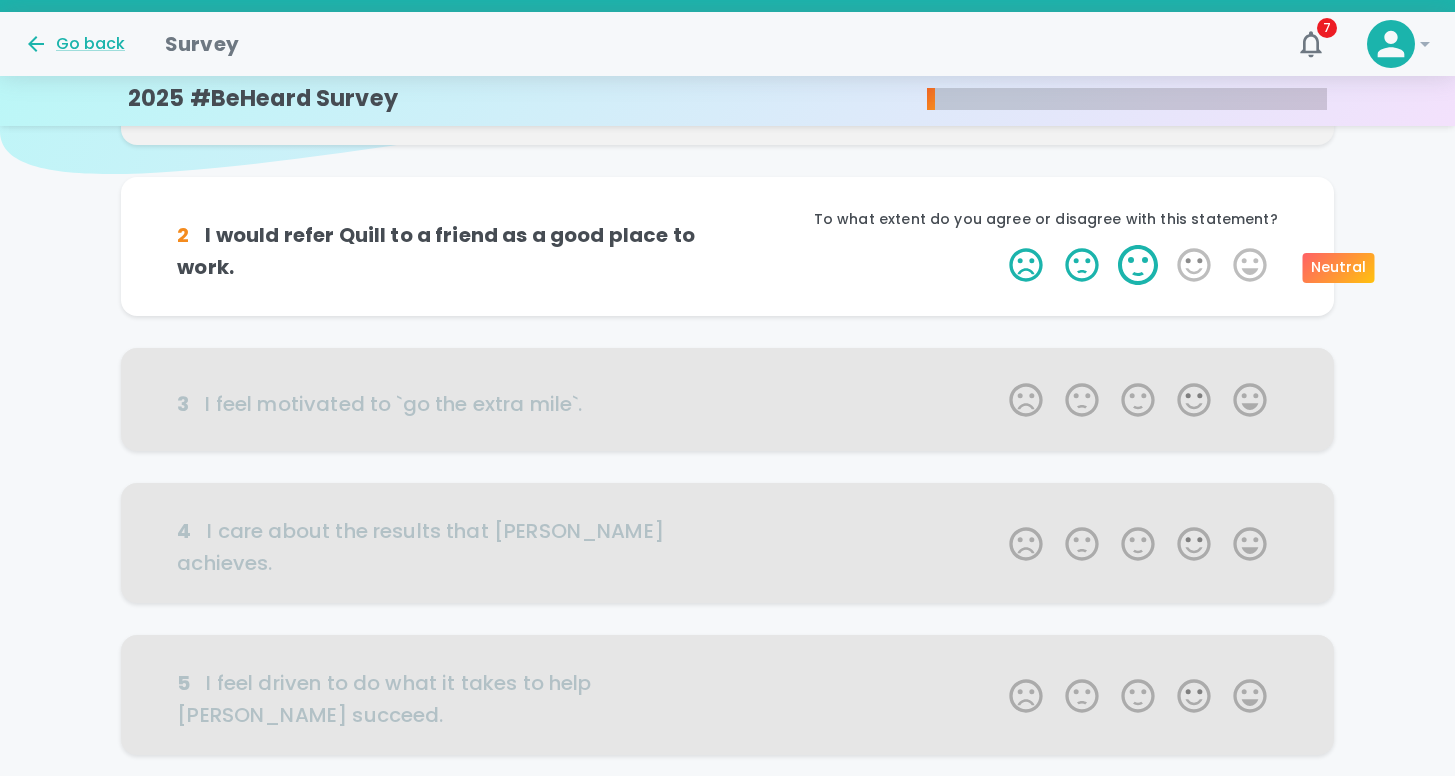scroll, scrollTop: 0, scrollLeft: 0, axis: both 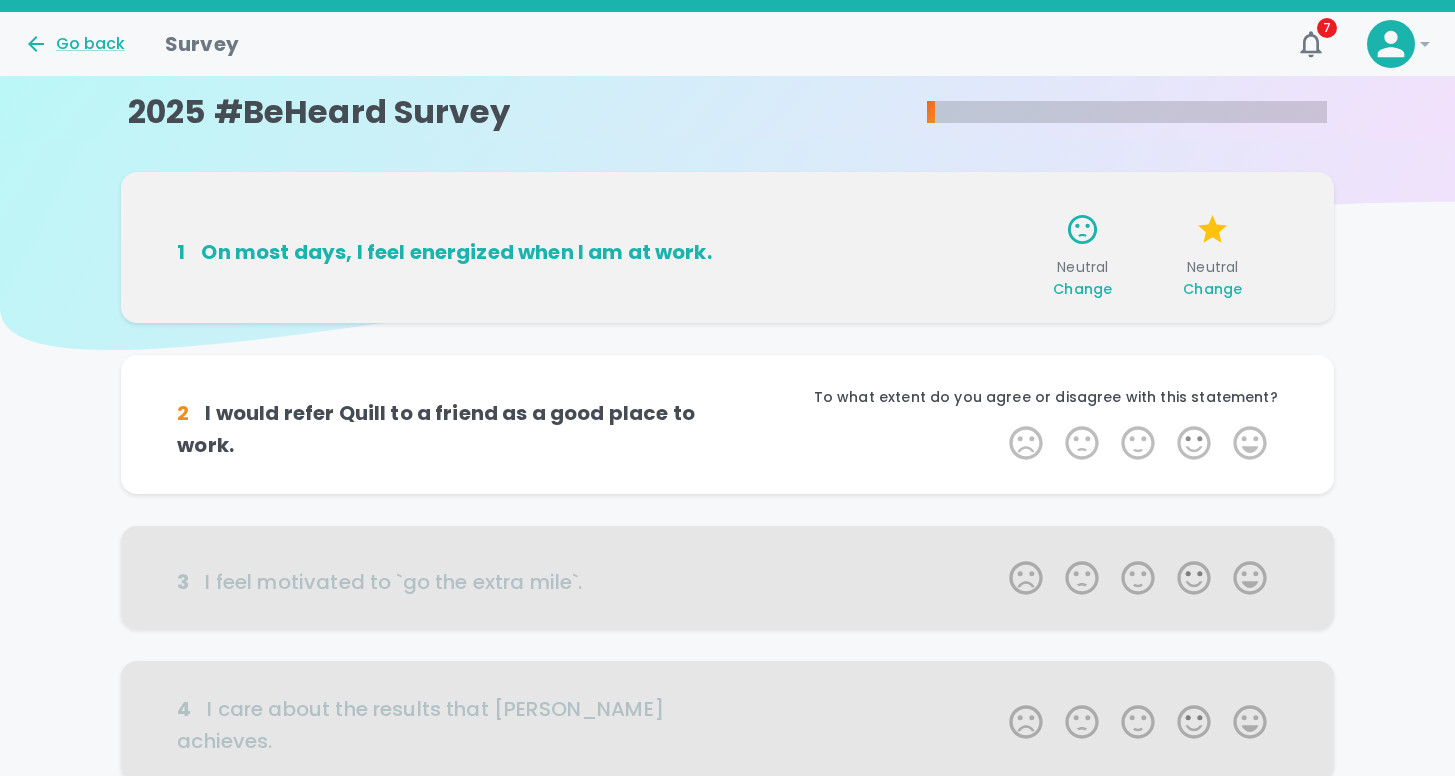 click on "Change" at bounding box center [1082, 289] 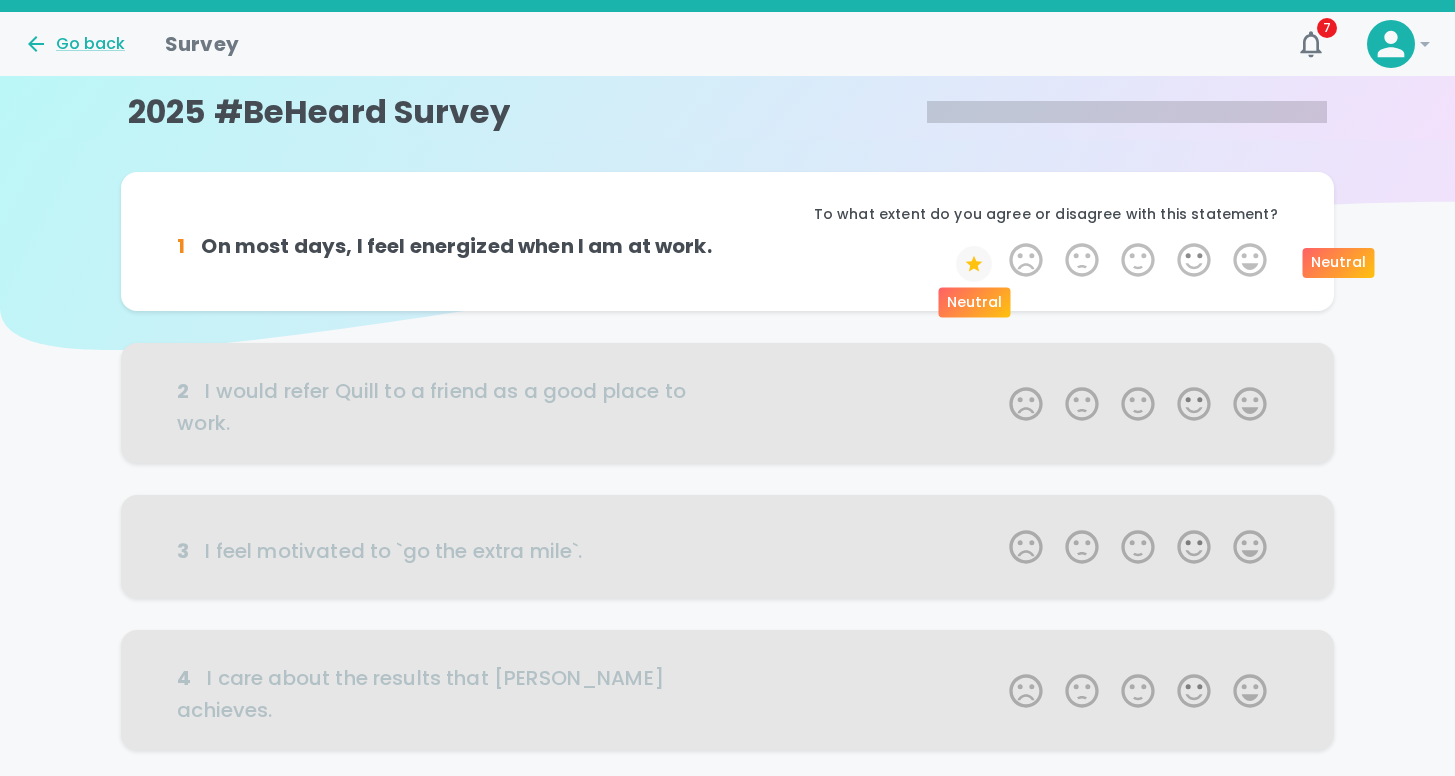 click 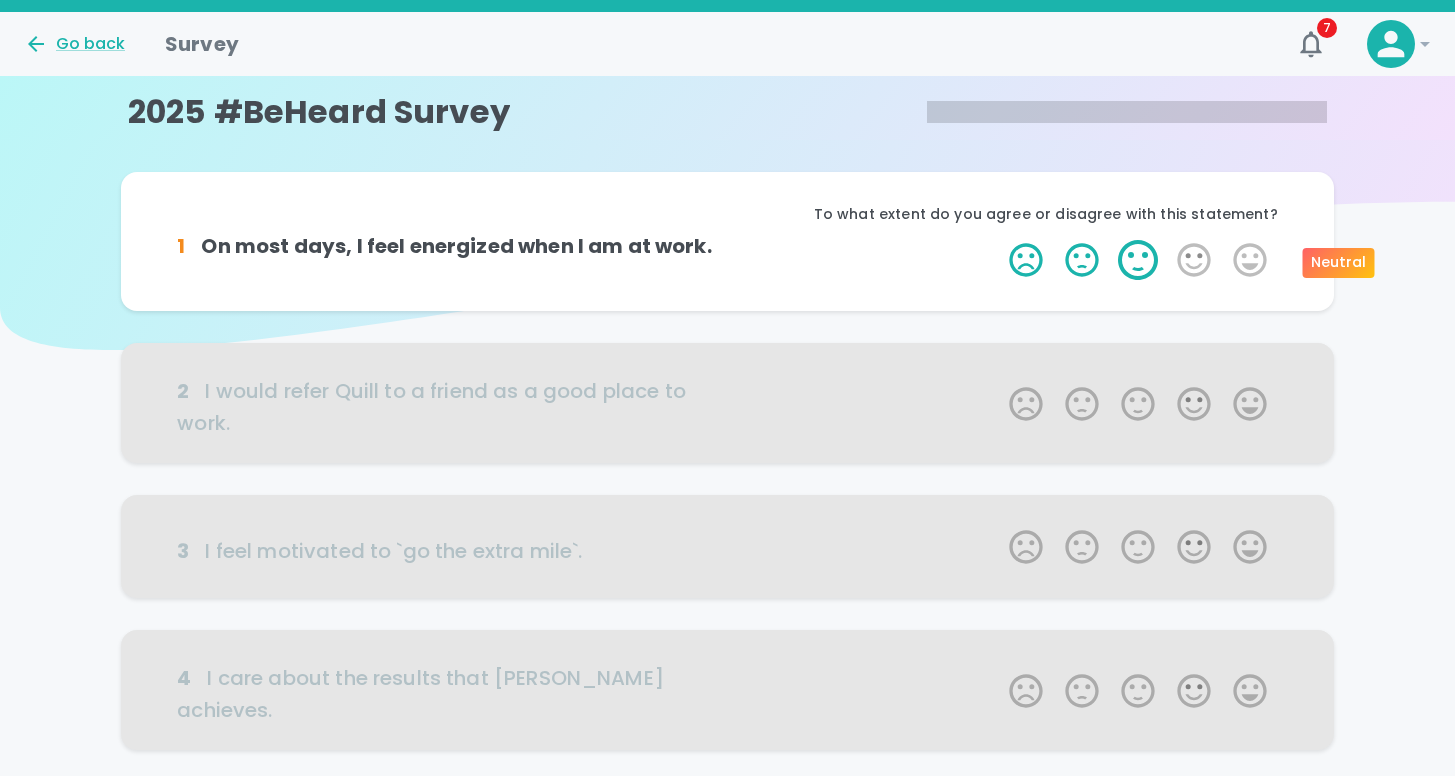 click on "3 Stars" at bounding box center (1138, 260) 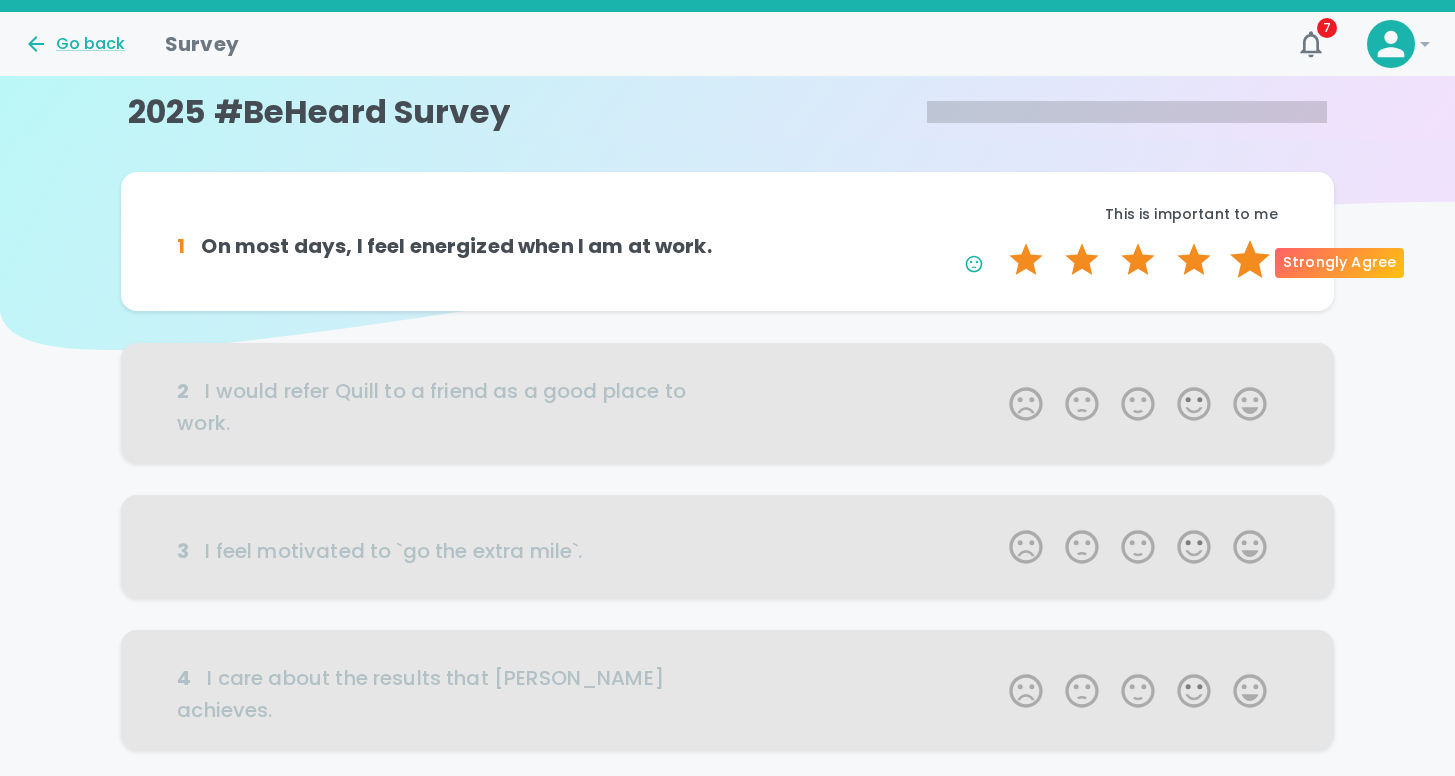 click on "5 Stars" at bounding box center [1250, 260] 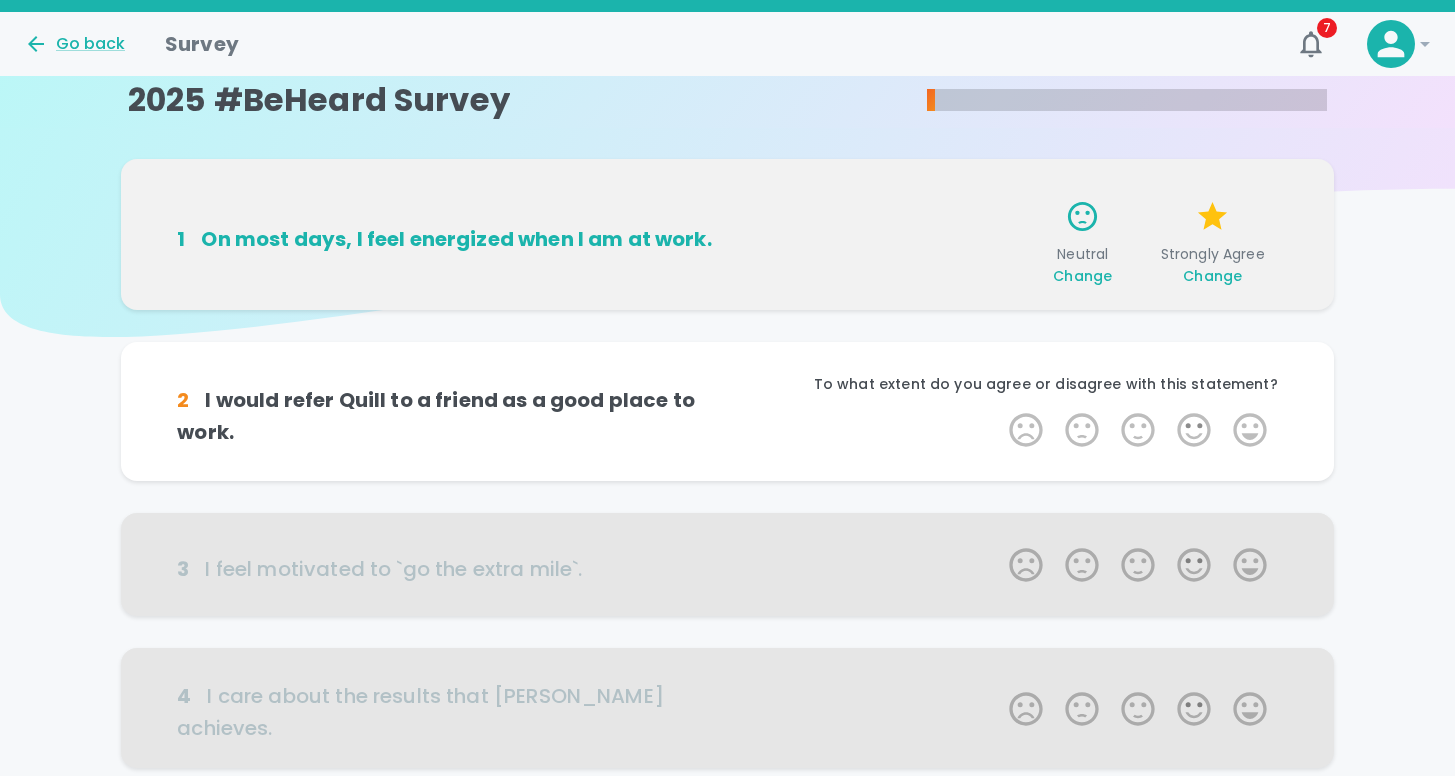 scroll, scrollTop: 0, scrollLeft: 0, axis: both 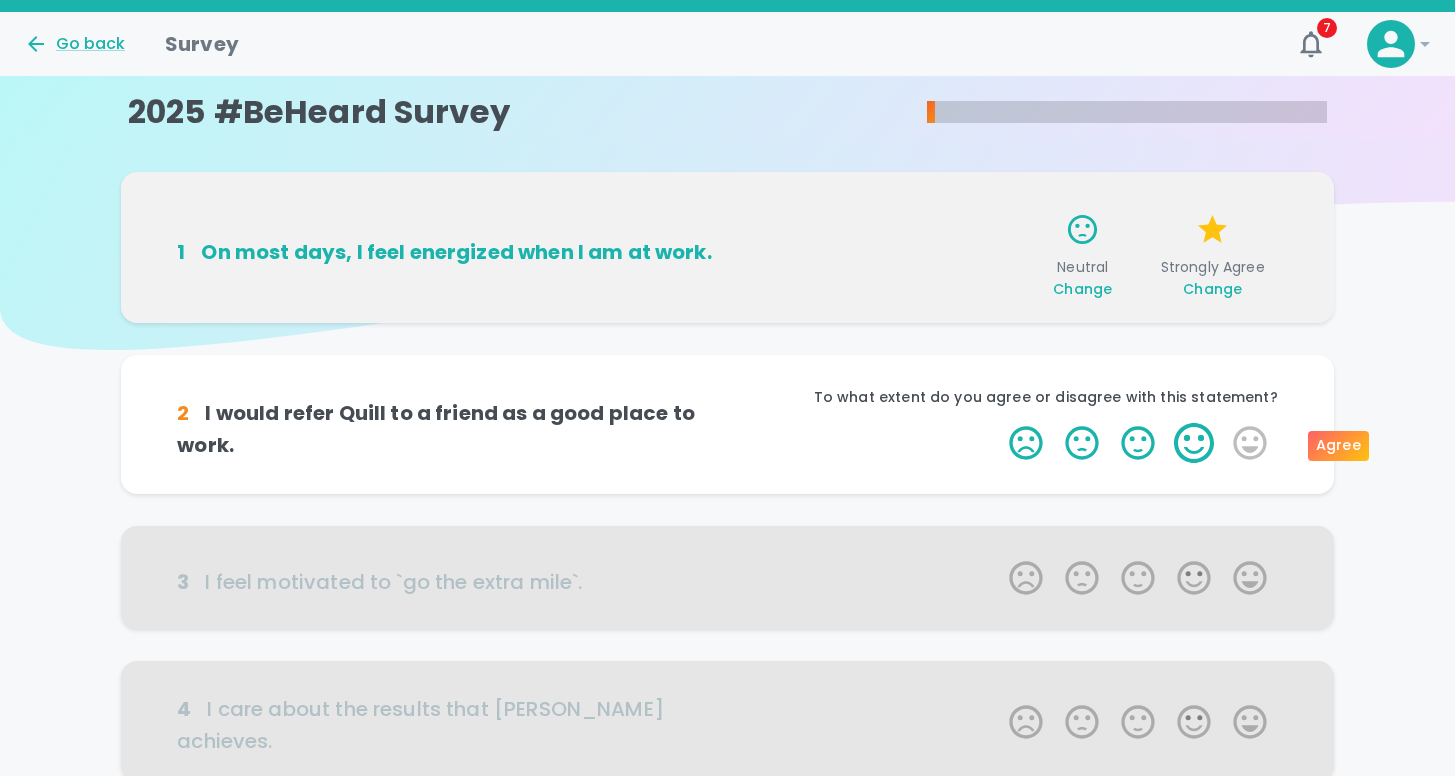 click on "4 Stars" at bounding box center [1194, 443] 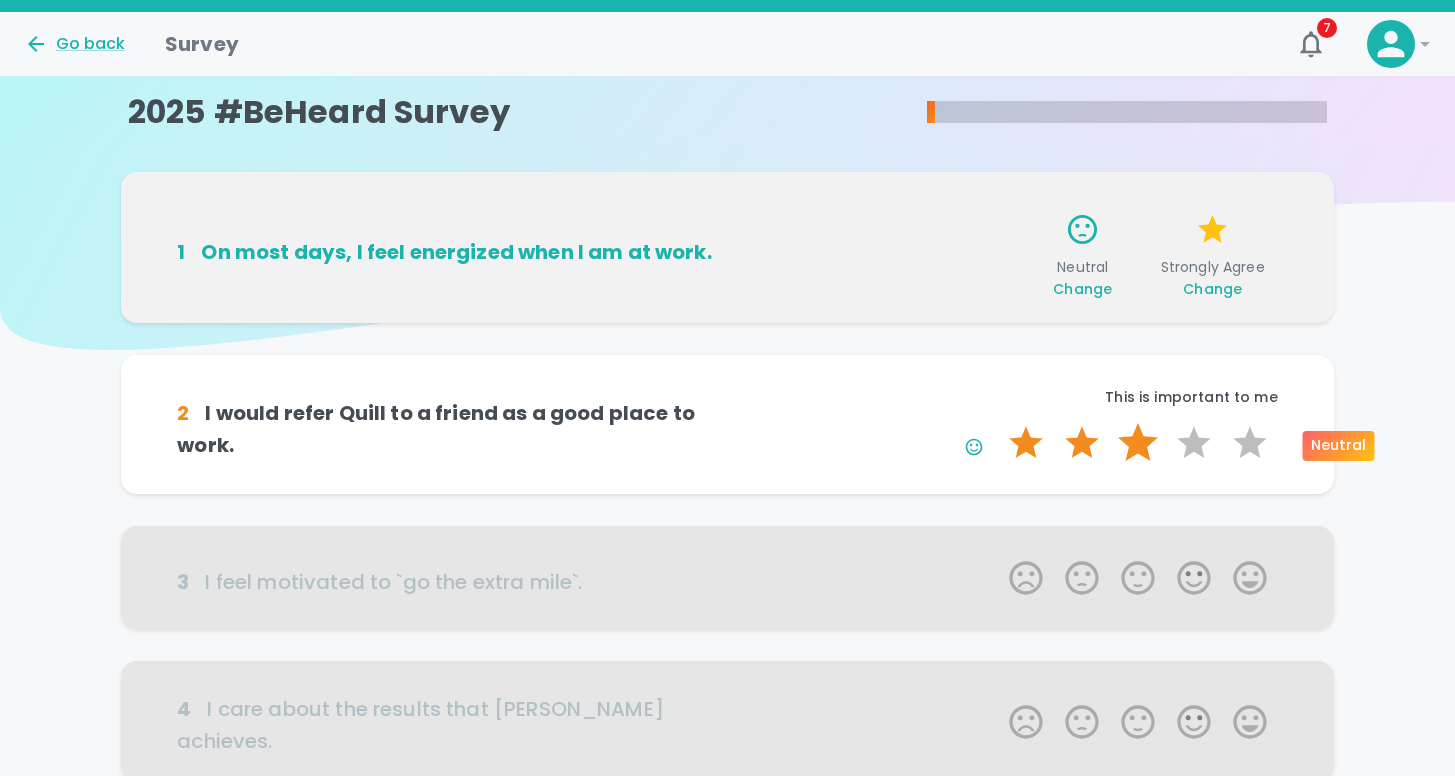 click on "3 Stars" at bounding box center (1138, 443) 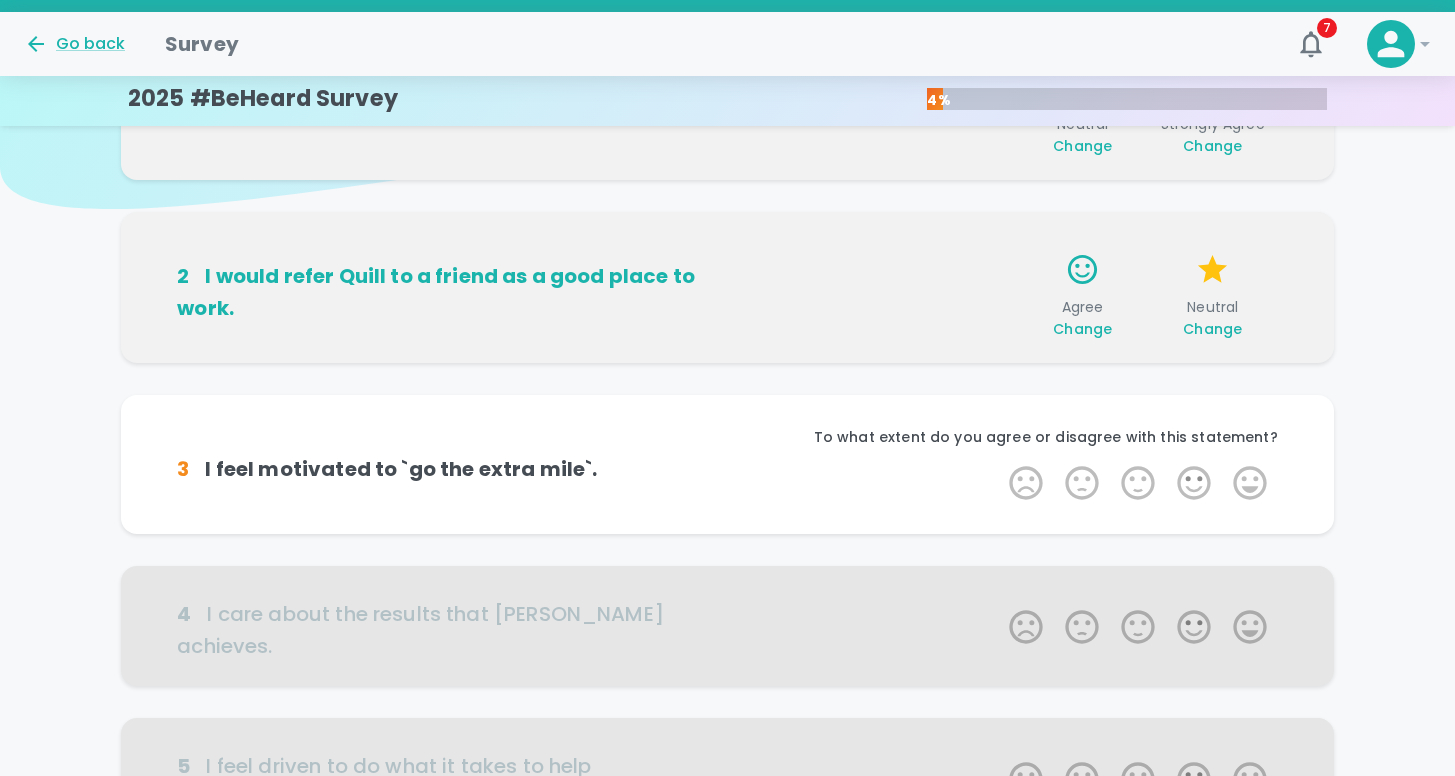 scroll, scrollTop: 176, scrollLeft: 0, axis: vertical 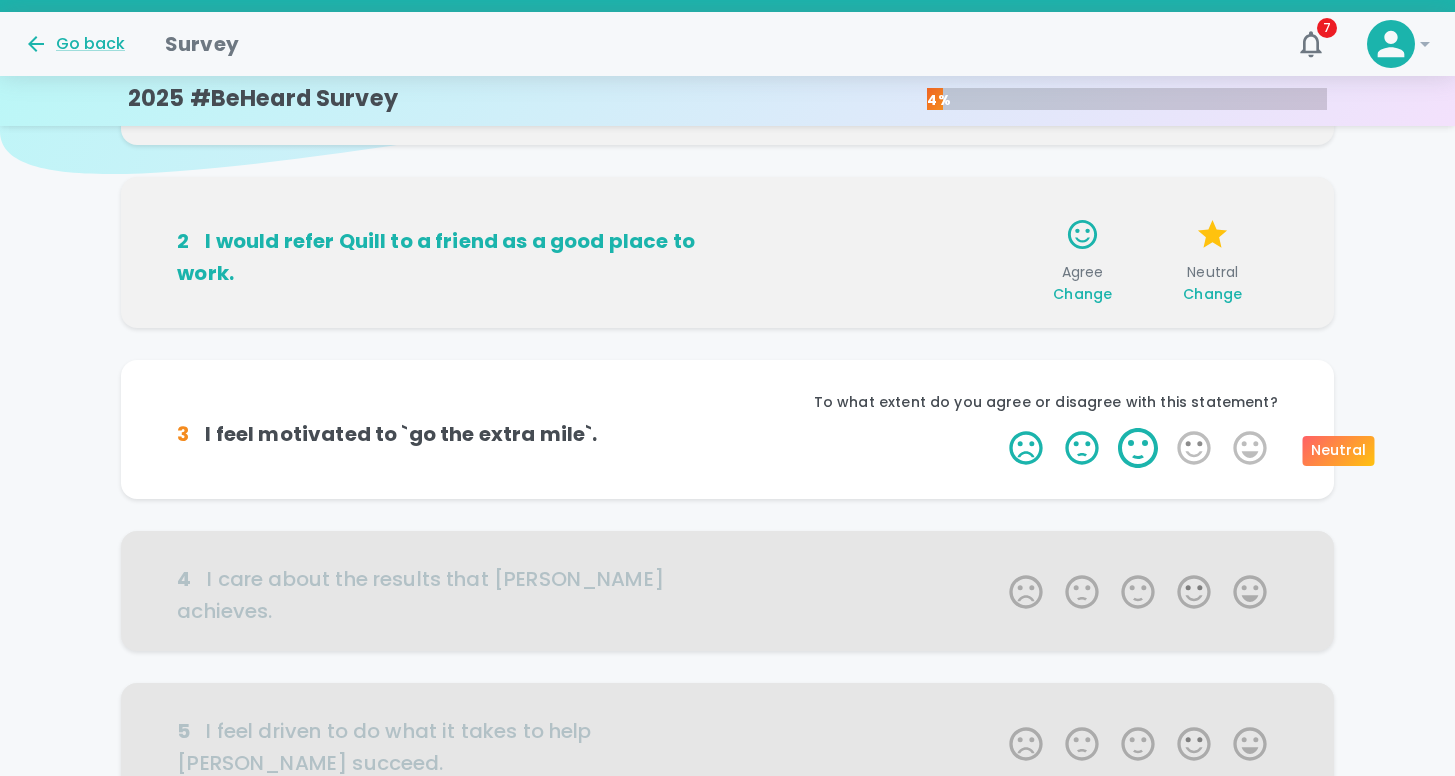 click on "3 Stars" at bounding box center (1138, 448) 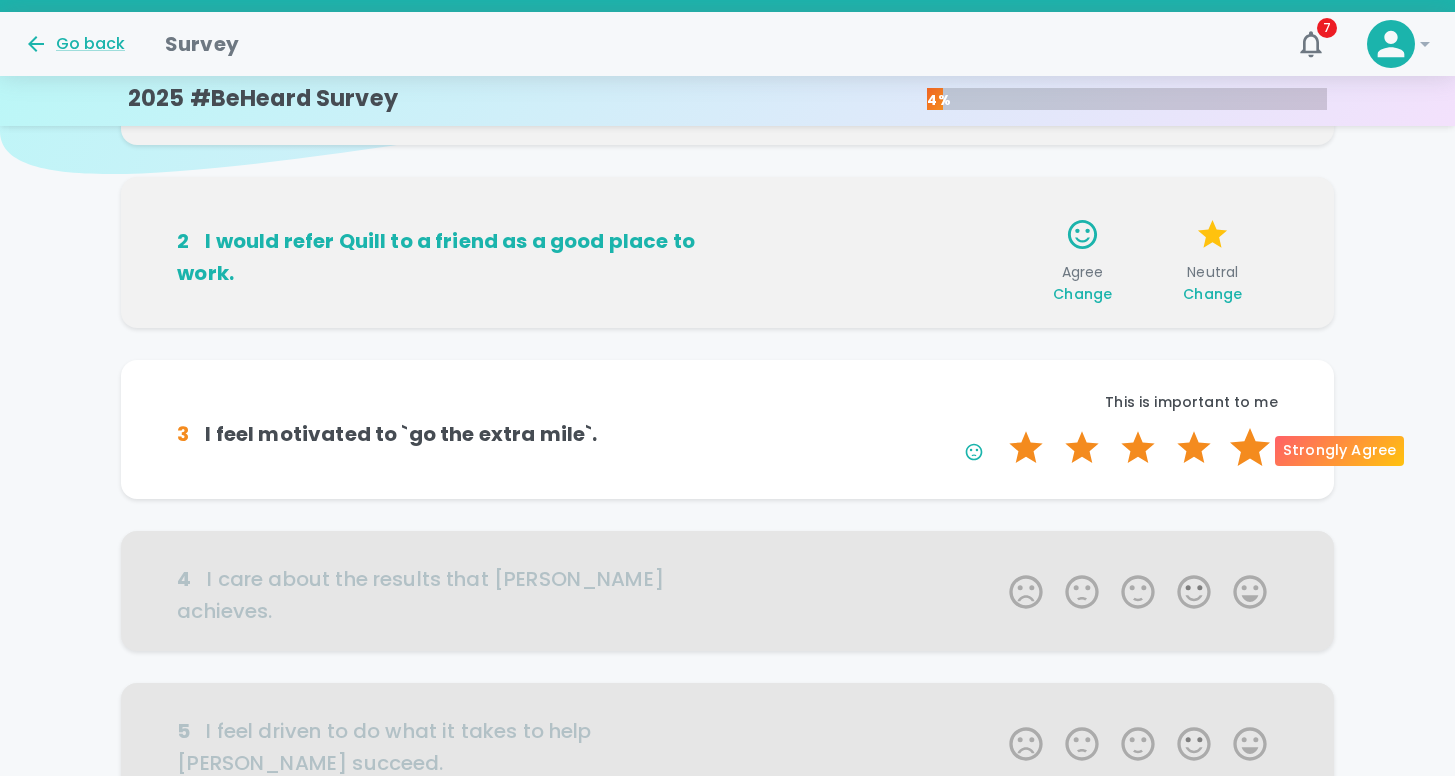 click on "5 Stars" at bounding box center (1250, 448) 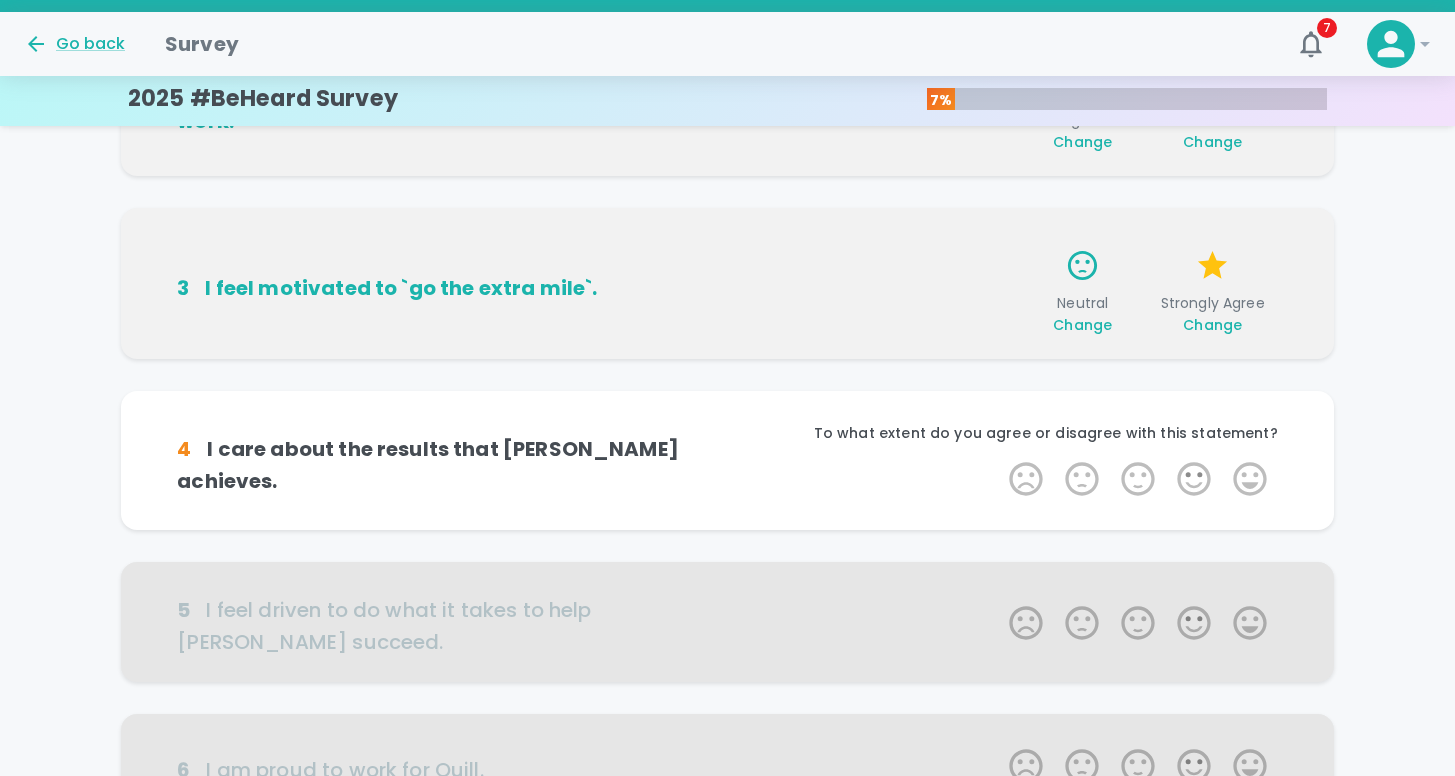 scroll, scrollTop: 352, scrollLeft: 0, axis: vertical 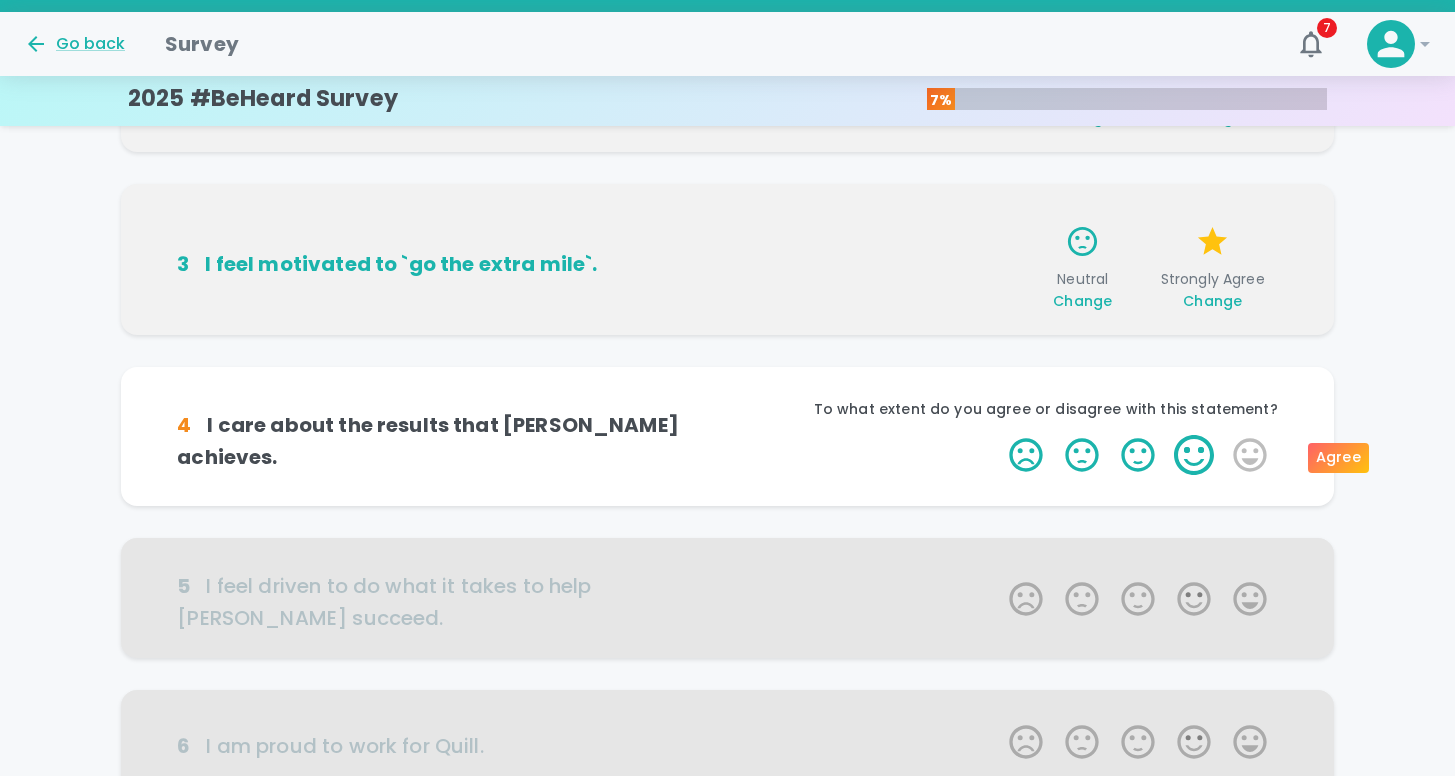 click on "4 Stars" at bounding box center (1194, 455) 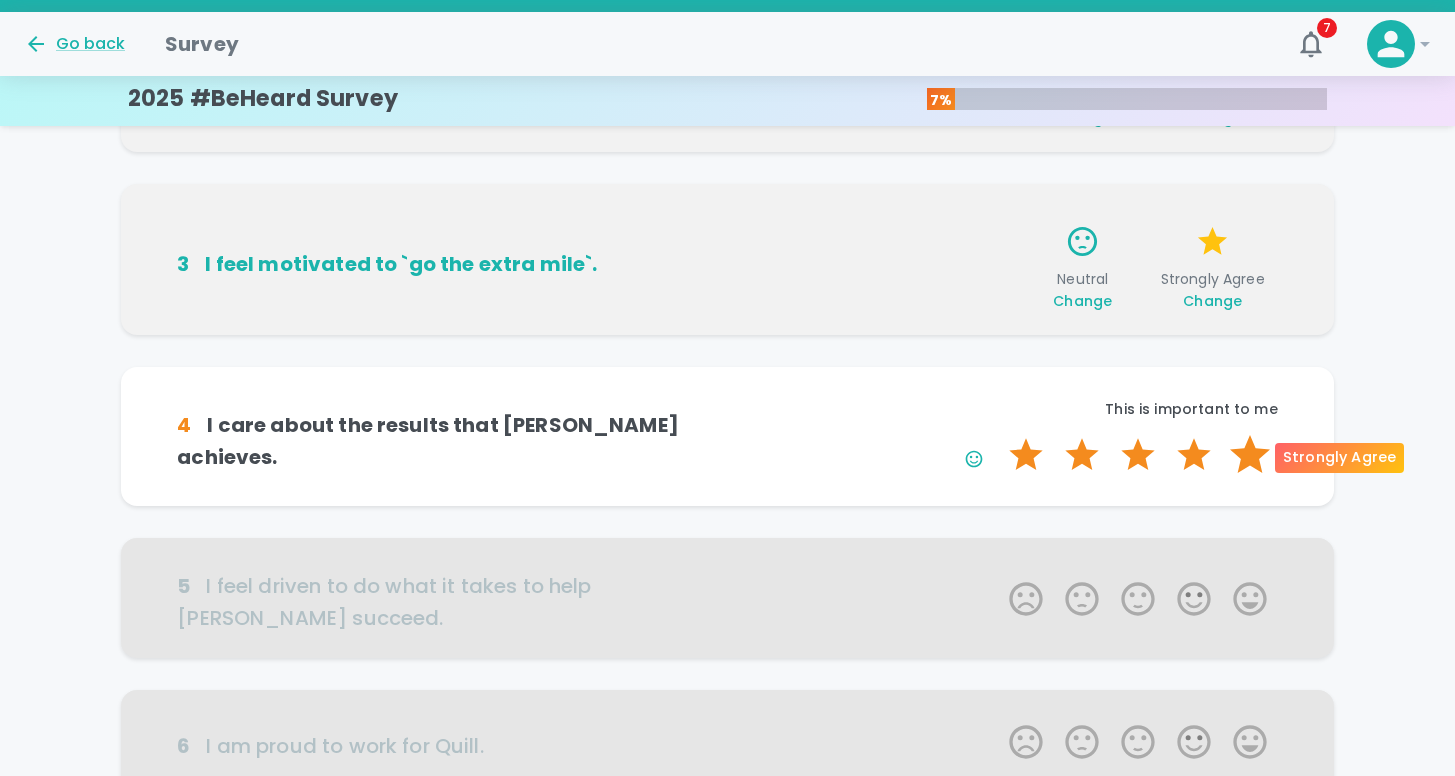 click on "5 Stars" at bounding box center [1250, 455] 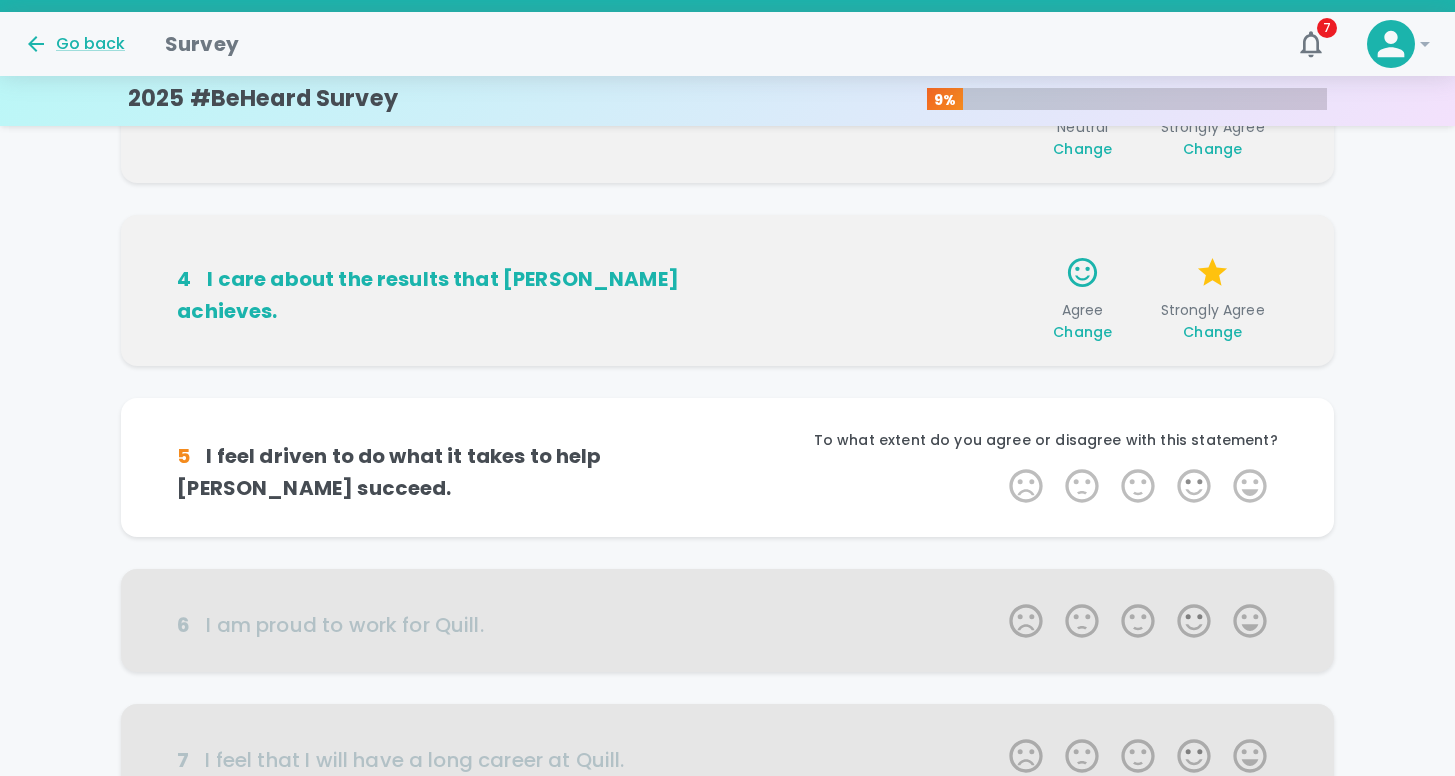 scroll, scrollTop: 528, scrollLeft: 0, axis: vertical 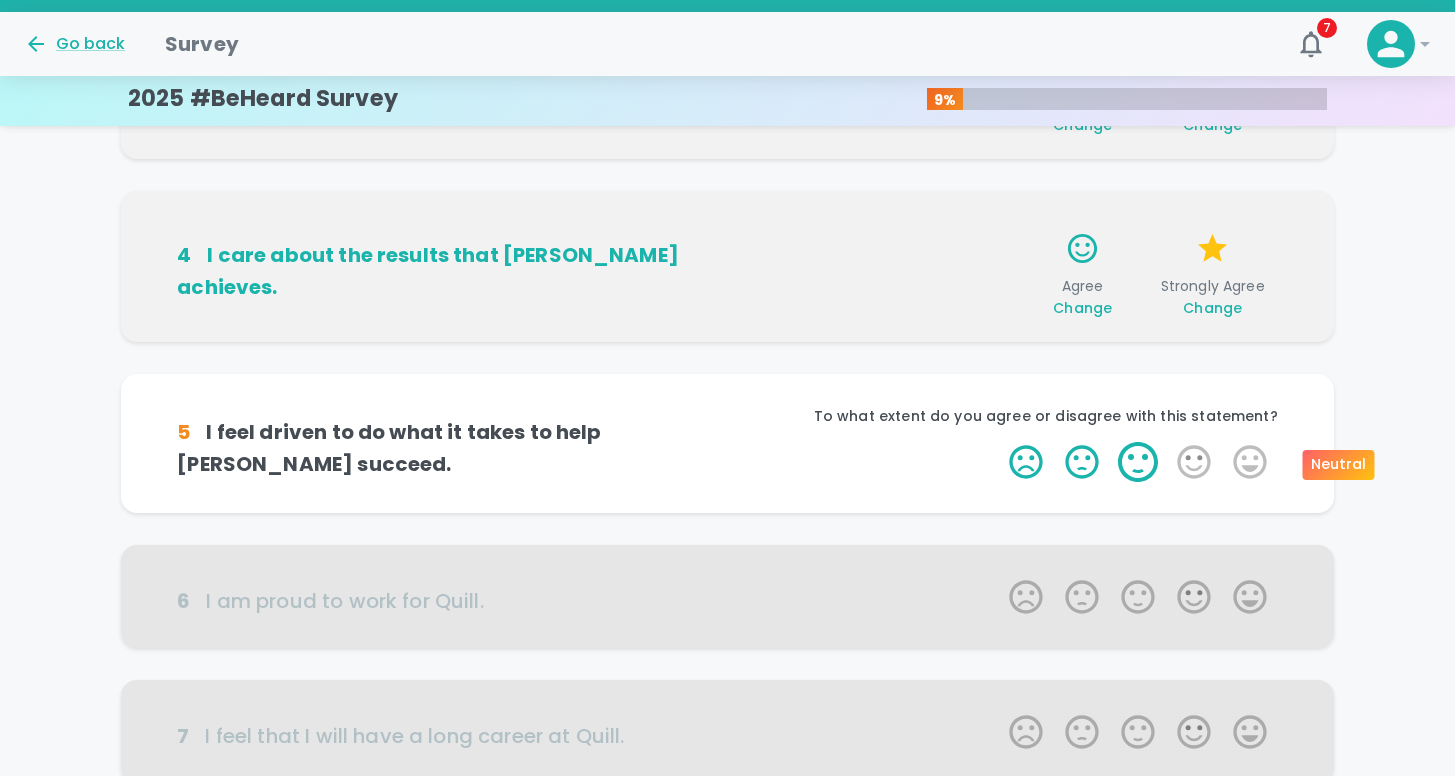 click on "3 Stars" at bounding box center [1138, 462] 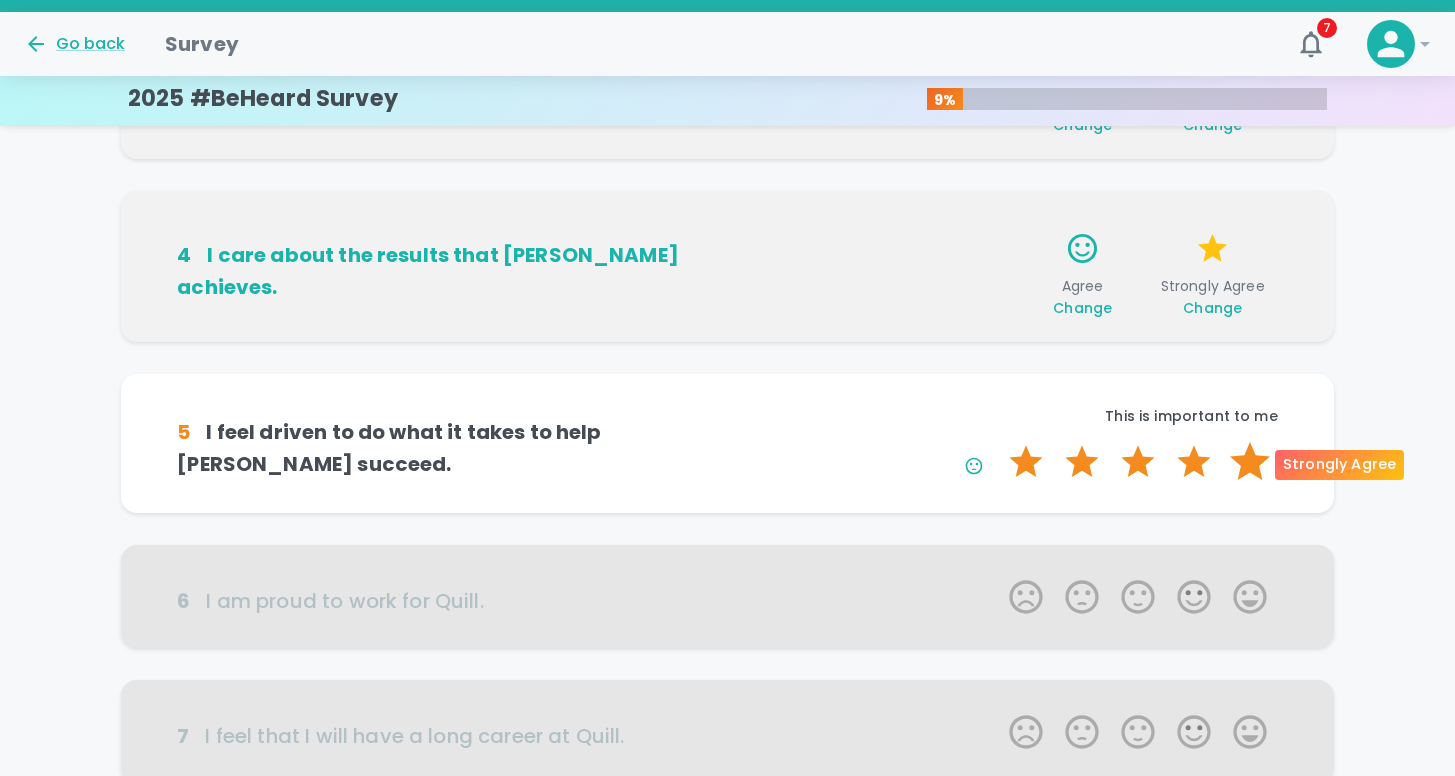 click on "5 Stars" at bounding box center [1250, 462] 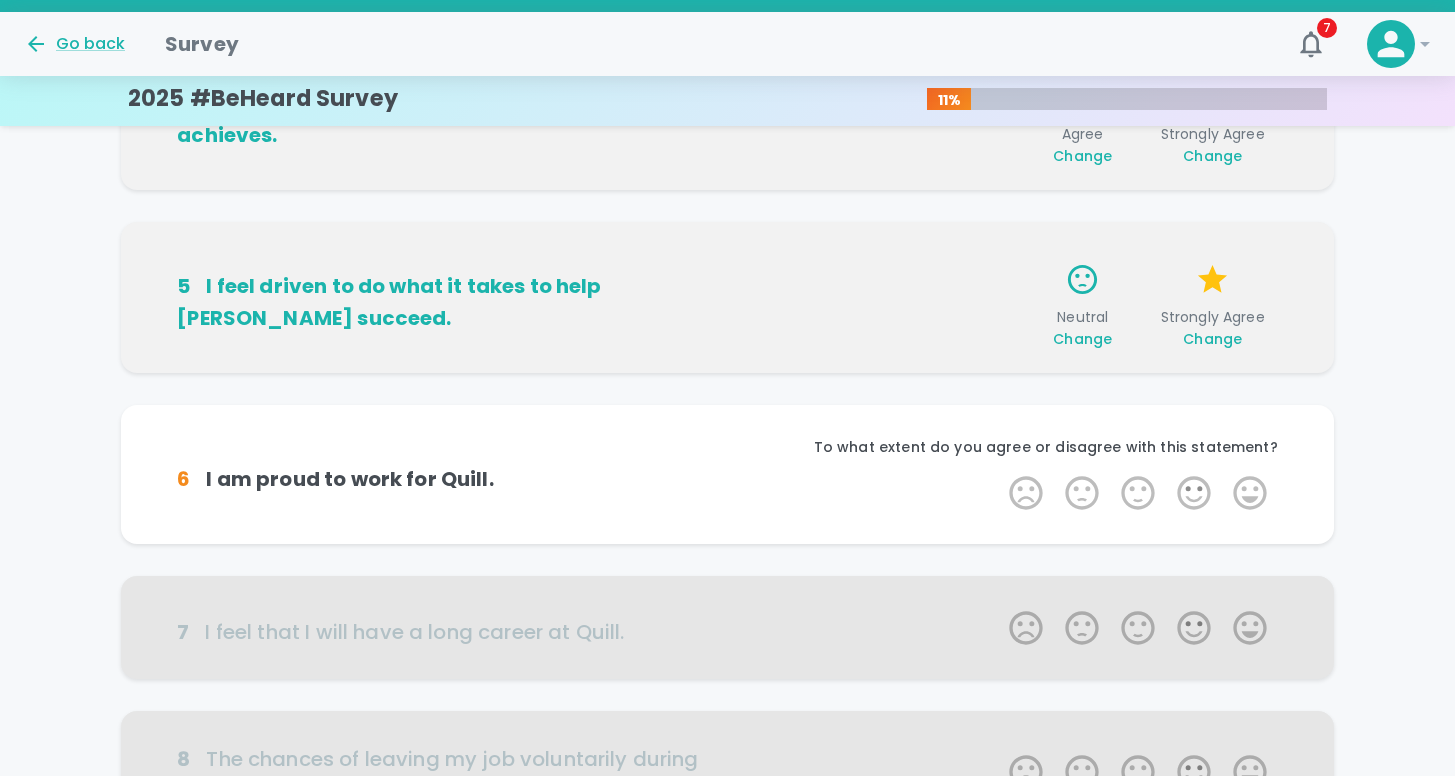 scroll, scrollTop: 704, scrollLeft: 0, axis: vertical 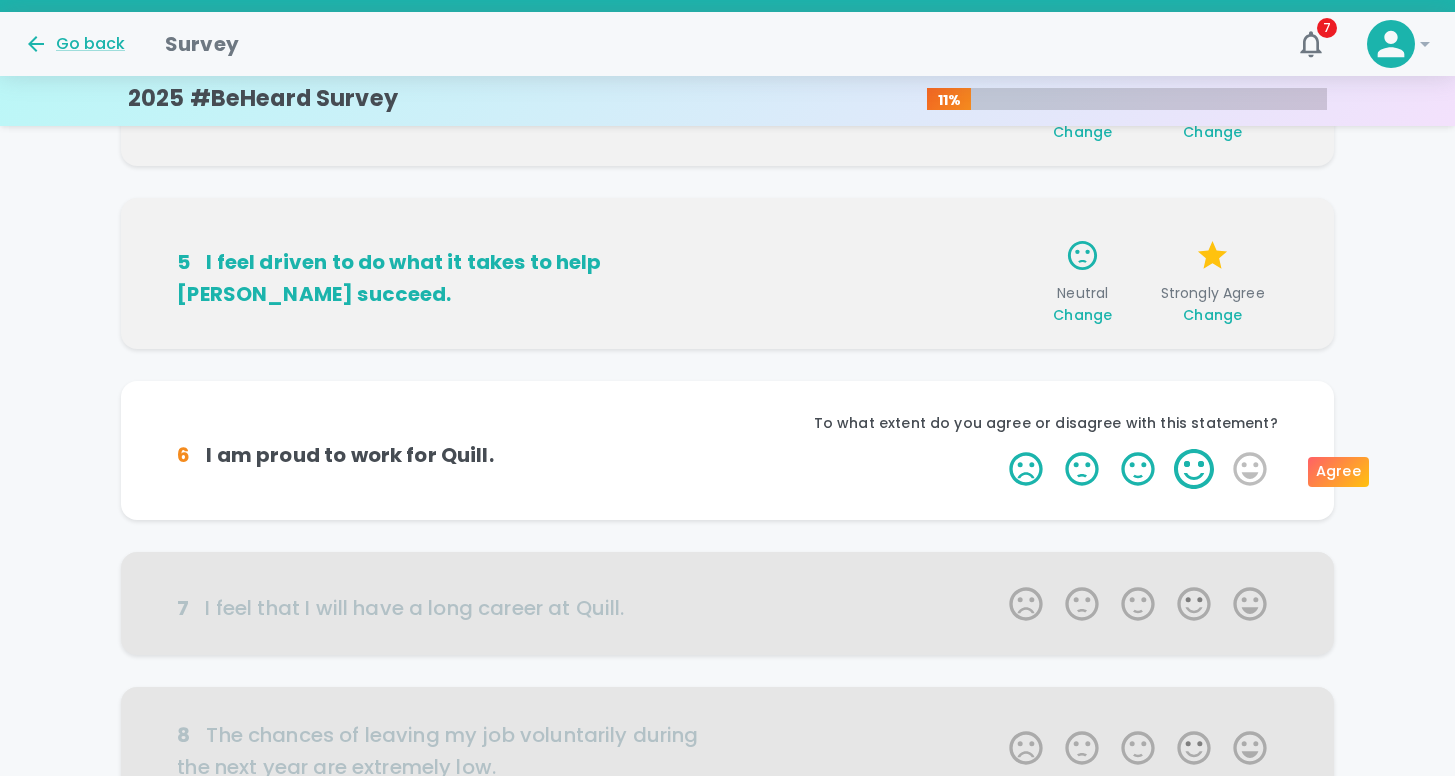 click on "4 Stars" at bounding box center (1194, 469) 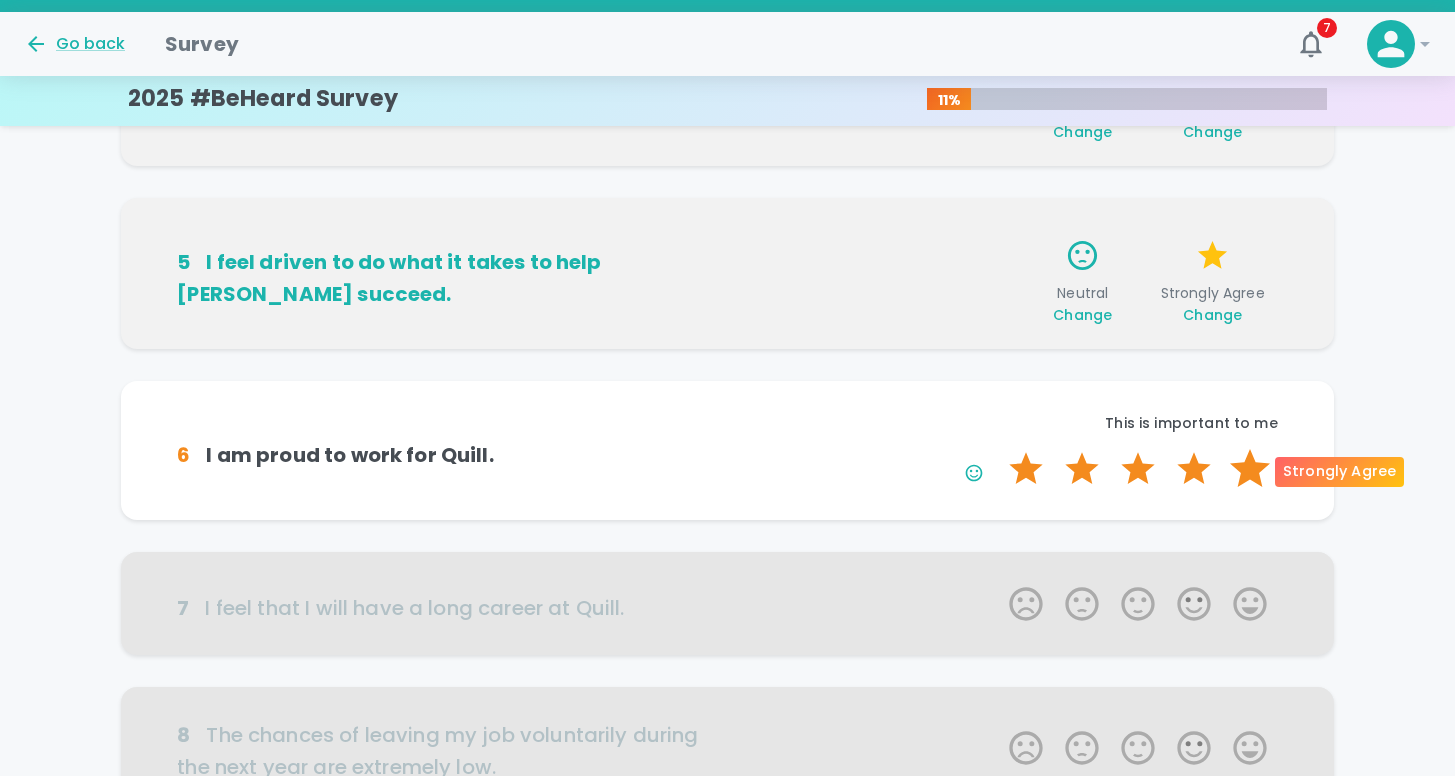 click on "5 Stars" at bounding box center (1250, 469) 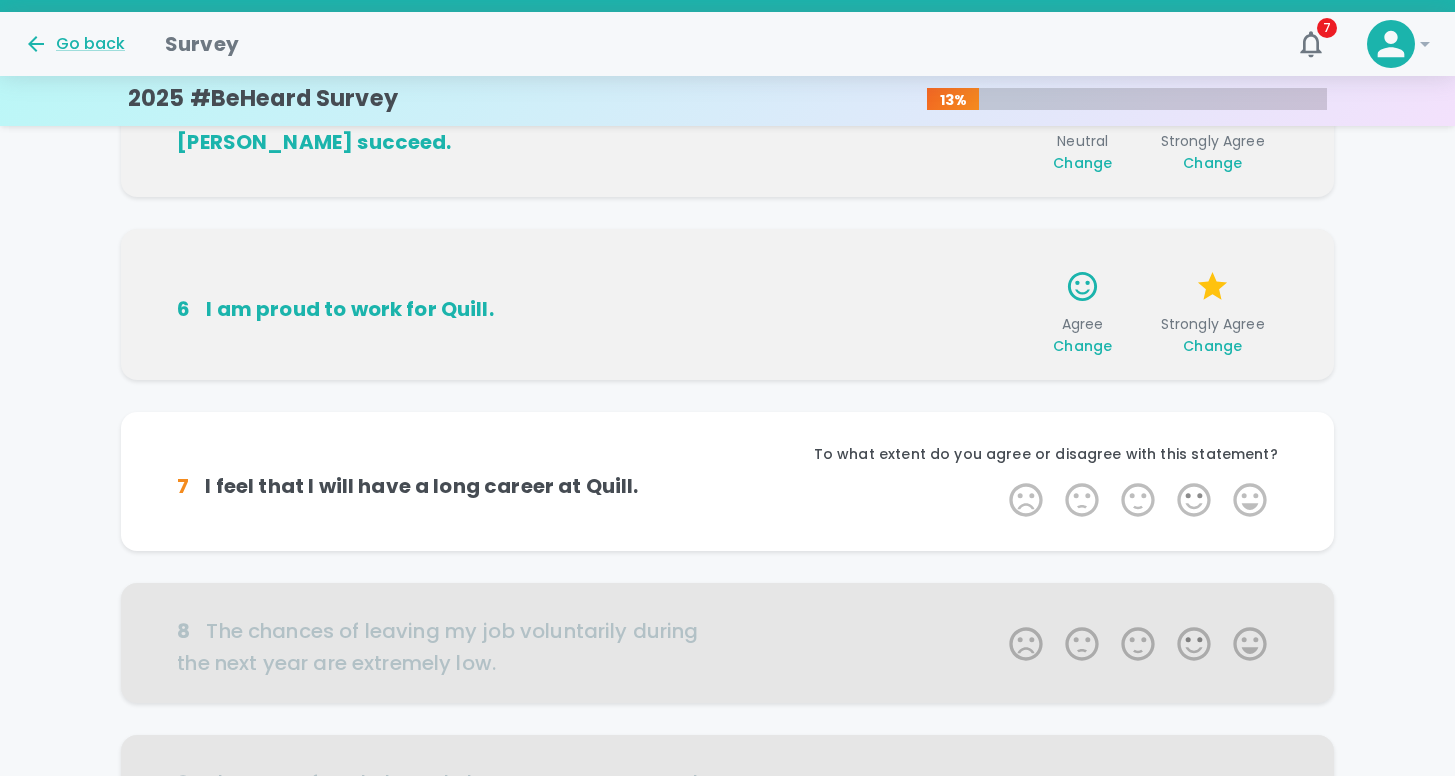 scroll, scrollTop: 880, scrollLeft: 0, axis: vertical 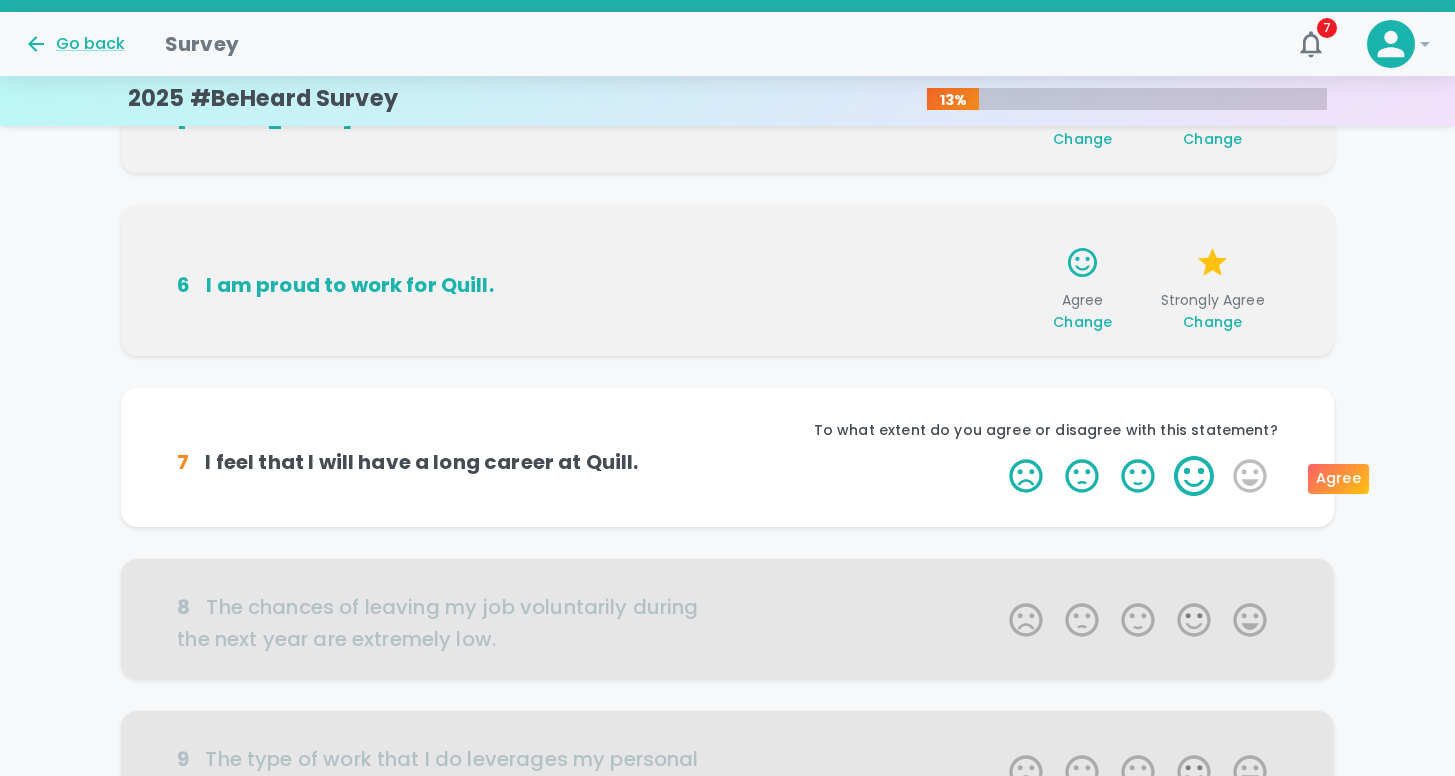 click on "4 Stars" at bounding box center (1194, 476) 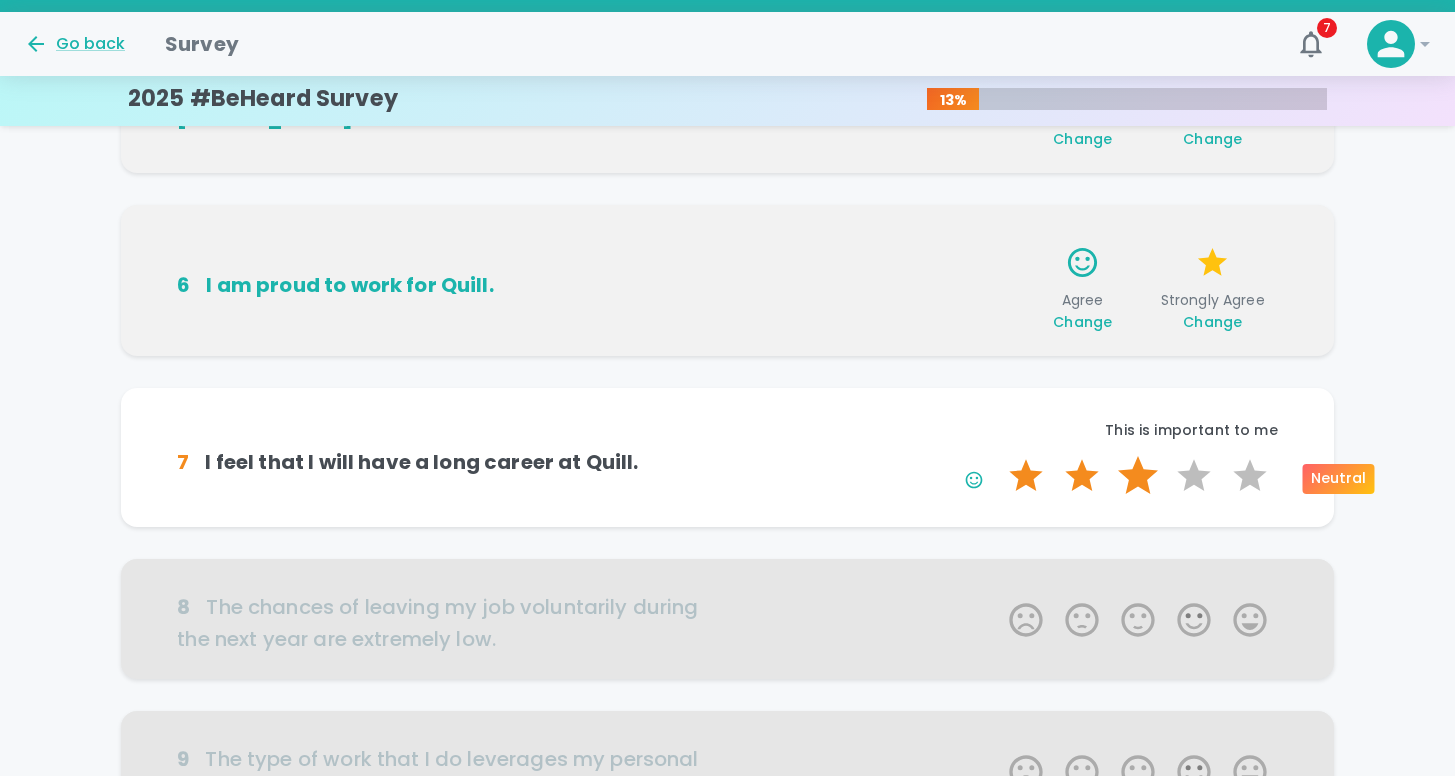 click on "4 Stars" at bounding box center (1194, 476) 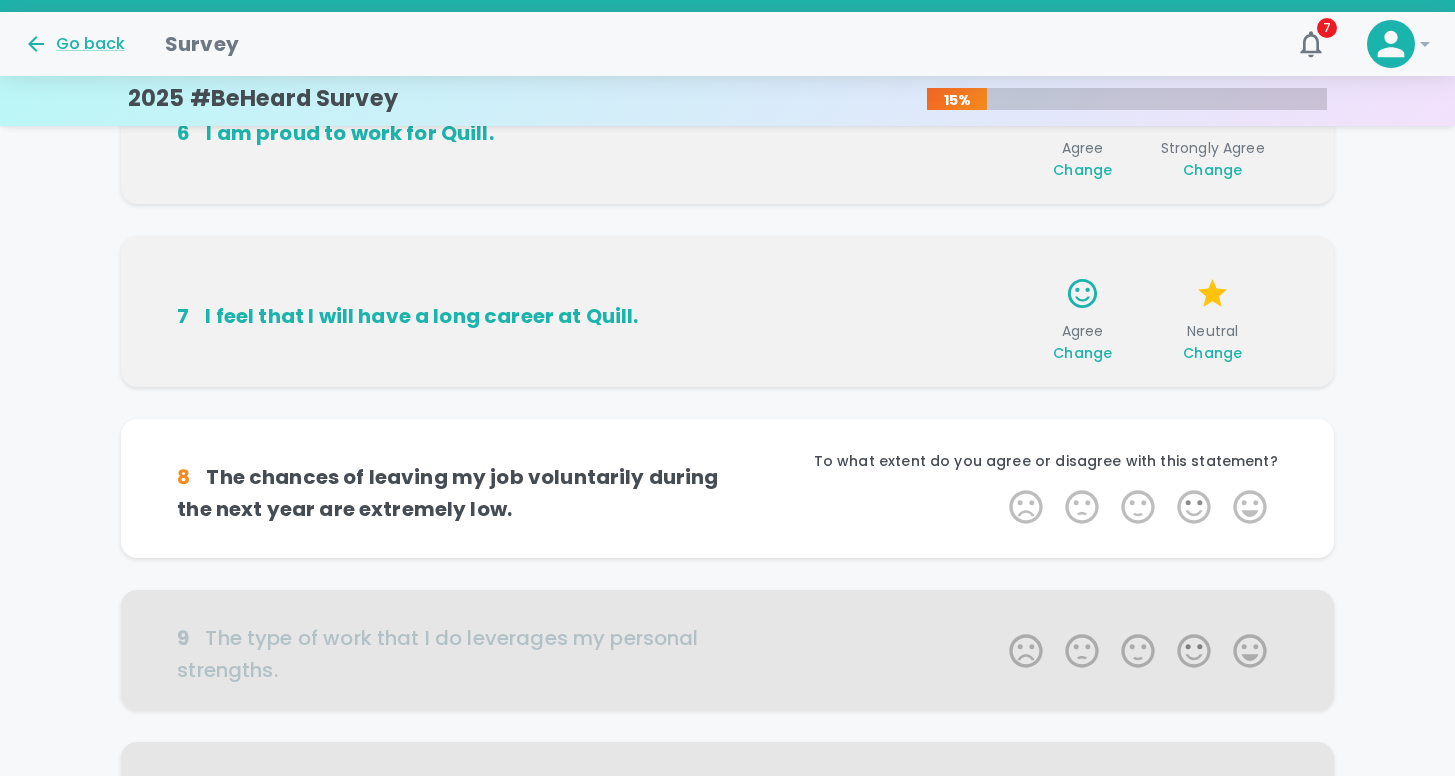 scroll, scrollTop: 1056, scrollLeft: 0, axis: vertical 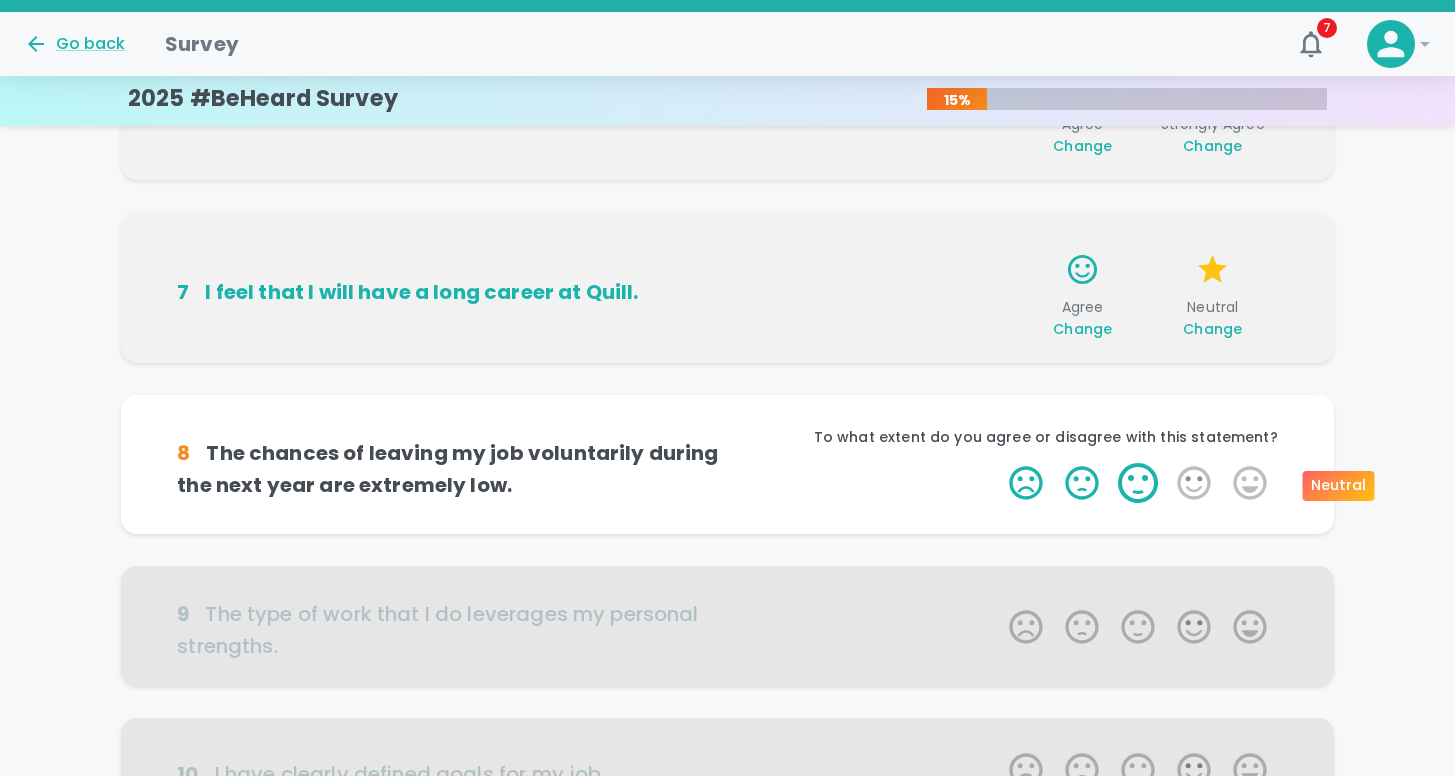 click on "3 Stars" at bounding box center [1138, 483] 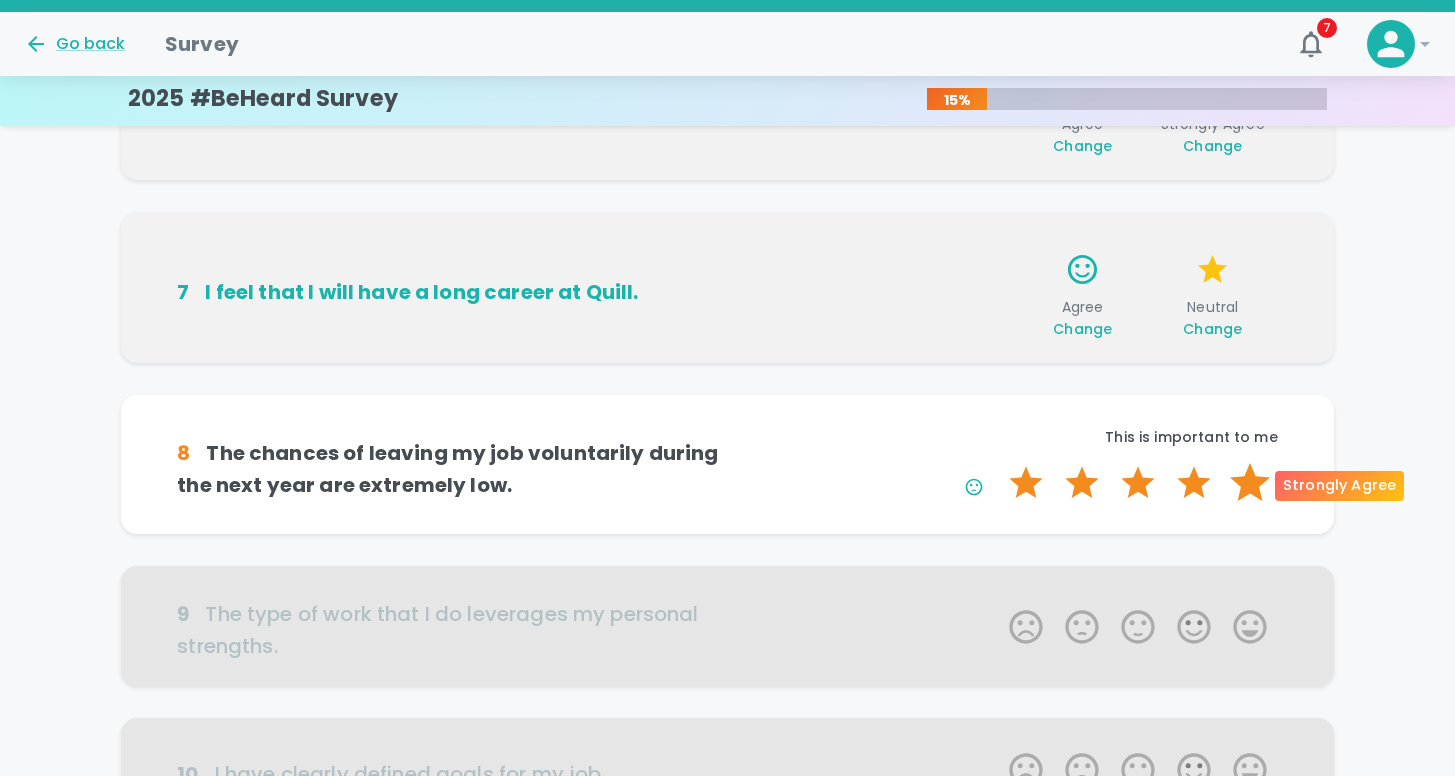 click on "5 Stars" at bounding box center [1250, 483] 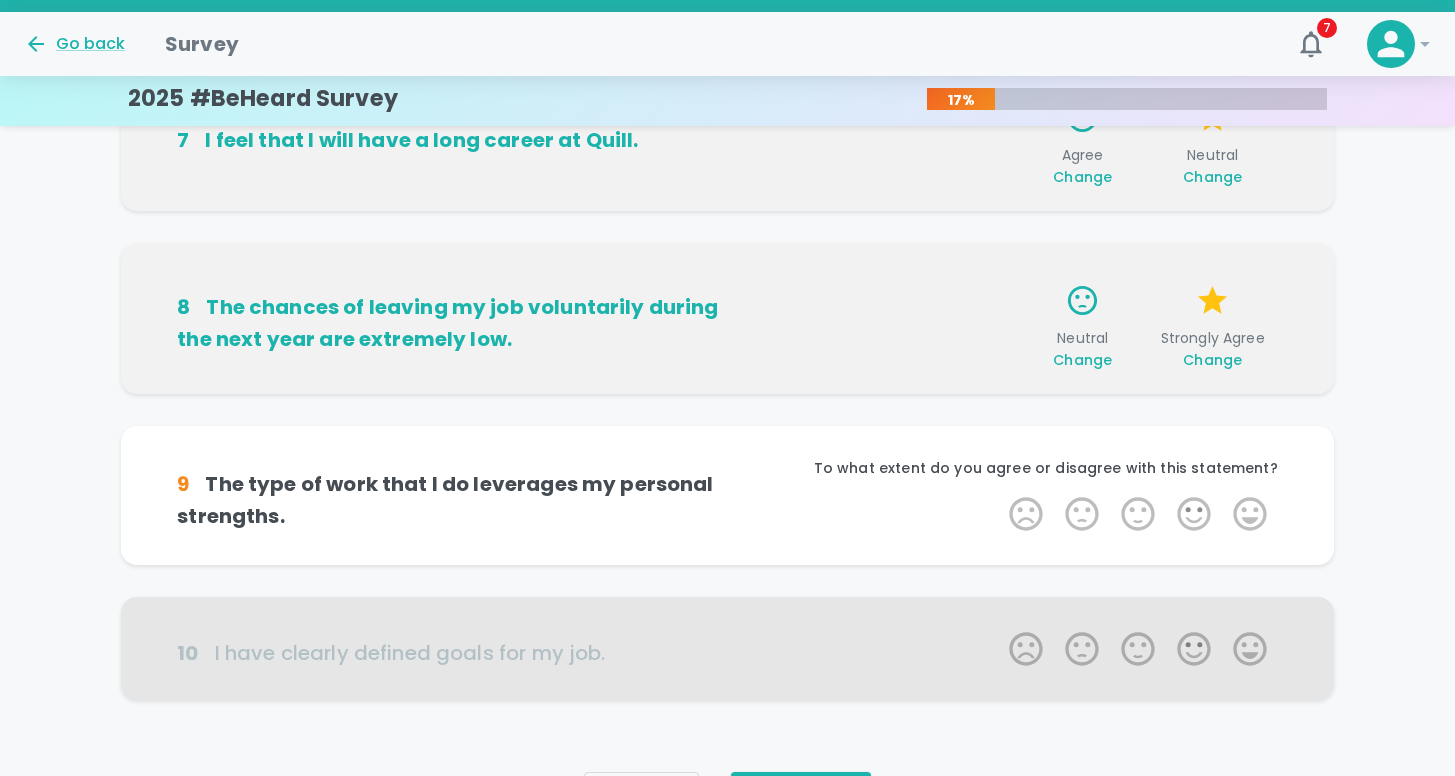 scroll, scrollTop: 1232, scrollLeft: 0, axis: vertical 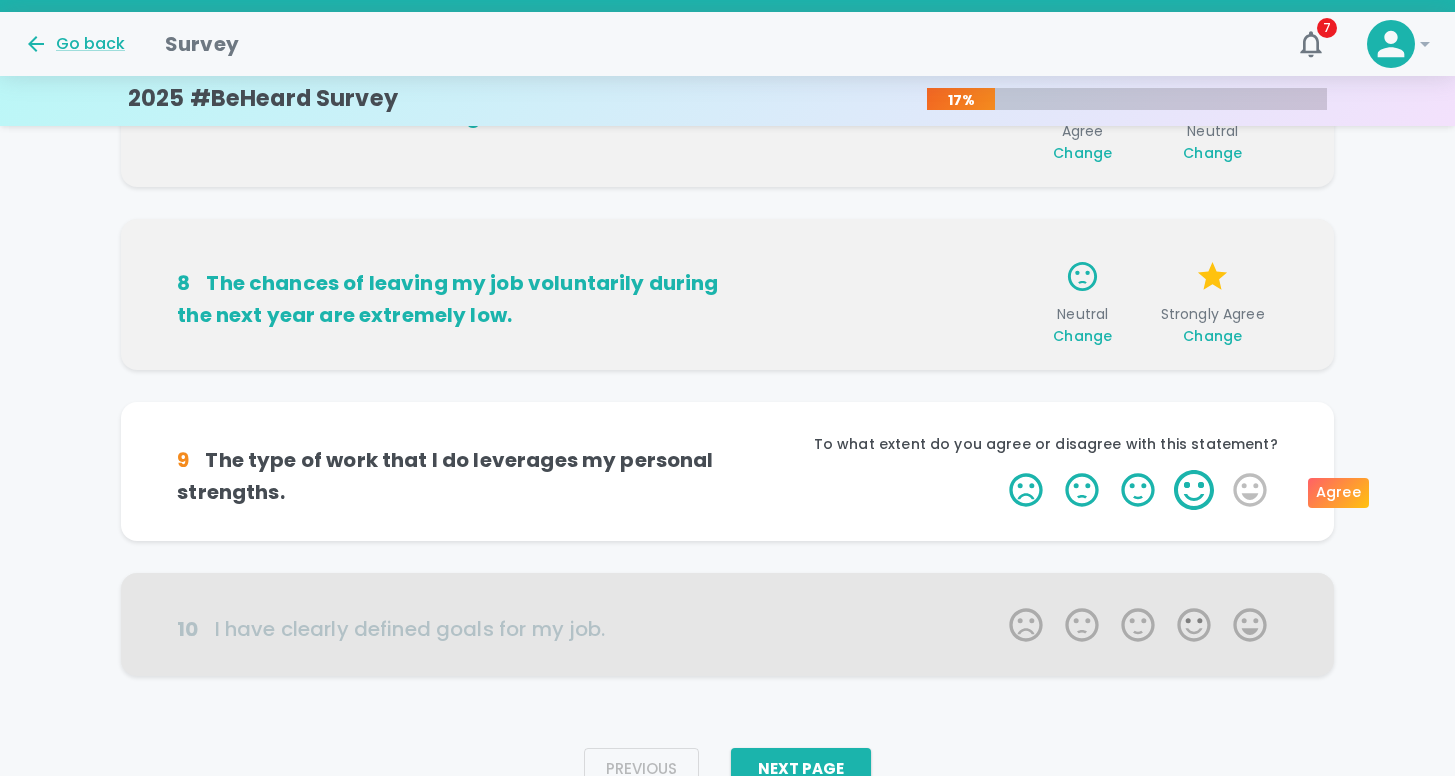 click on "4 Stars" at bounding box center [1194, 490] 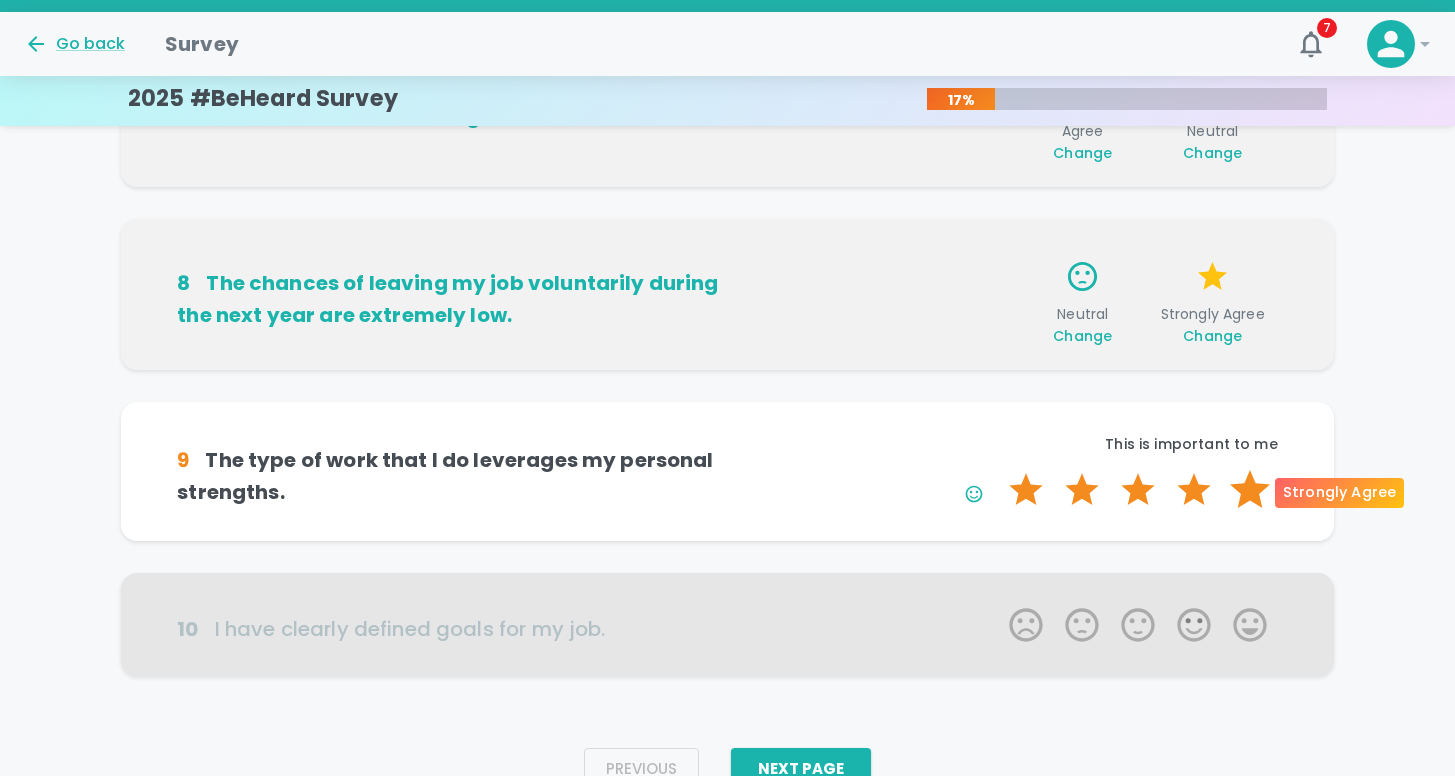 click on "5 Stars" at bounding box center (1250, 490) 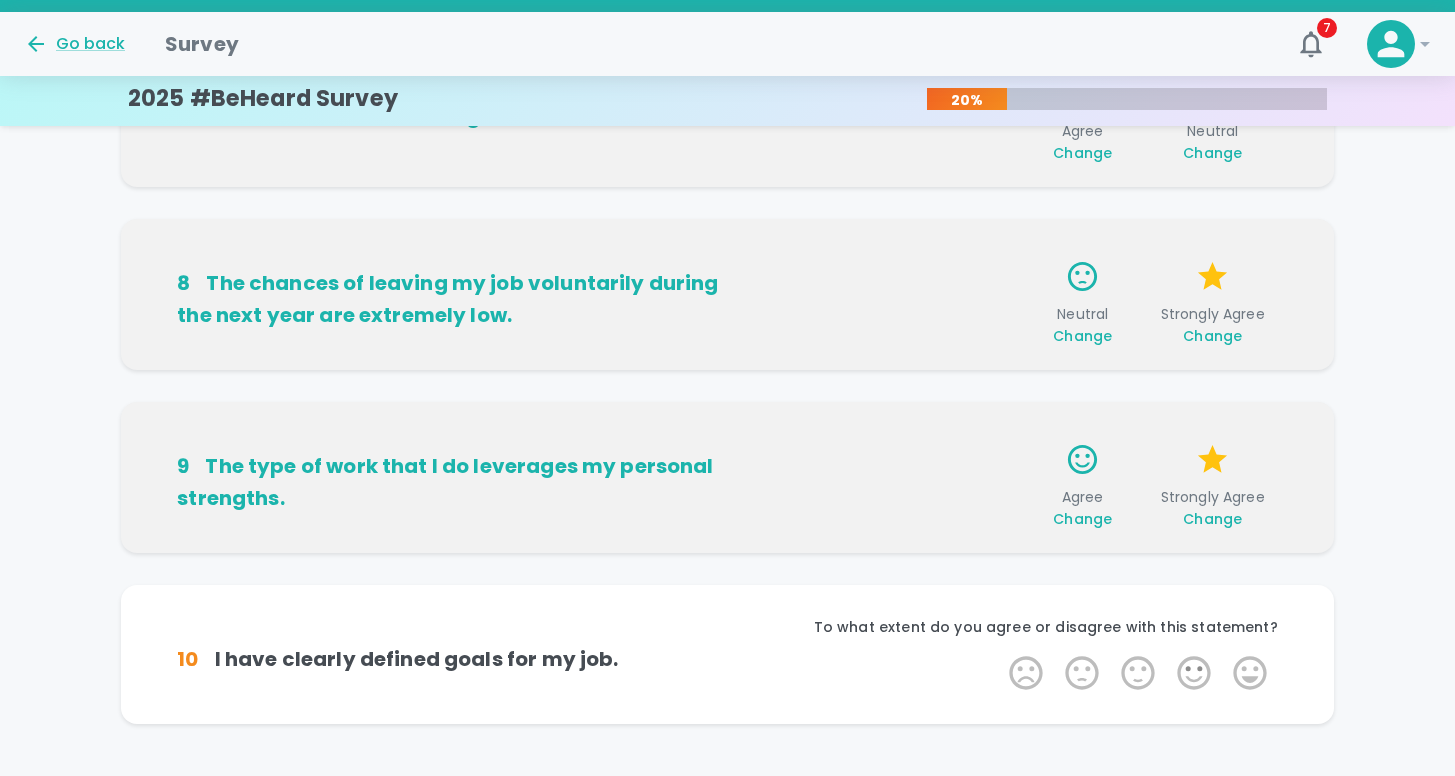 scroll, scrollTop: 1325, scrollLeft: 0, axis: vertical 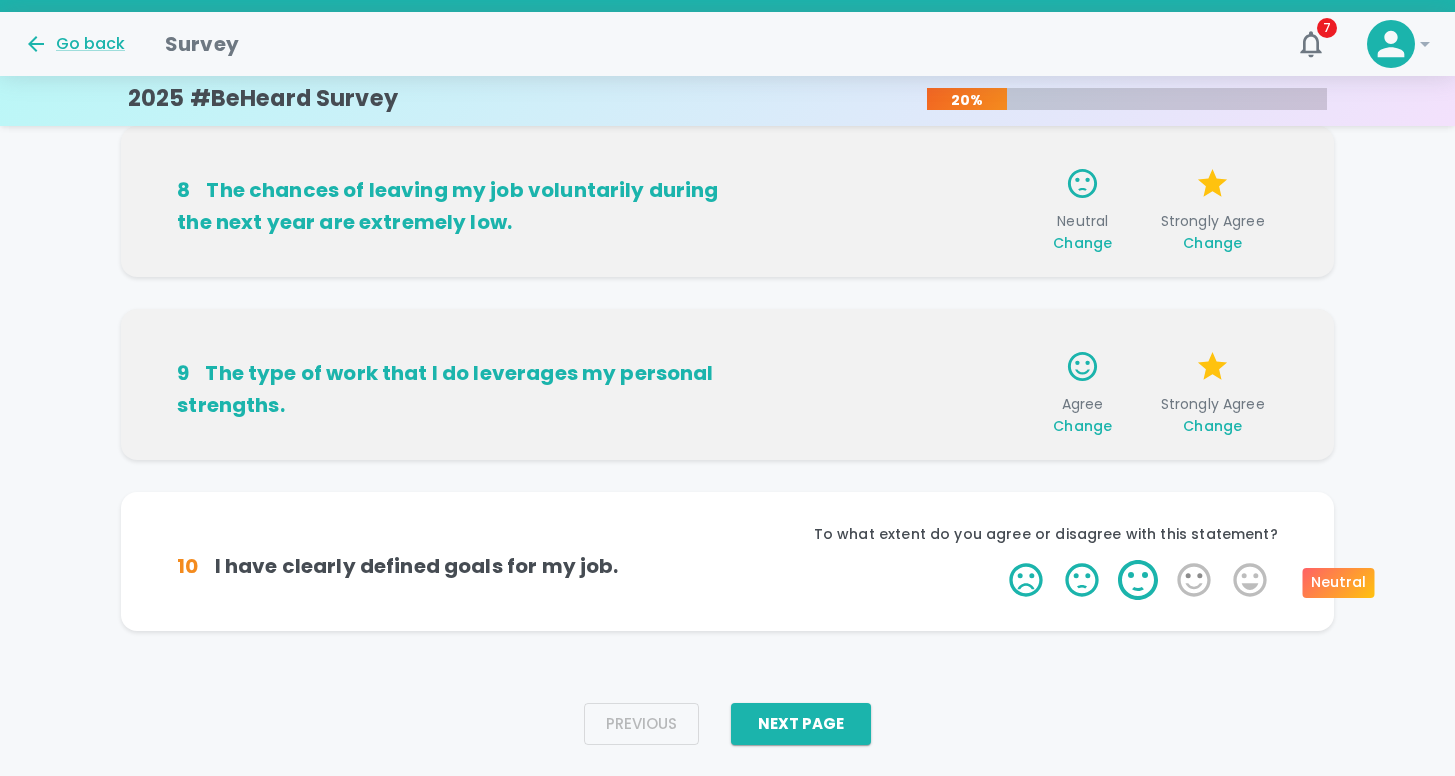 click on "3 Stars" at bounding box center (1138, 580) 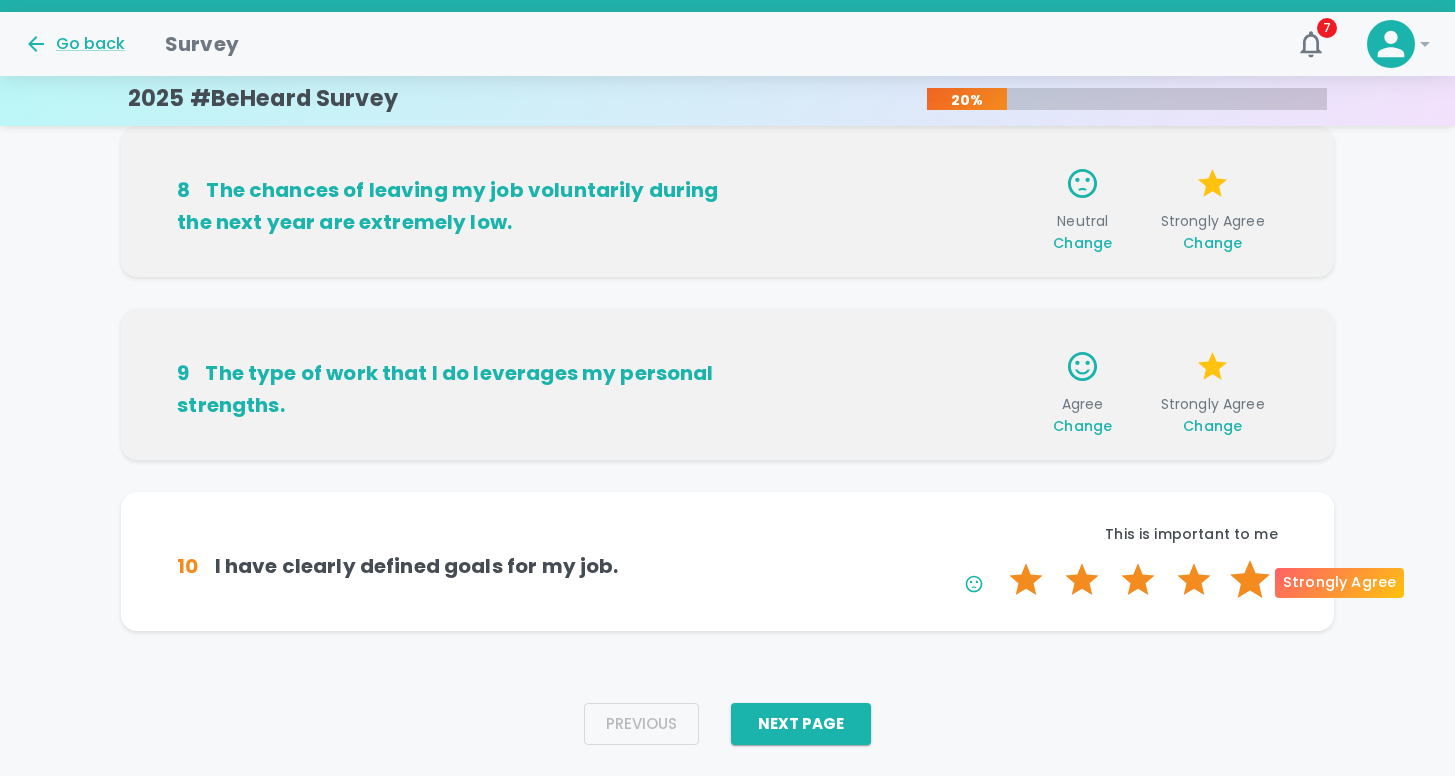 click on "5 Stars" at bounding box center (1250, 580) 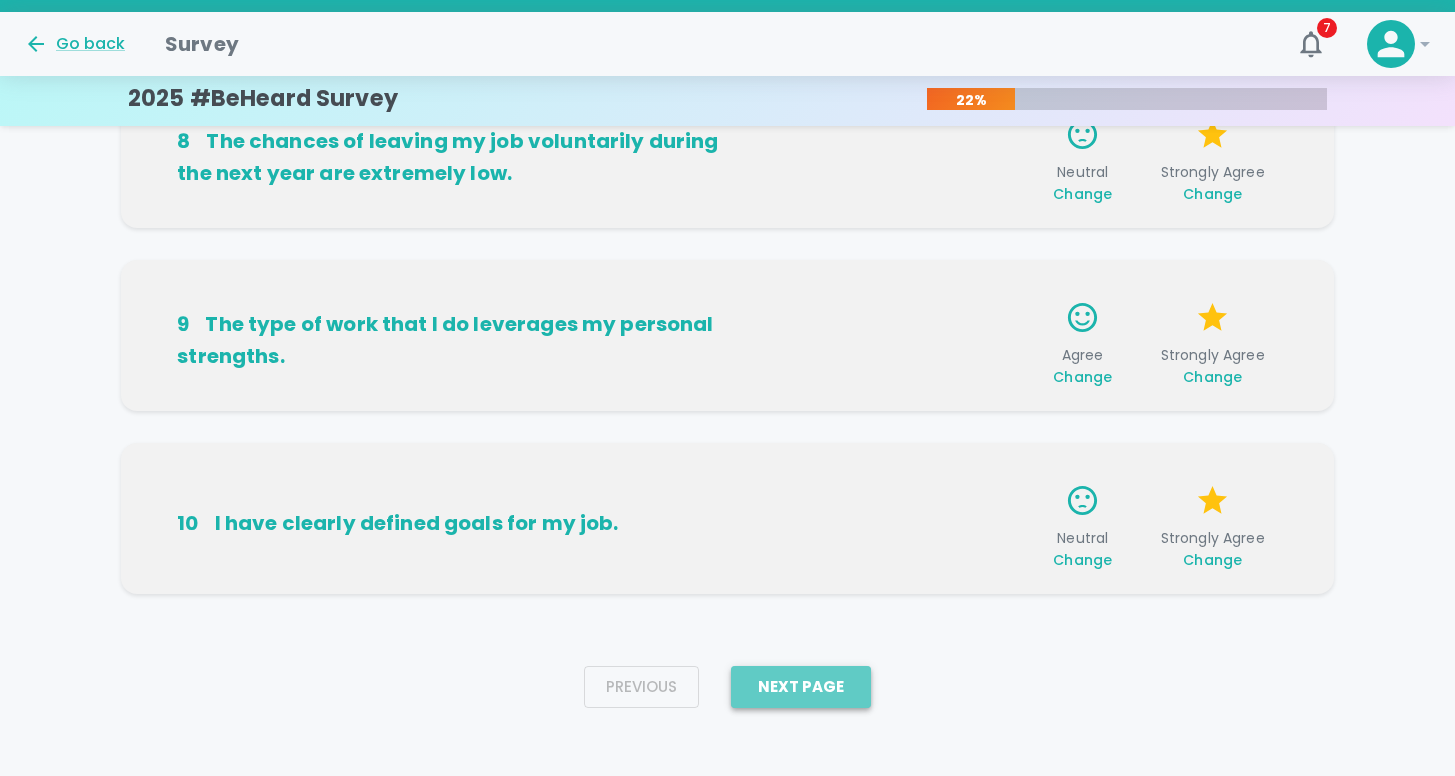 click on "Next Page" at bounding box center (801, 687) 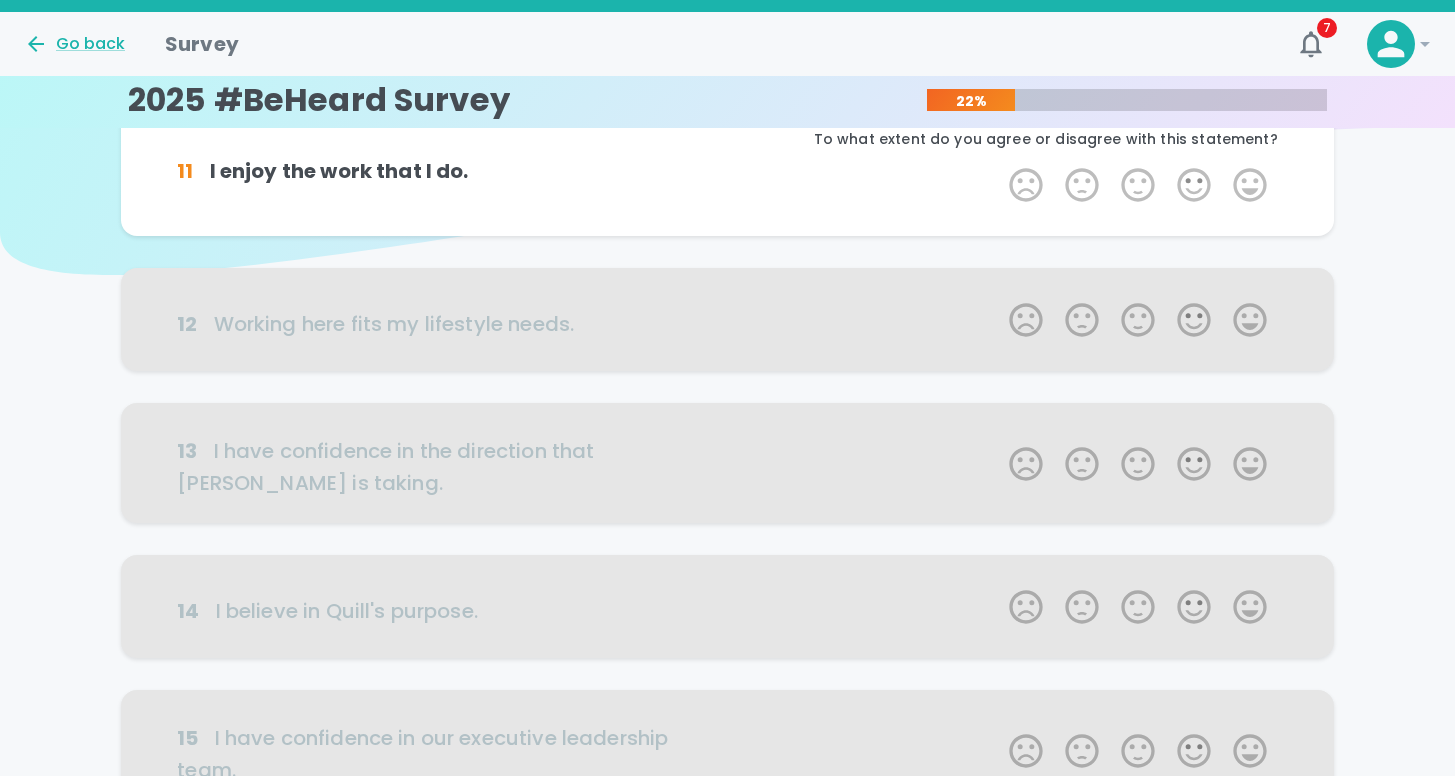 scroll, scrollTop: 0, scrollLeft: 0, axis: both 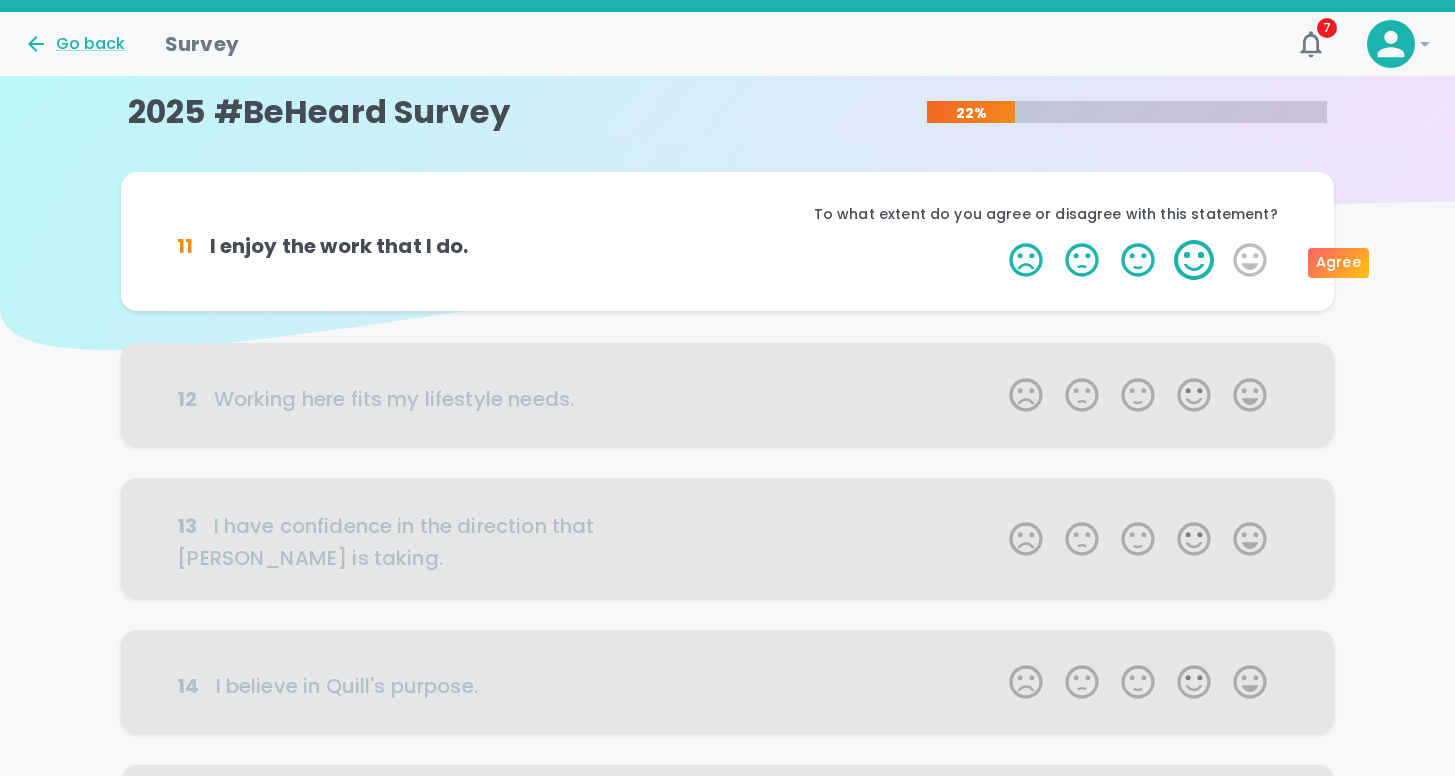 click on "4 Stars" at bounding box center (1194, 260) 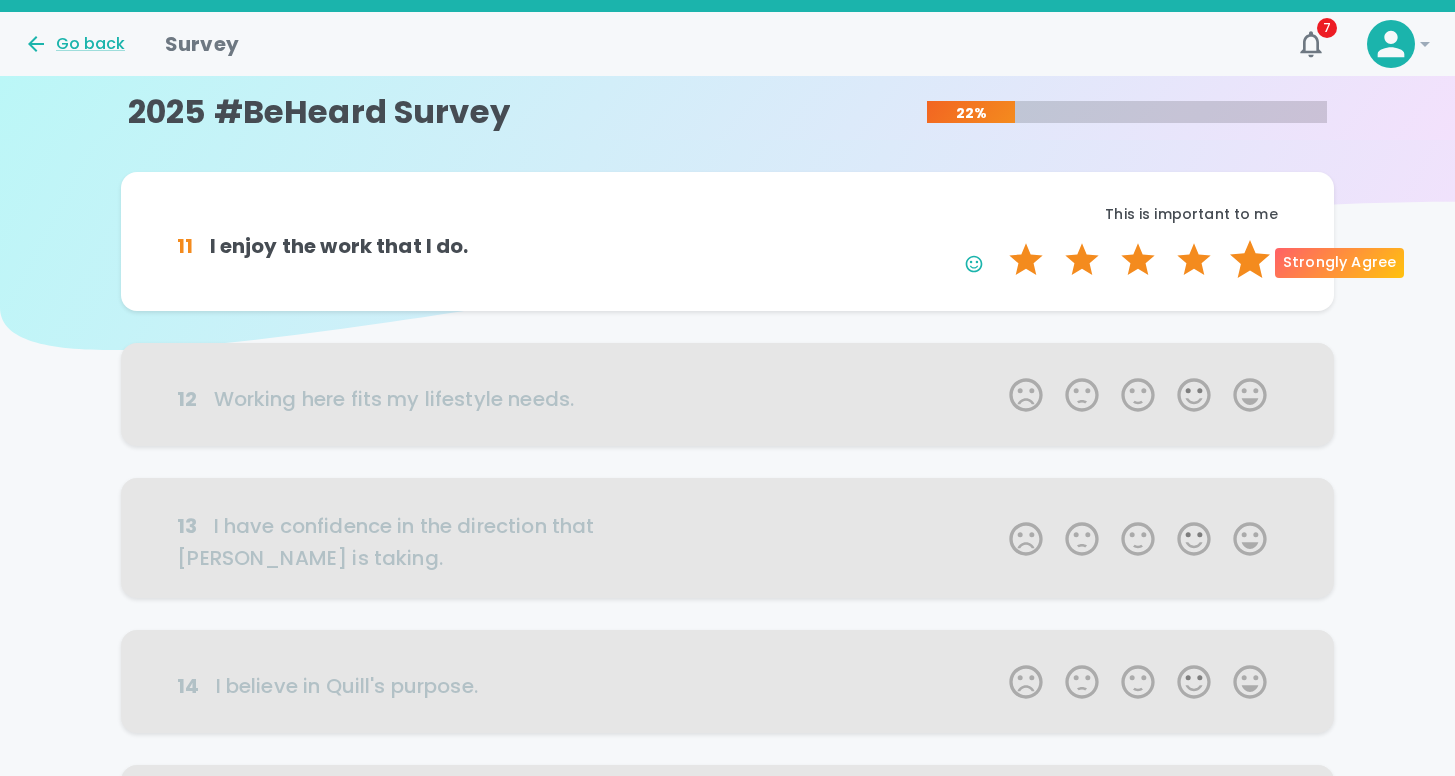 click on "5 Stars" at bounding box center (1250, 260) 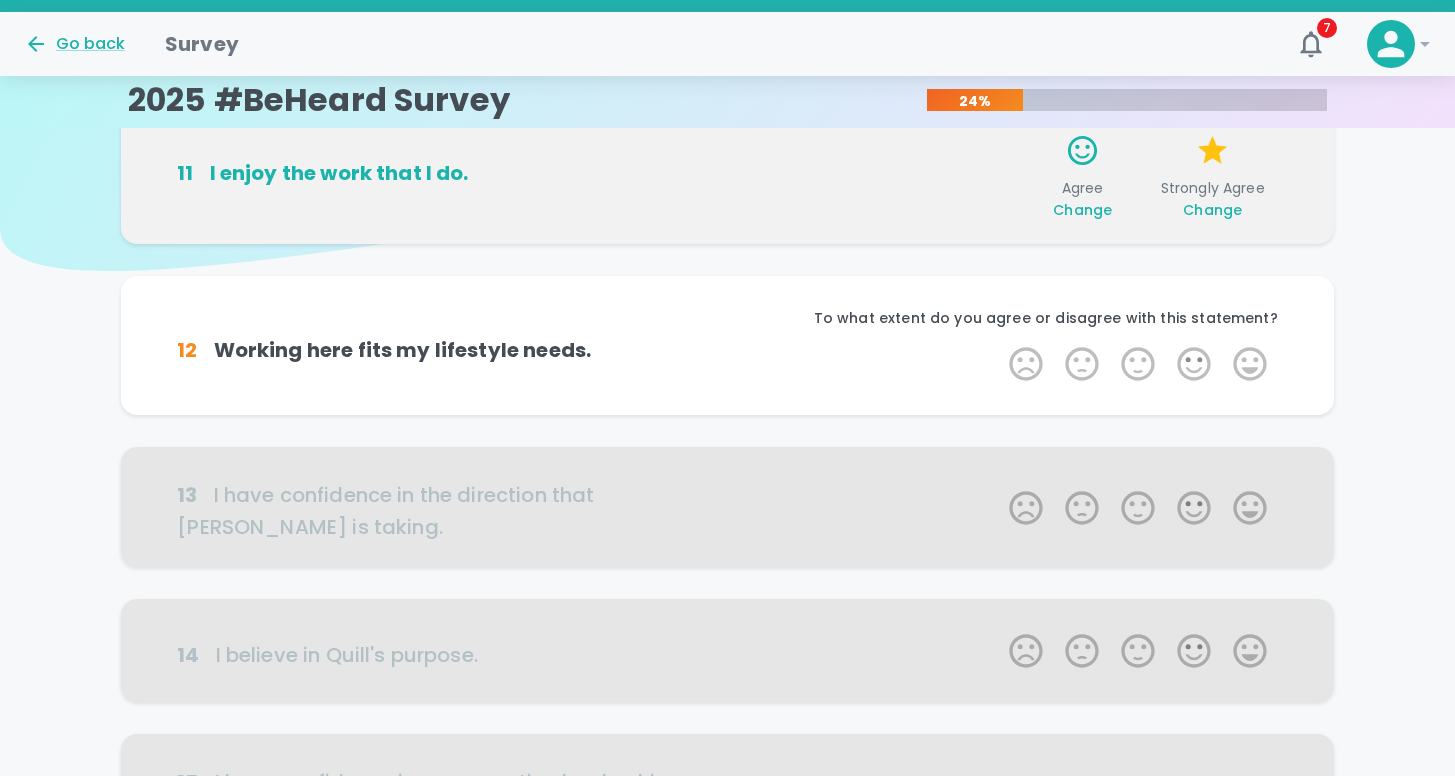 scroll, scrollTop: 76, scrollLeft: 0, axis: vertical 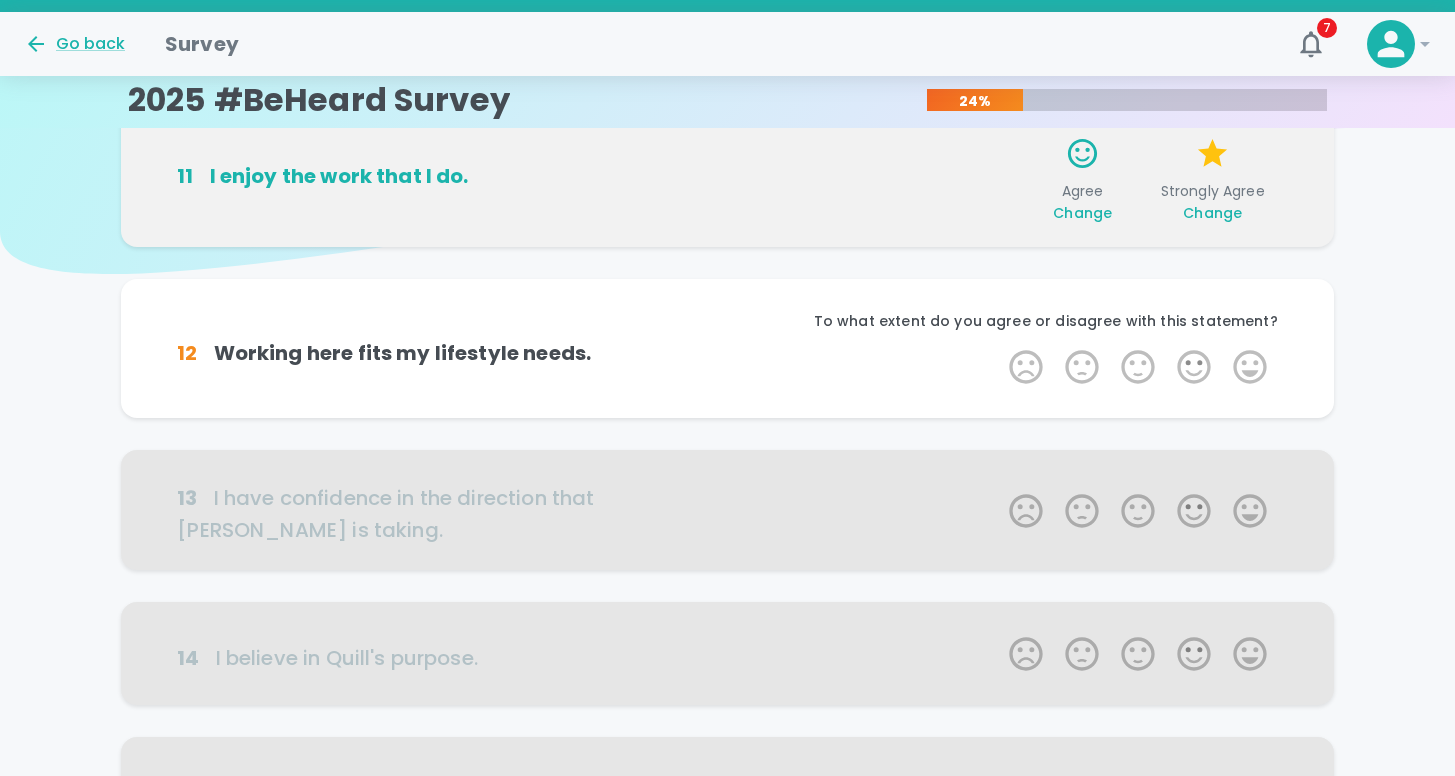 click on "Change" at bounding box center (1082, 213) 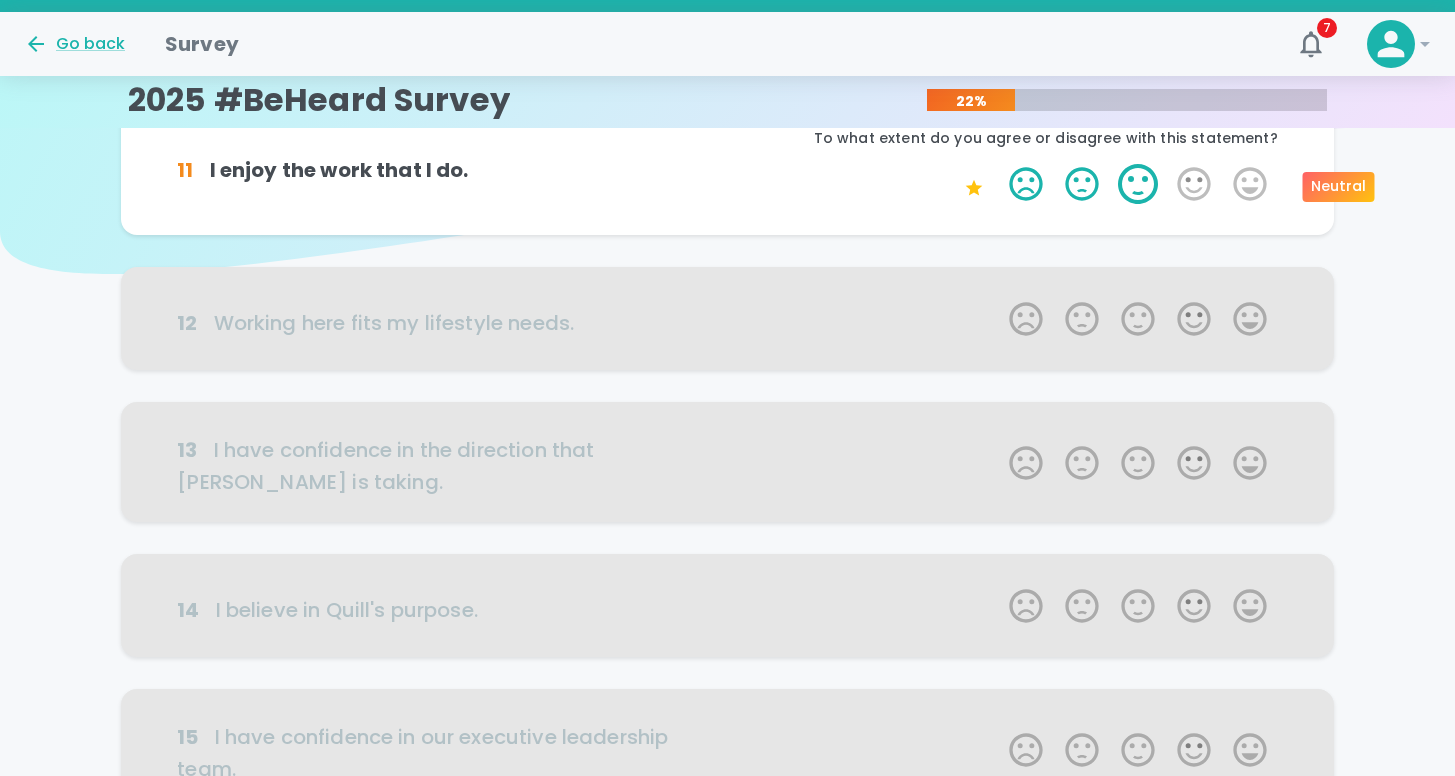 click on "3 Stars" at bounding box center (1138, 184) 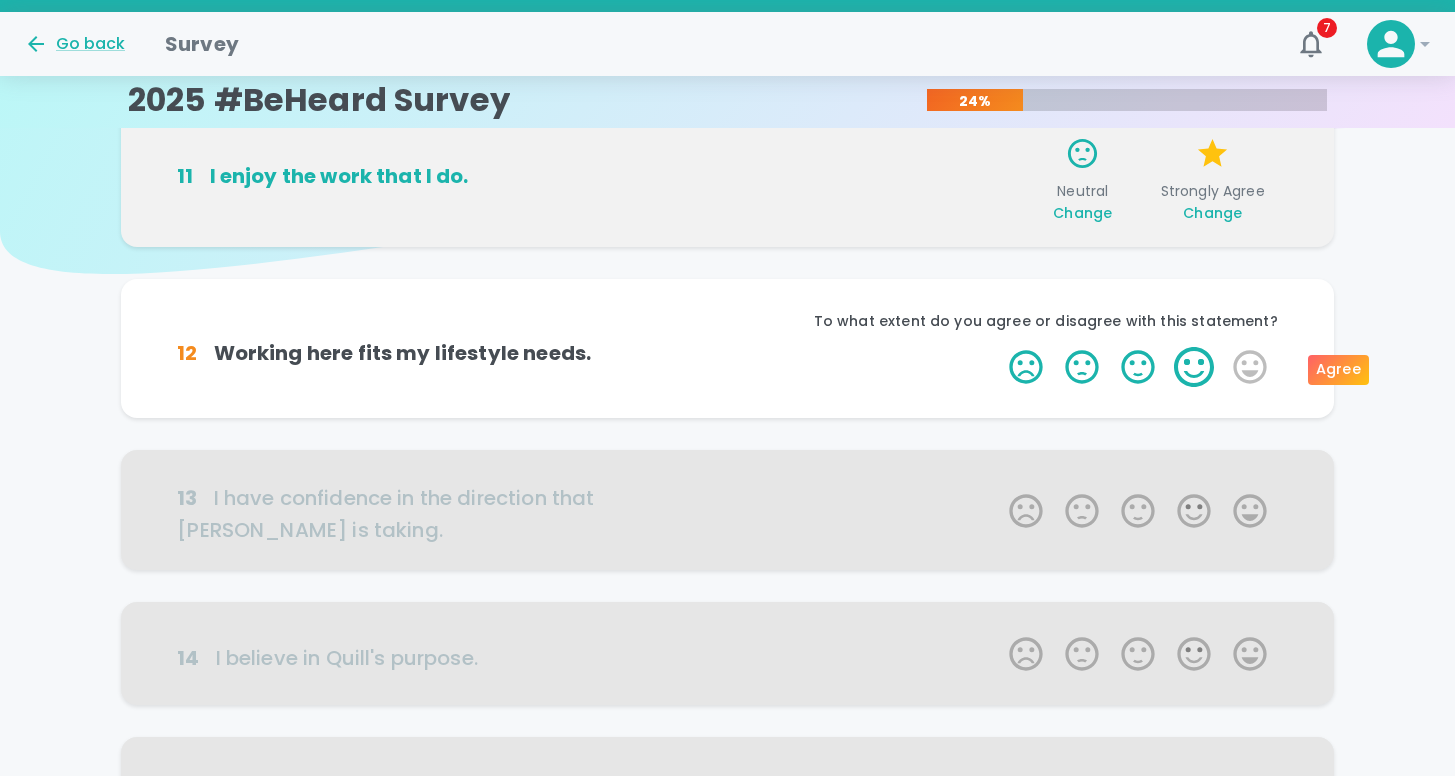 click on "4 Stars" at bounding box center [1194, 367] 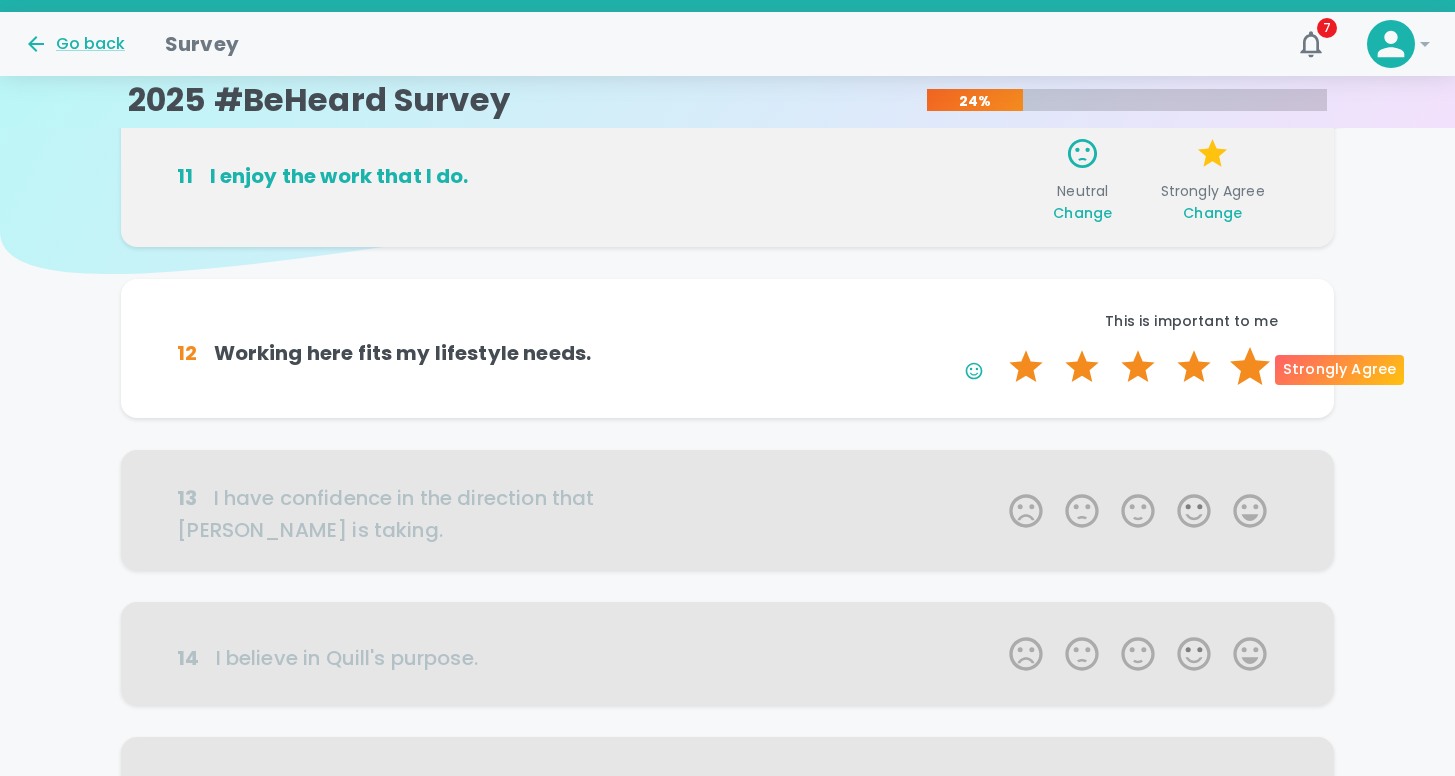 click on "5 Stars" at bounding box center [1250, 367] 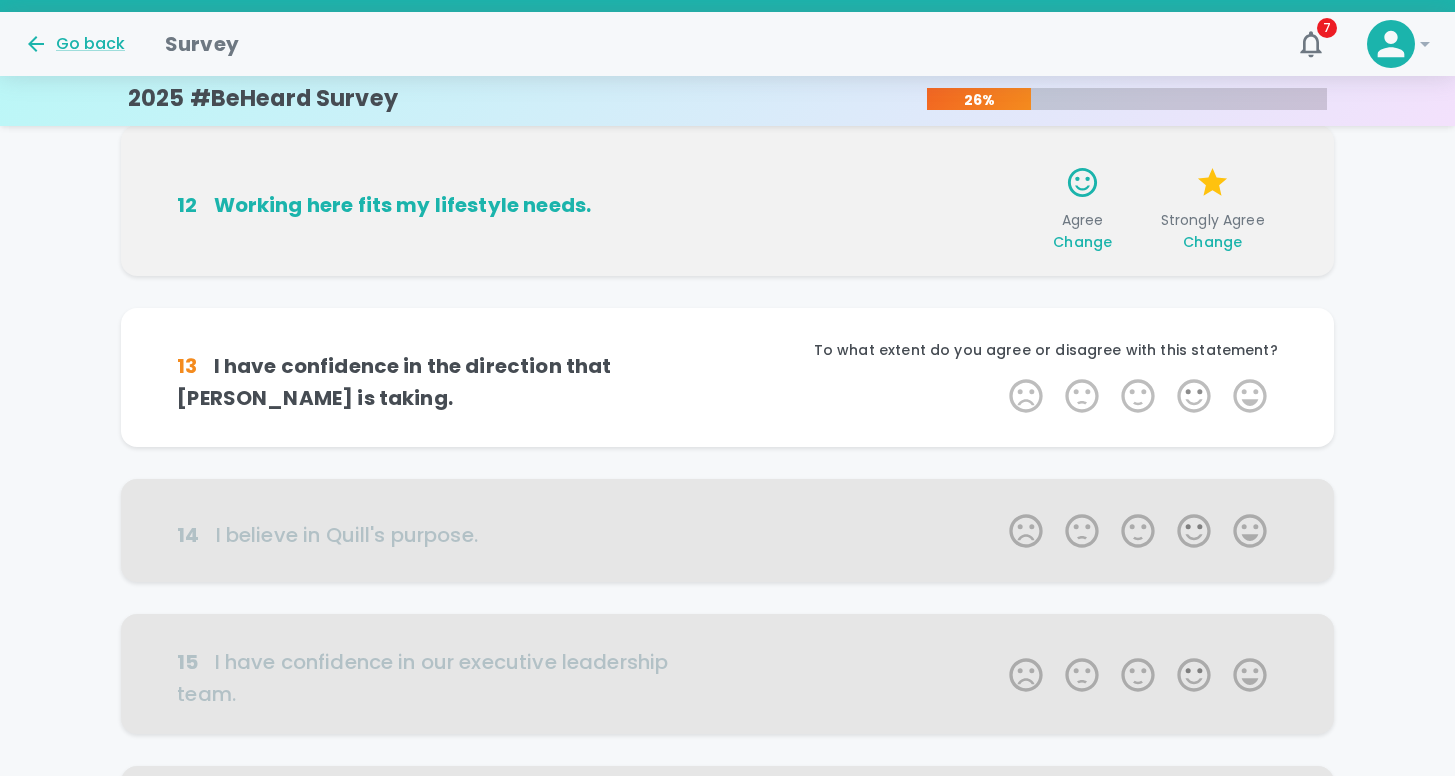 scroll, scrollTop: 252, scrollLeft: 0, axis: vertical 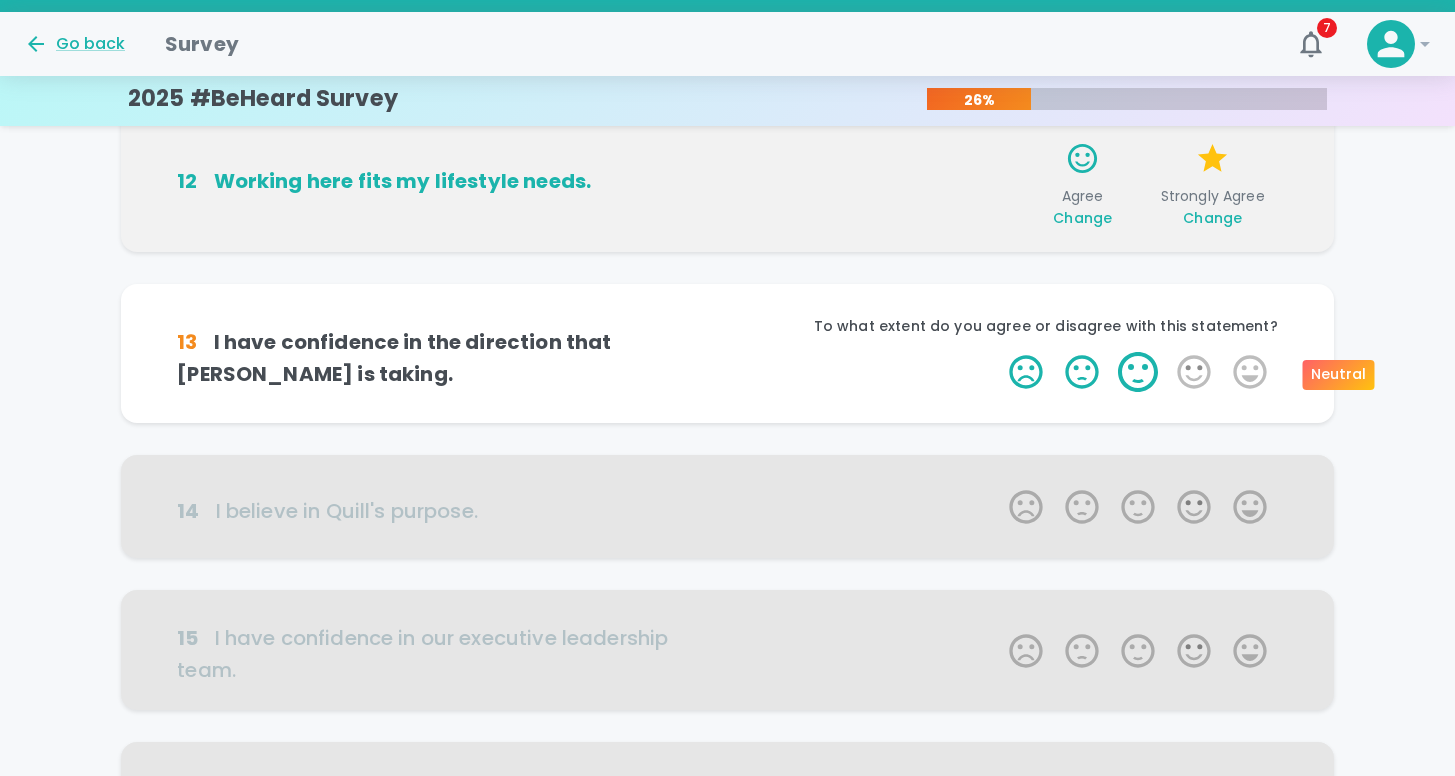 click on "3 Stars" at bounding box center [1138, 372] 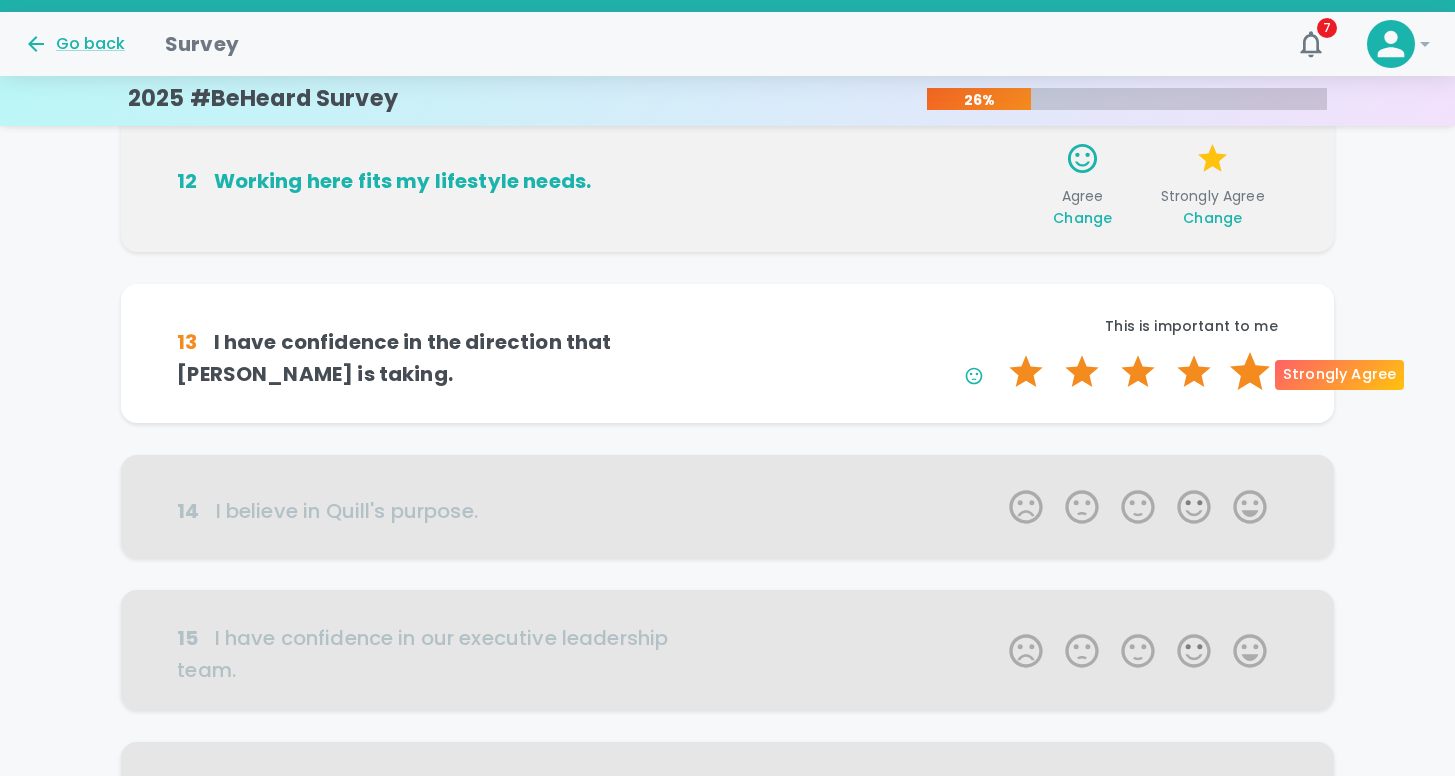 click on "5 Stars" at bounding box center (1250, 372) 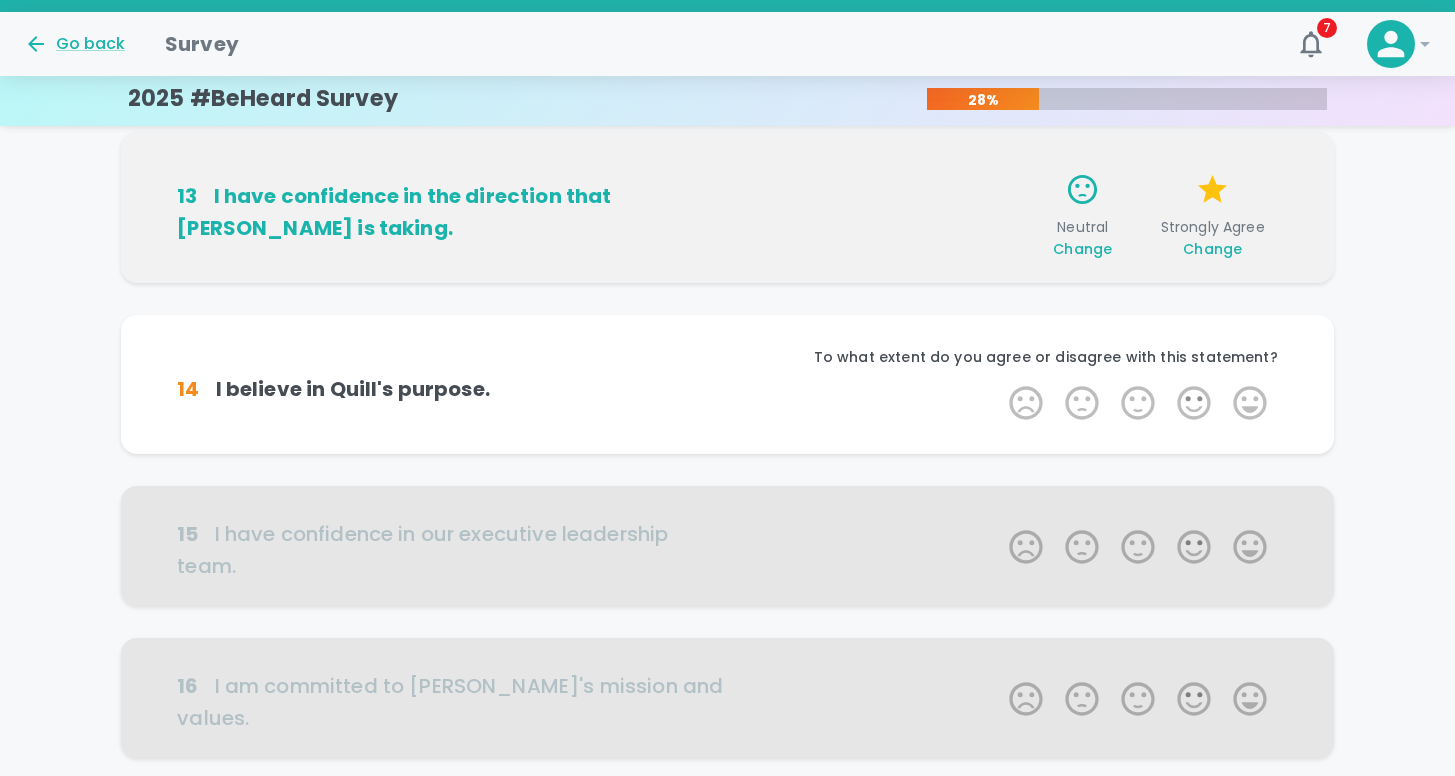 scroll, scrollTop: 428, scrollLeft: 0, axis: vertical 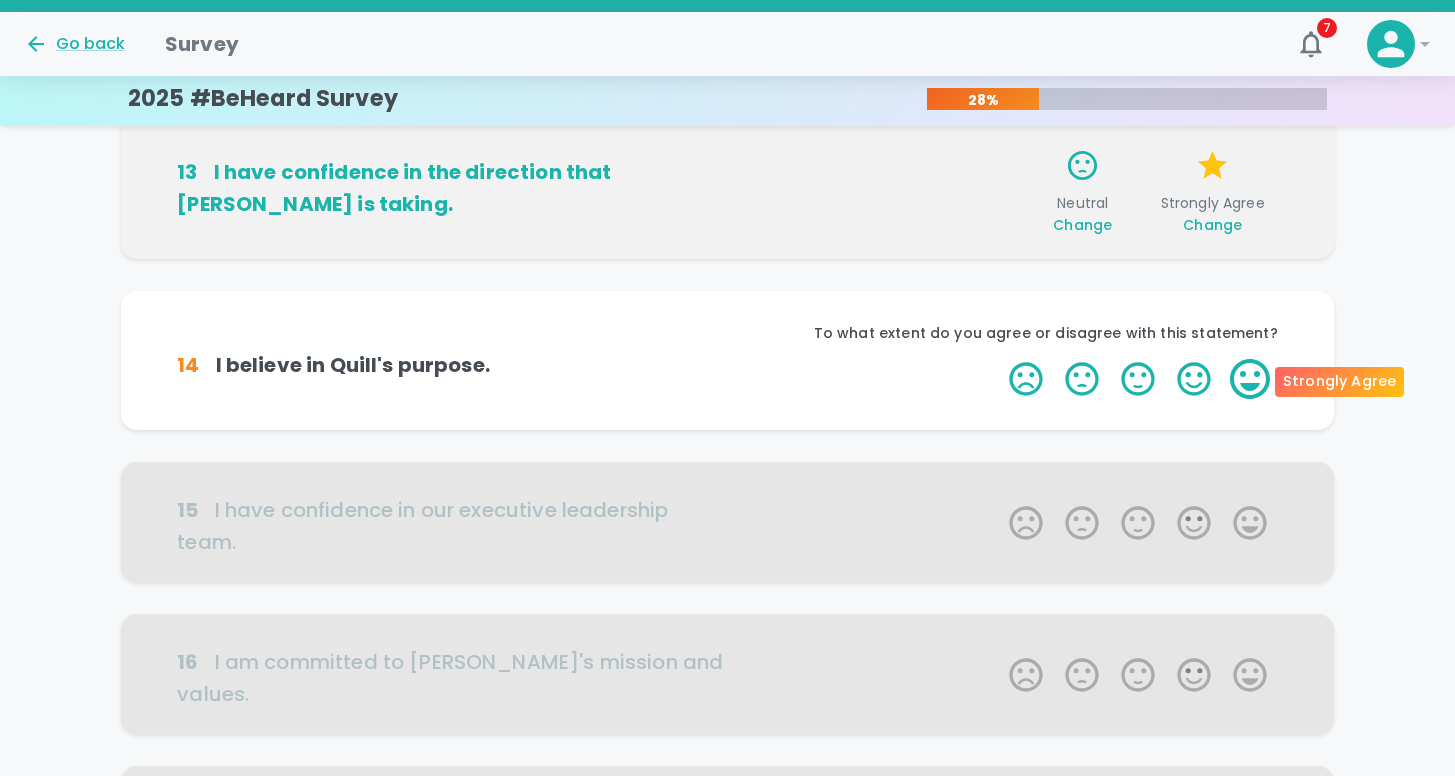 click on "5 Stars" at bounding box center [1250, 379] 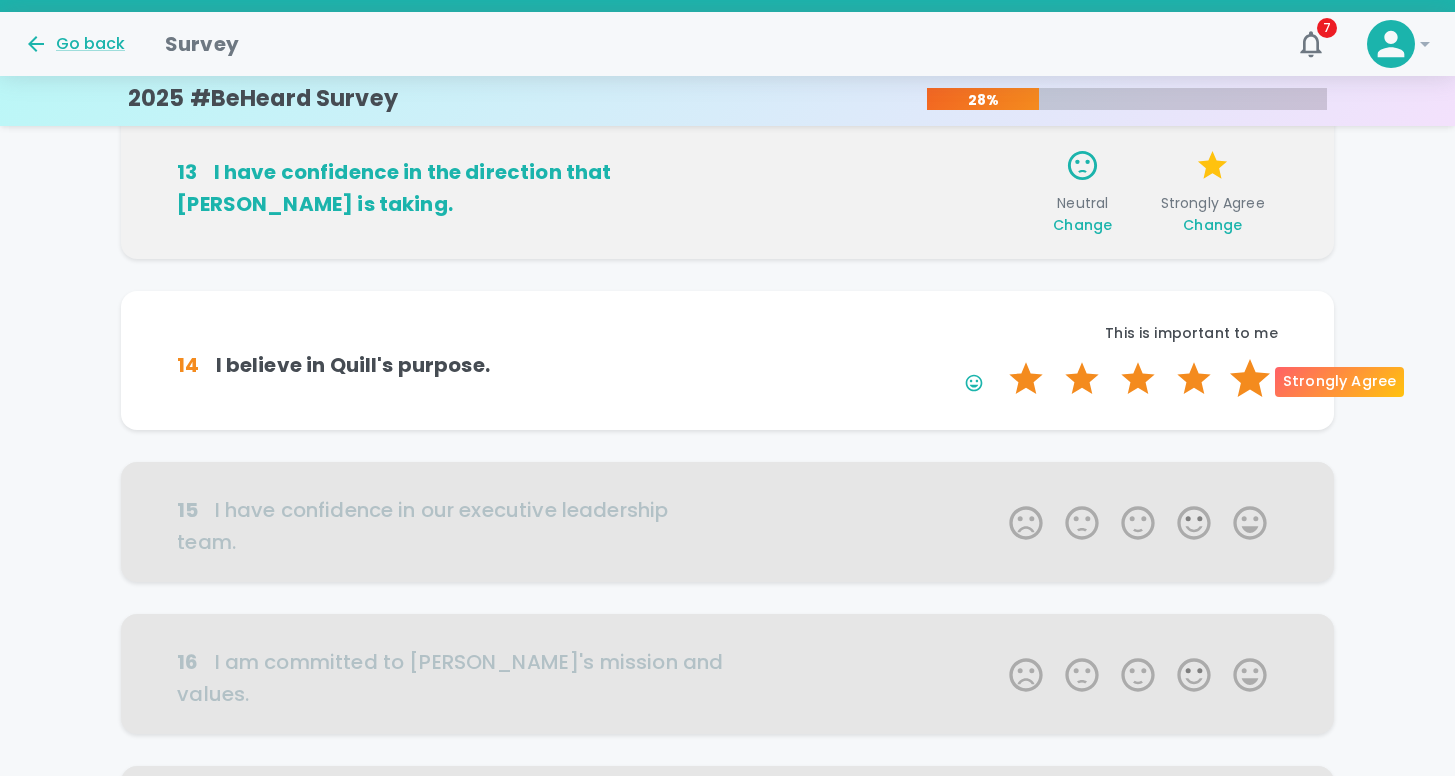 click on "5 Stars" at bounding box center (1250, 379) 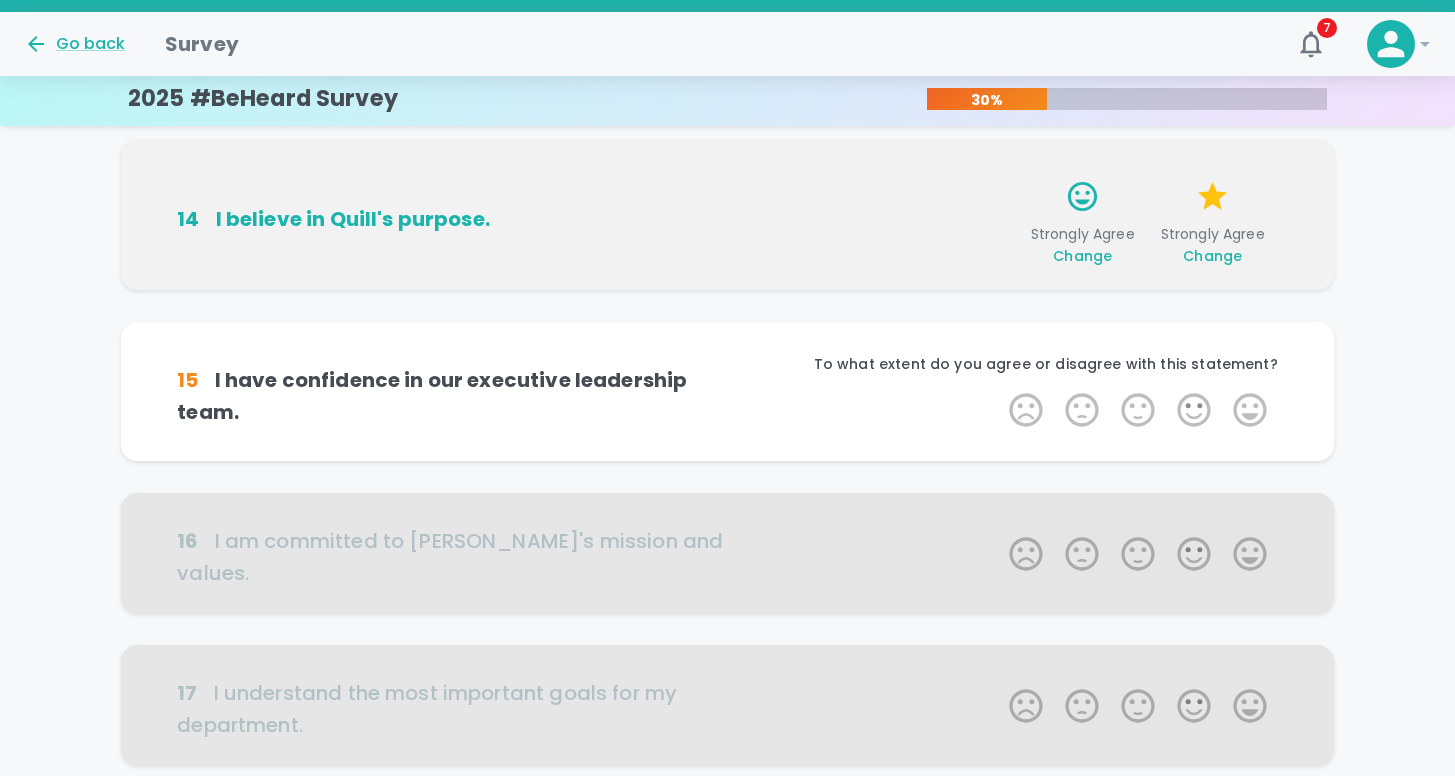 scroll, scrollTop: 604, scrollLeft: 0, axis: vertical 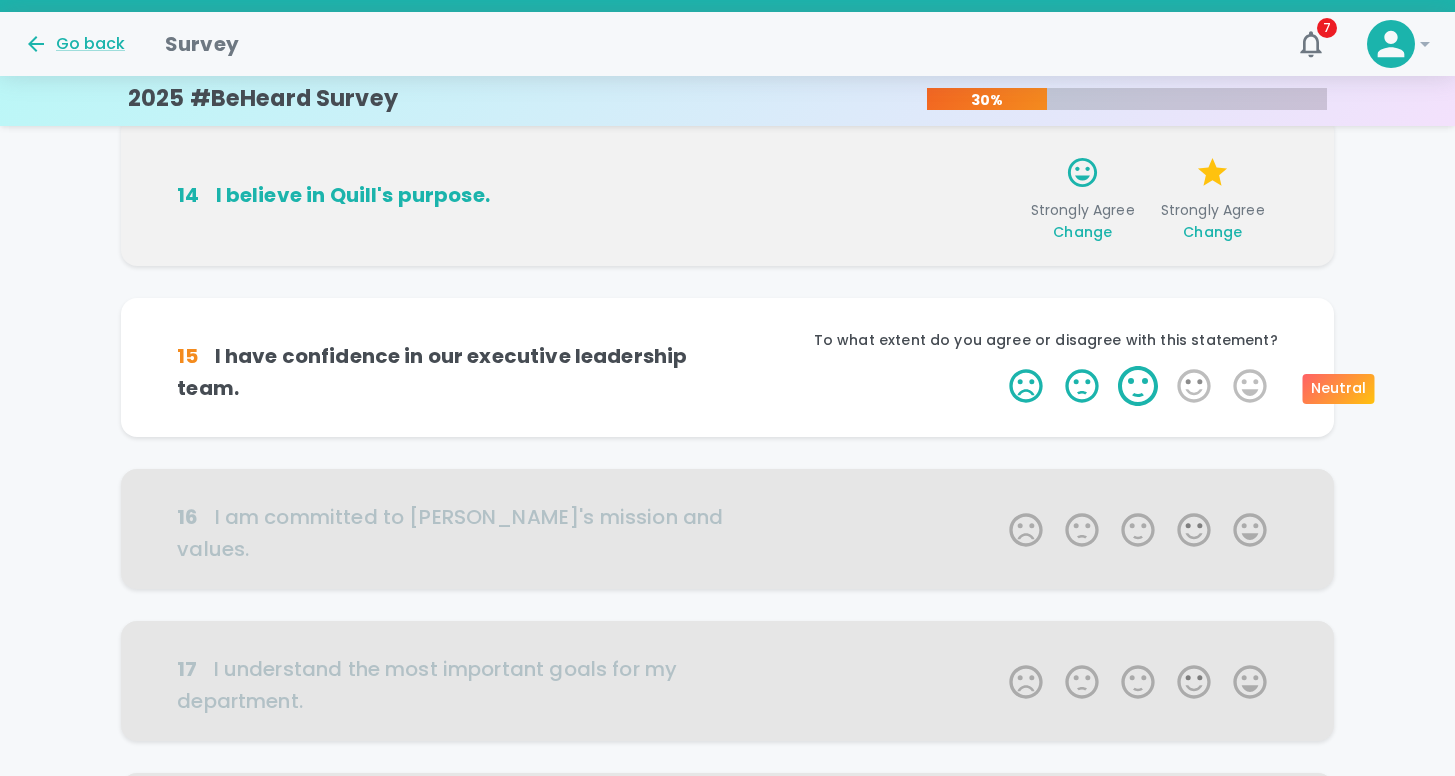 click on "3 Stars" at bounding box center (1138, 386) 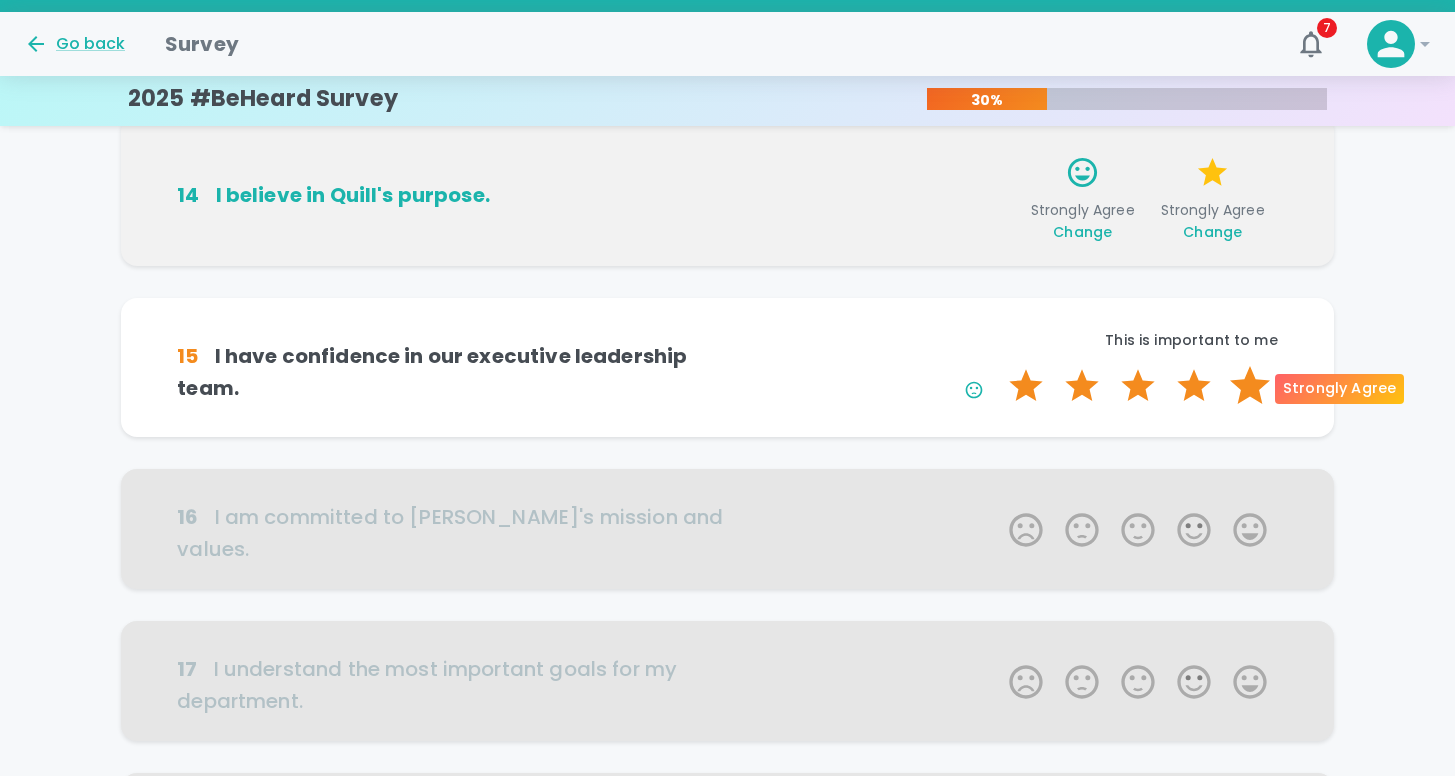 click on "5 Stars" at bounding box center [1250, 386] 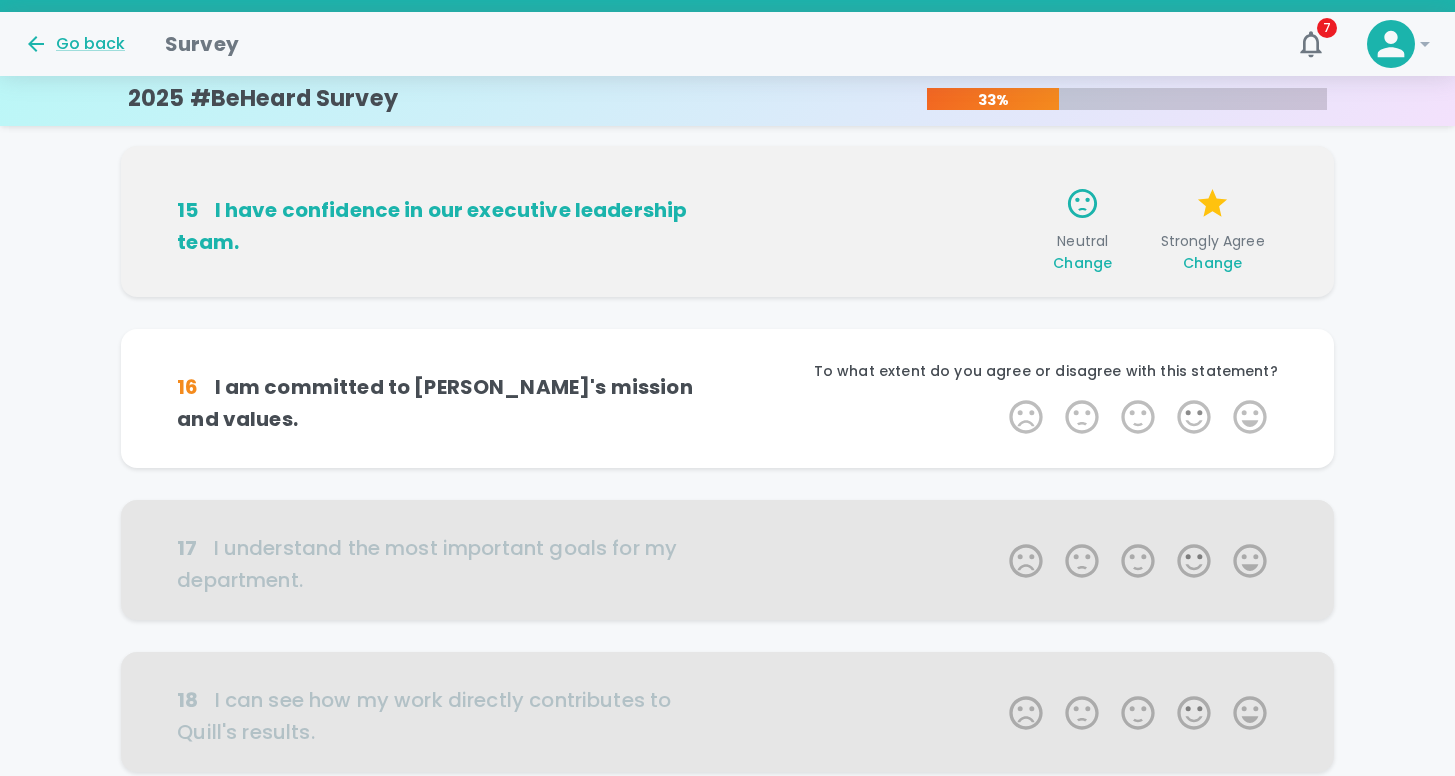 scroll, scrollTop: 780, scrollLeft: 0, axis: vertical 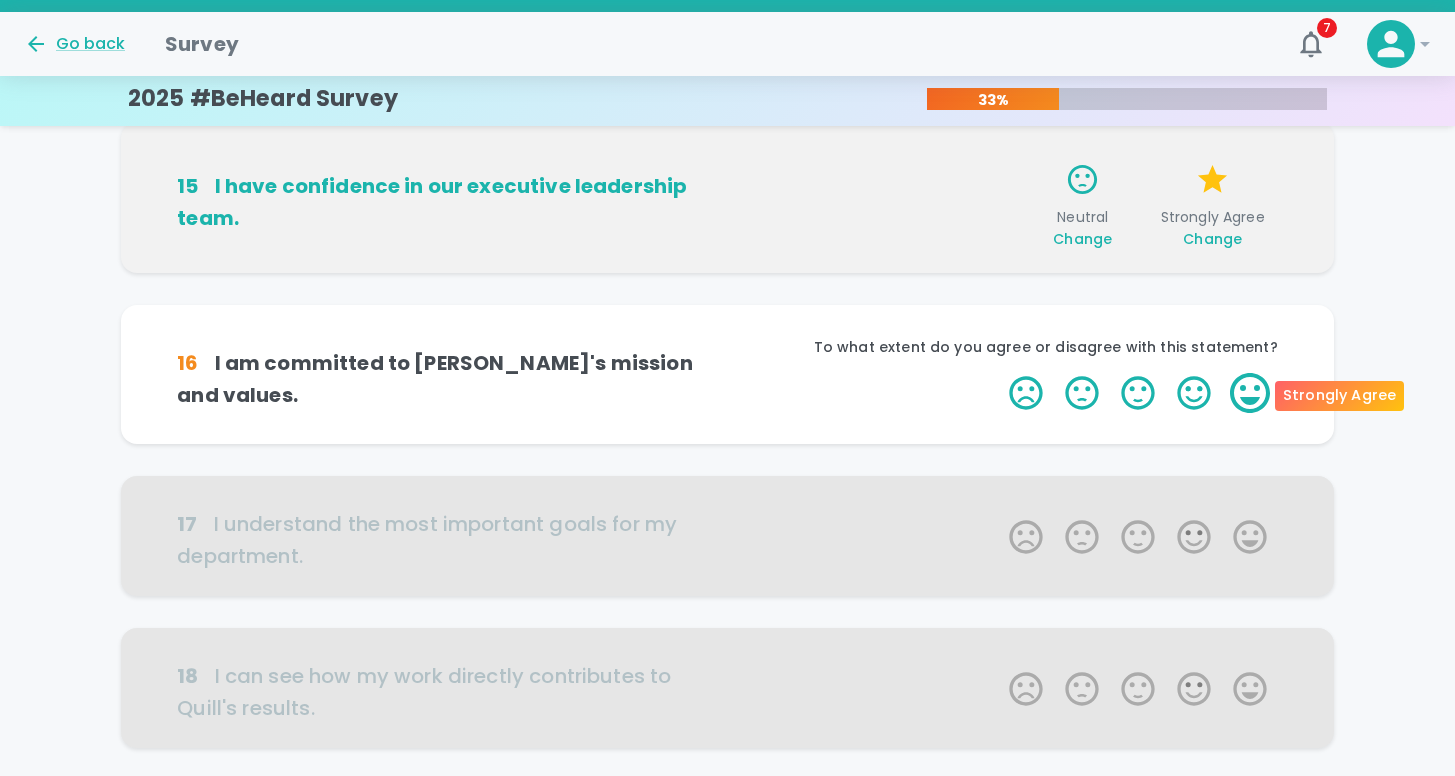 click on "5 Stars" at bounding box center [1250, 393] 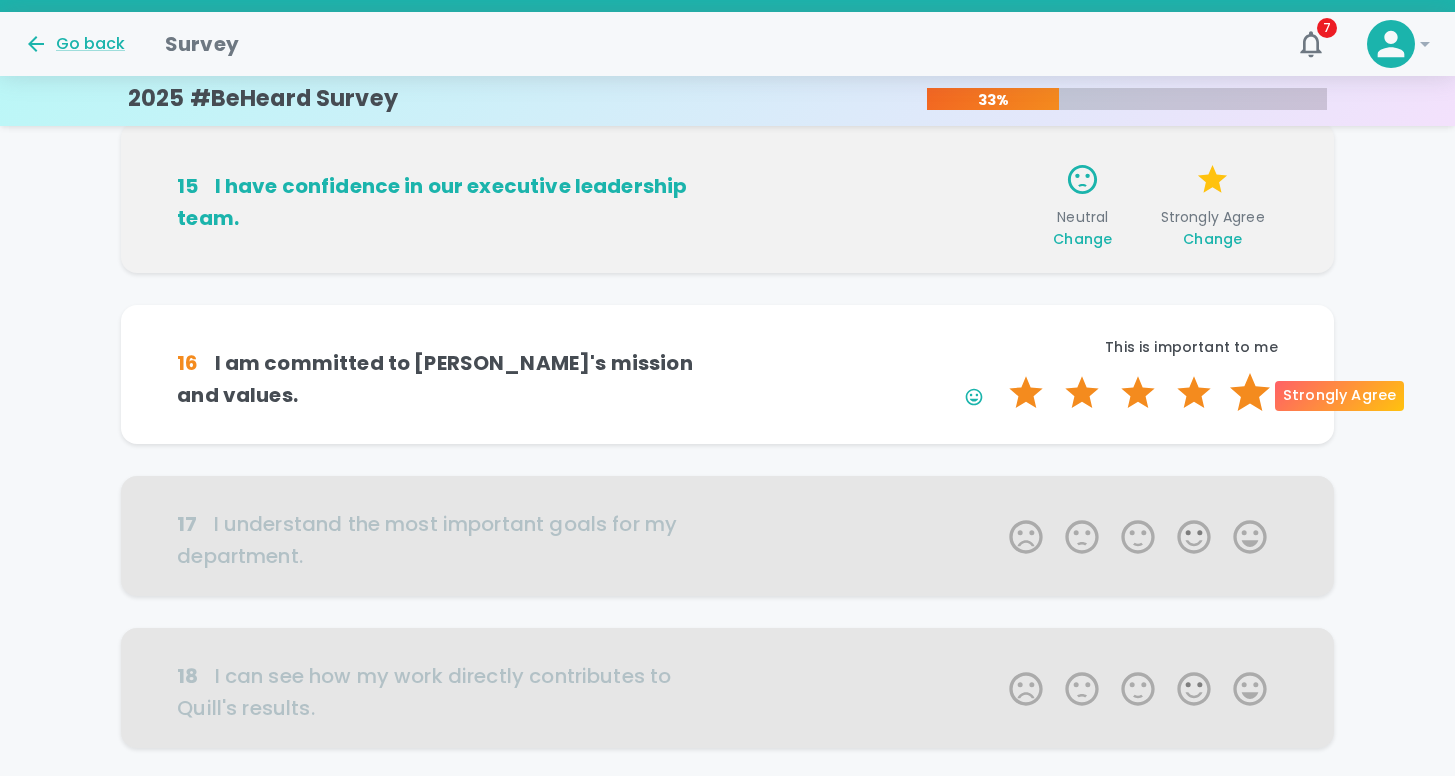 click on "5 Stars" at bounding box center (1250, 393) 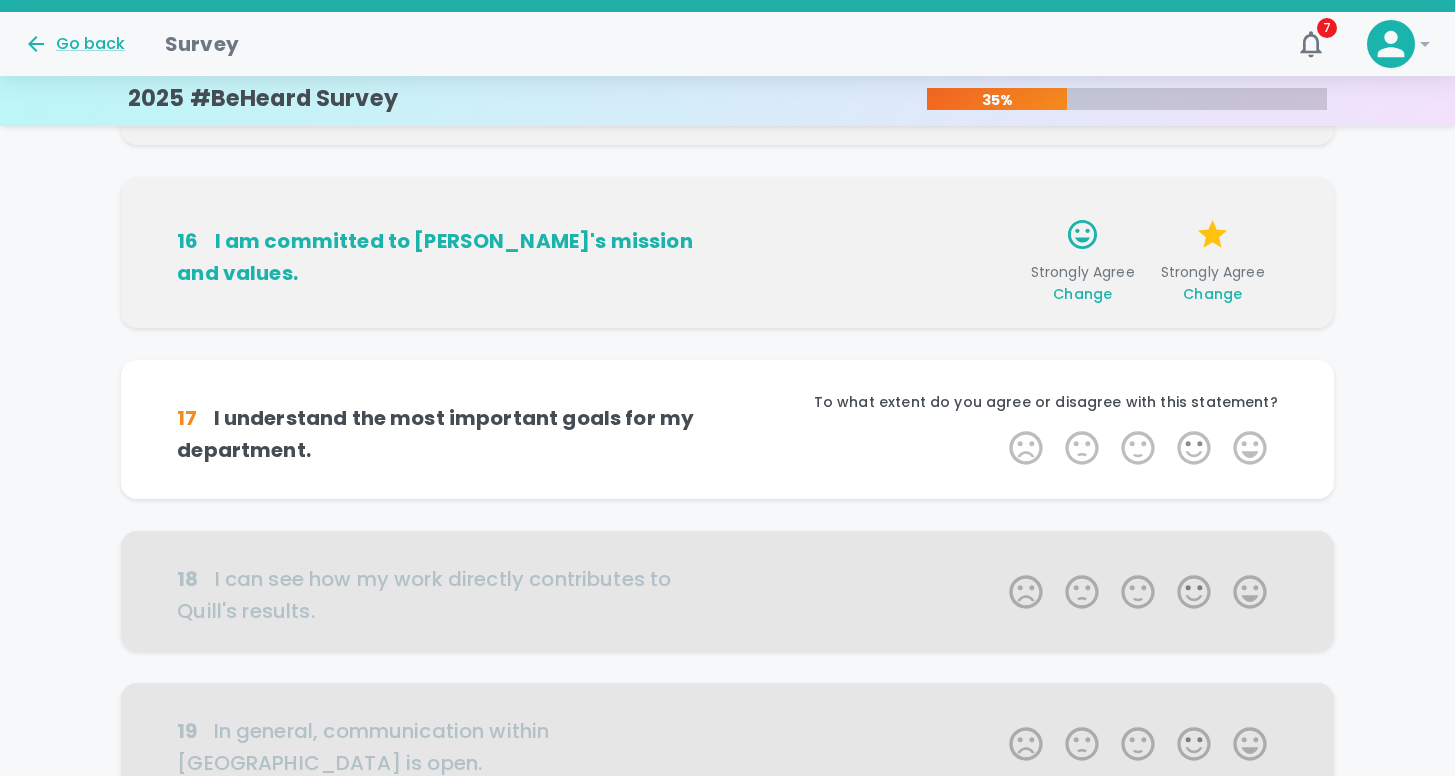 scroll, scrollTop: 956, scrollLeft: 0, axis: vertical 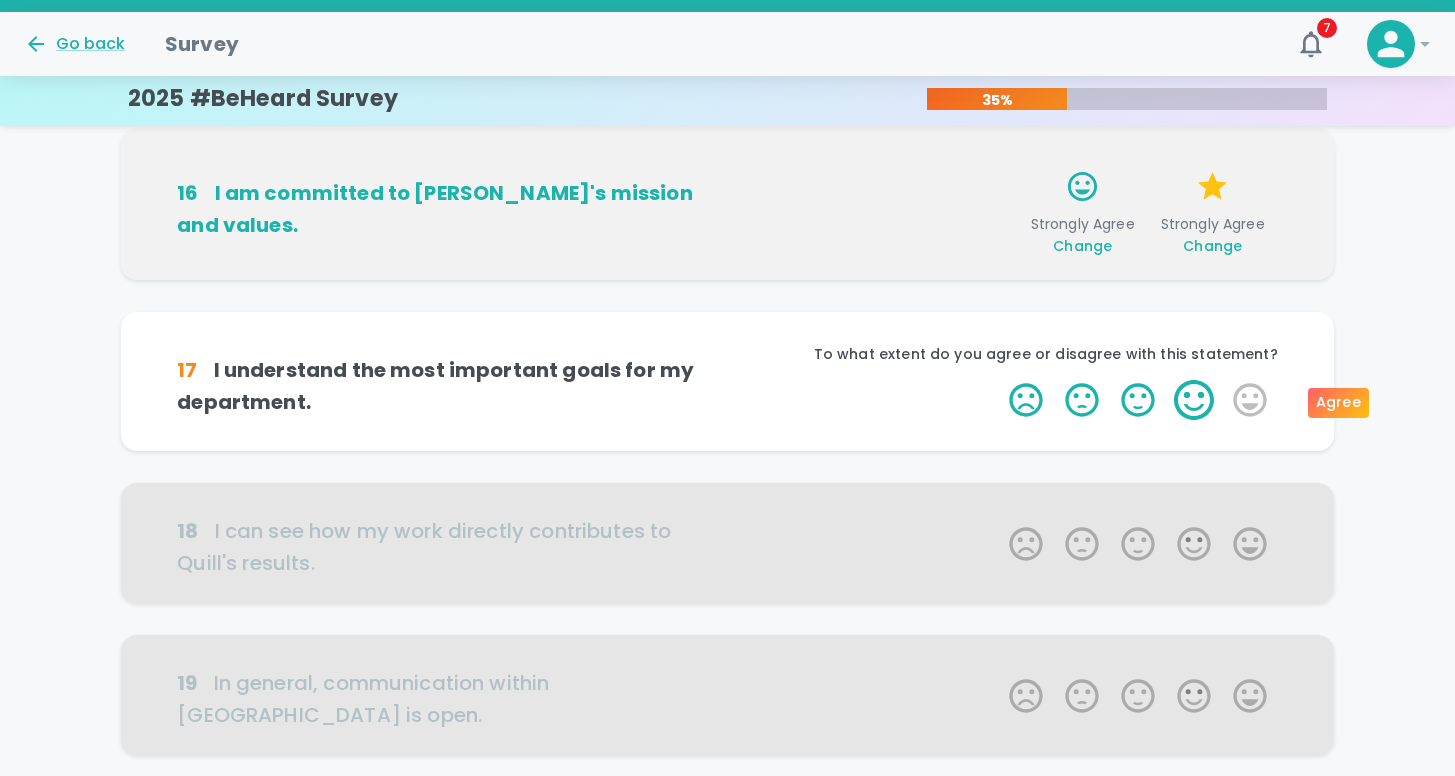 click on "4 Stars" at bounding box center [1194, 400] 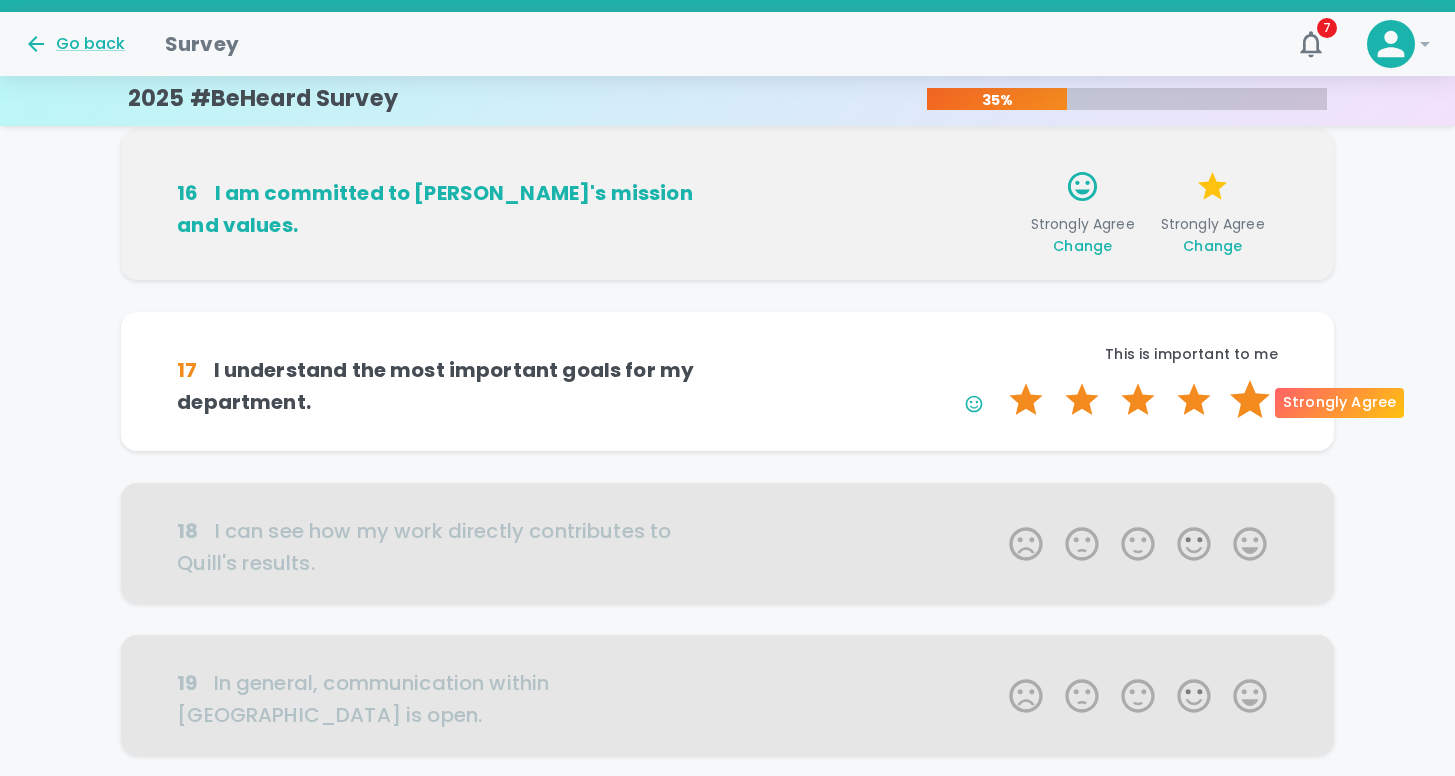 click on "5 Stars" at bounding box center (1250, 400) 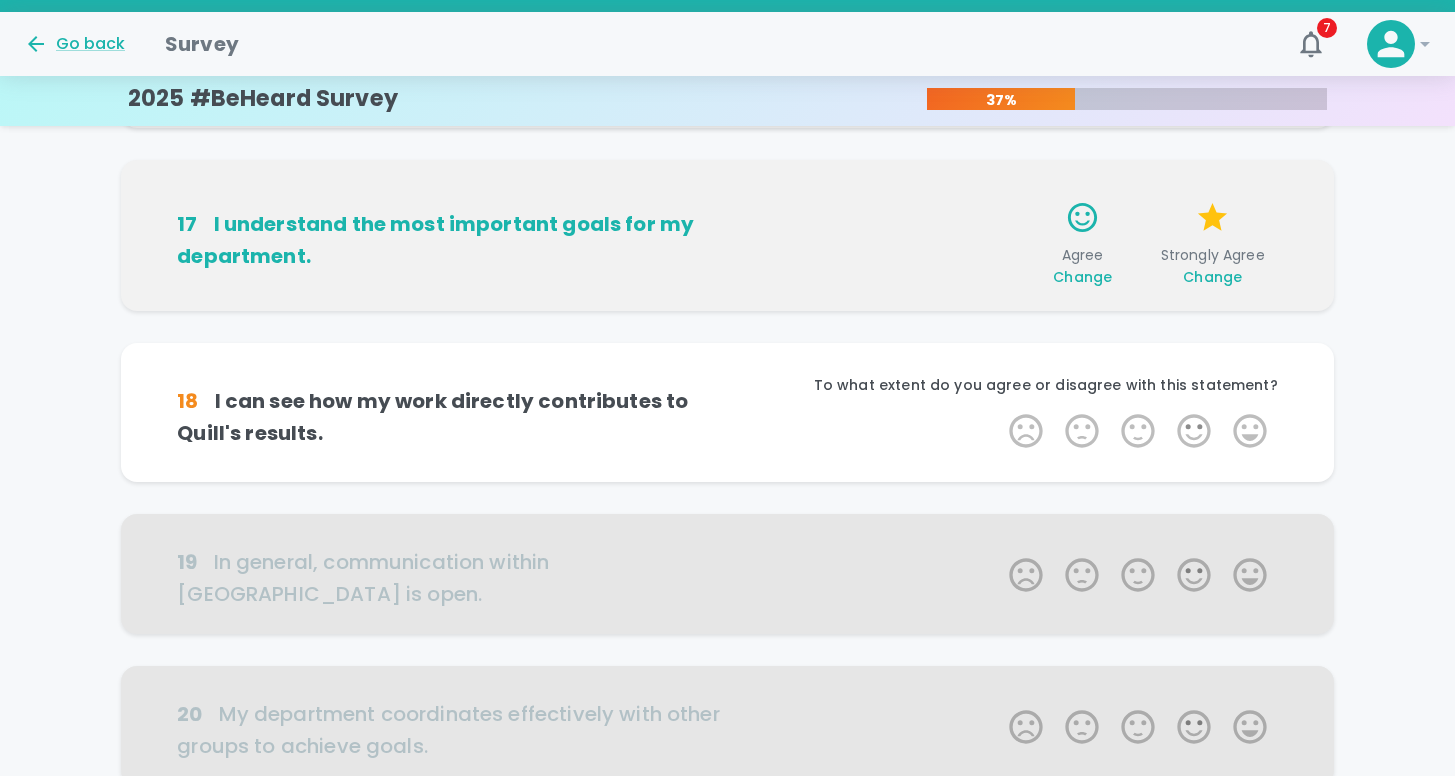 scroll, scrollTop: 1132, scrollLeft: 0, axis: vertical 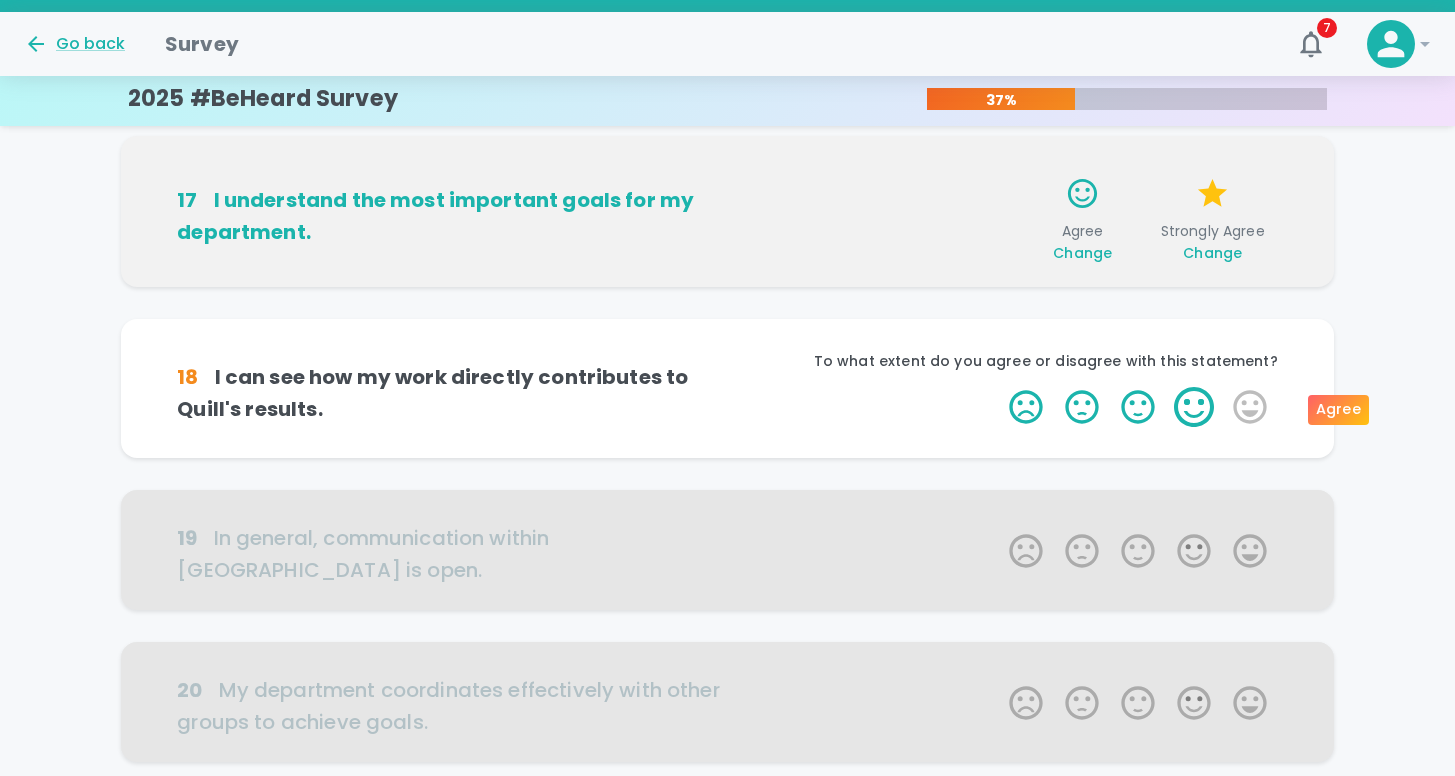 click on "4 Stars" at bounding box center [1194, 407] 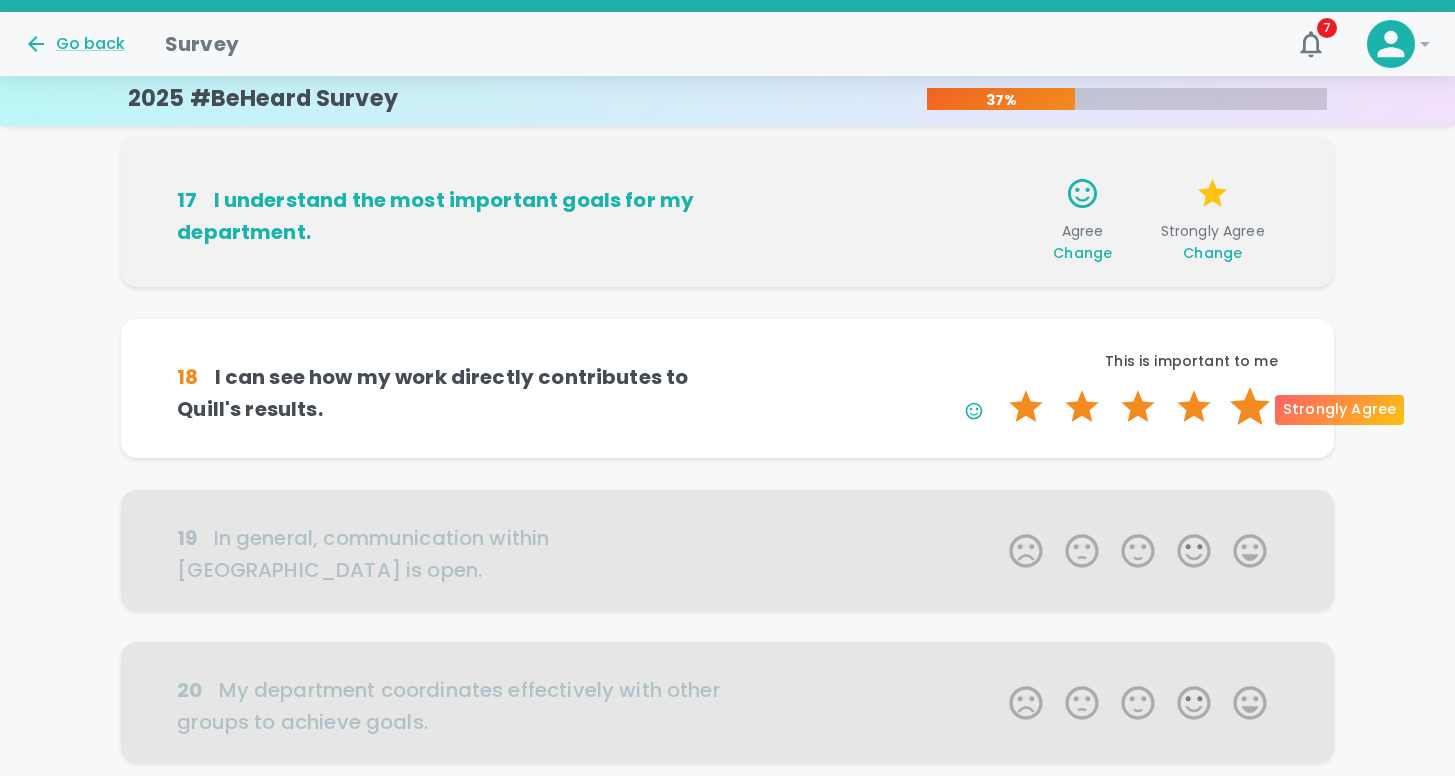 click on "5 Stars" at bounding box center (1250, 407) 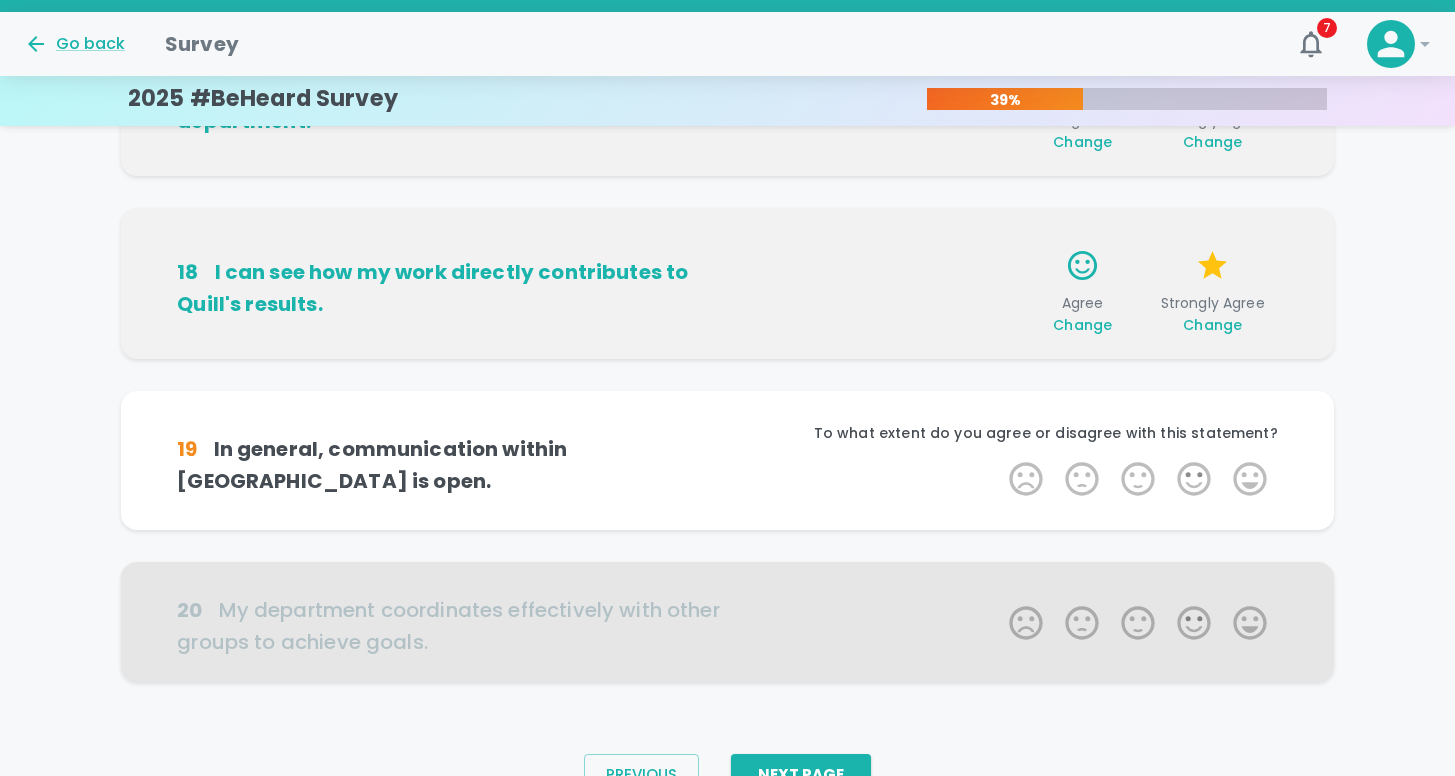 scroll, scrollTop: 1294, scrollLeft: 0, axis: vertical 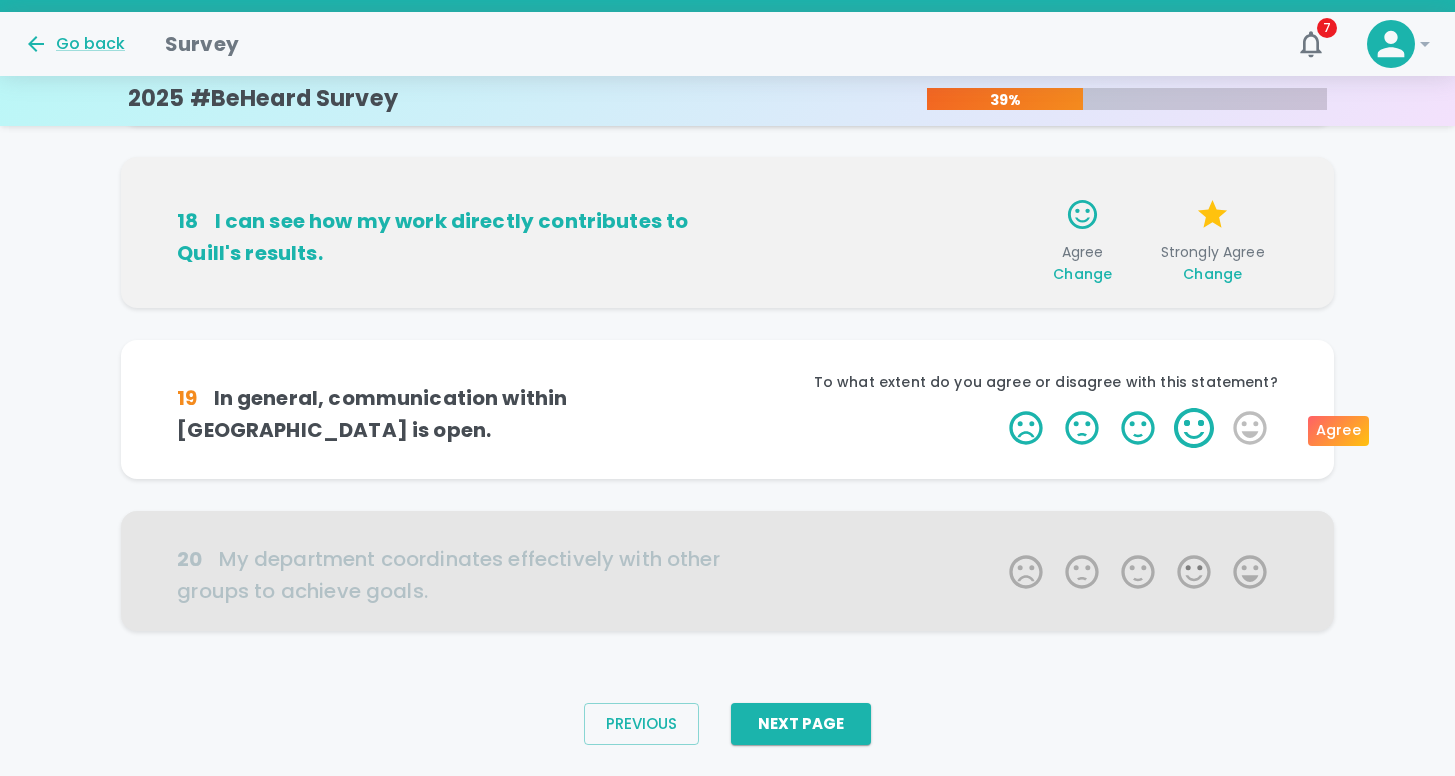 click on "4 Stars" at bounding box center [1194, 428] 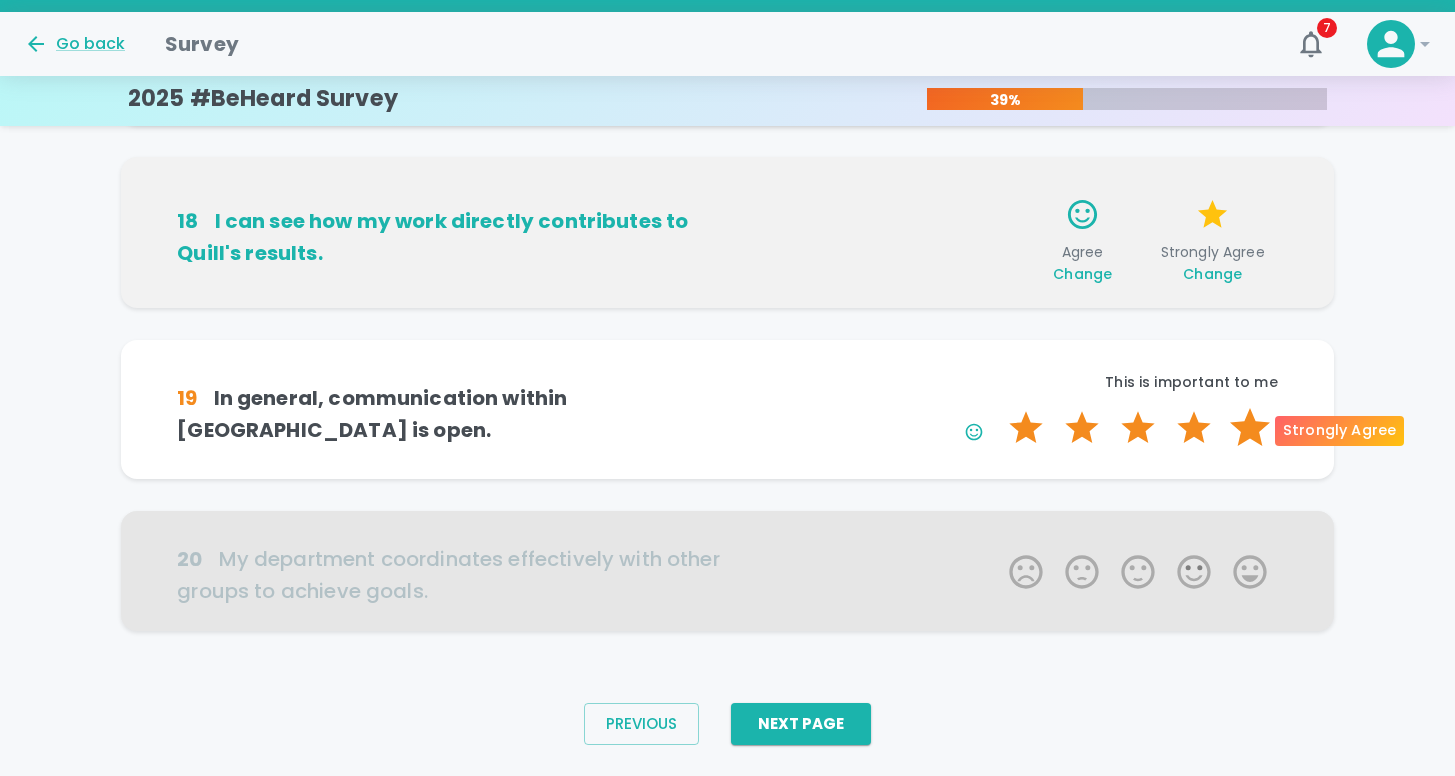 click on "5 Stars" at bounding box center [1250, 428] 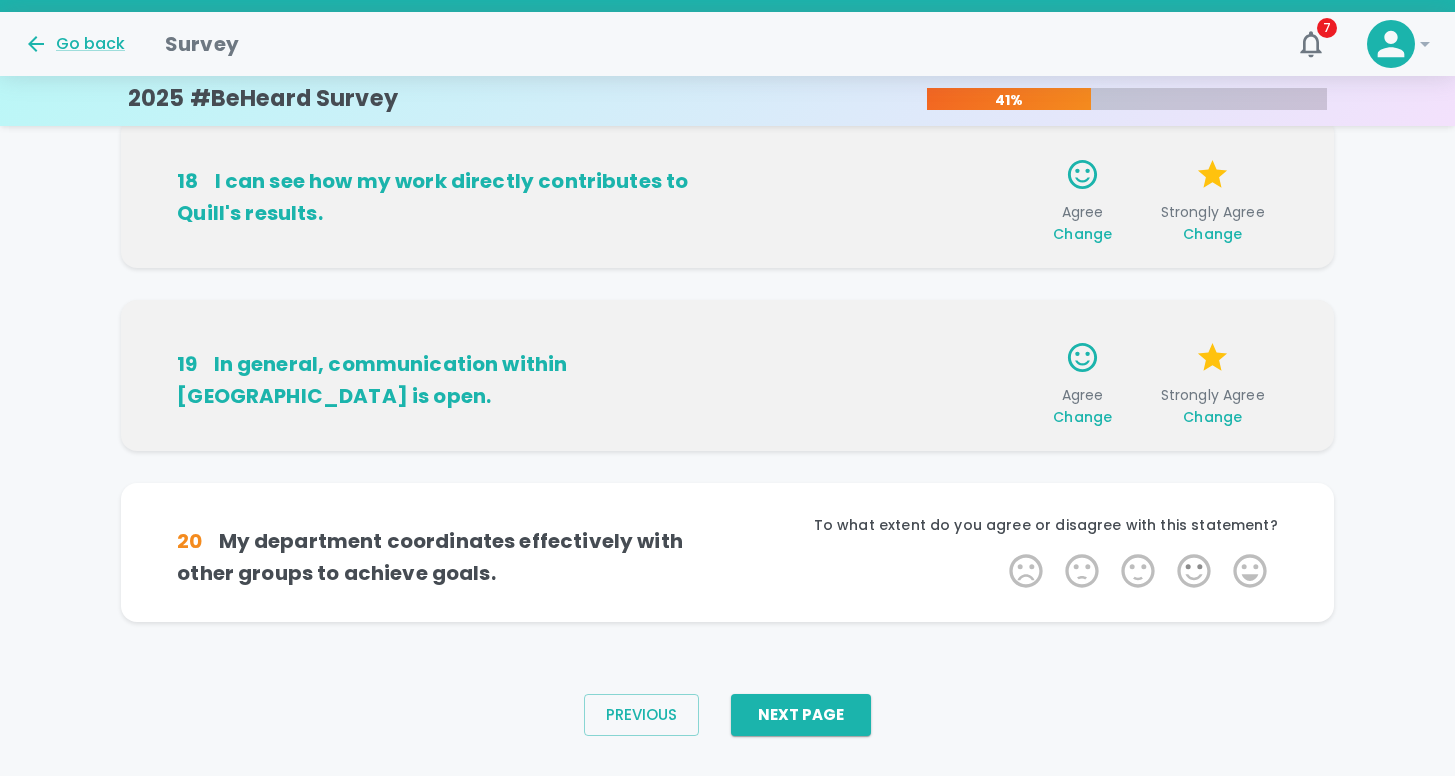 scroll, scrollTop: 1343, scrollLeft: 0, axis: vertical 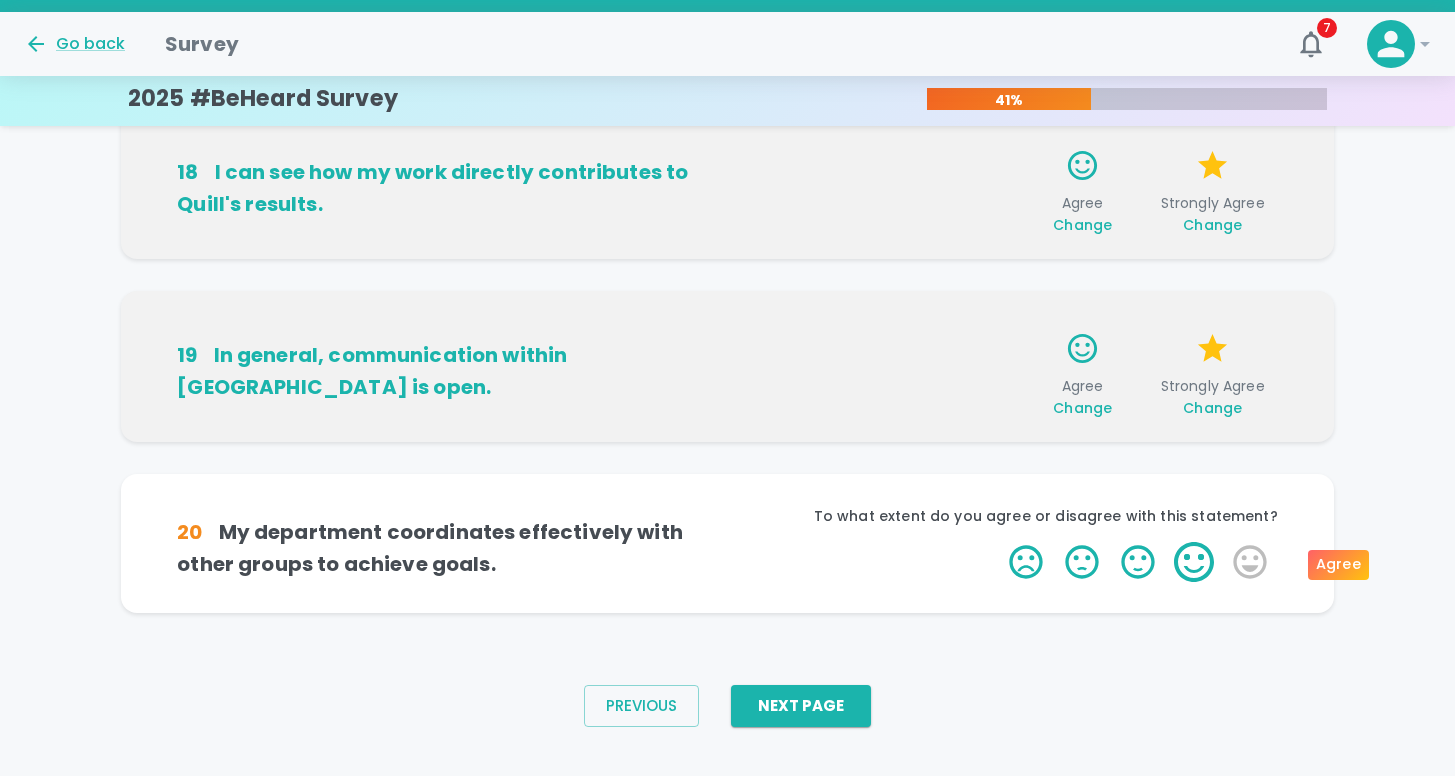 click on "4 Stars" at bounding box center (1194, 562) 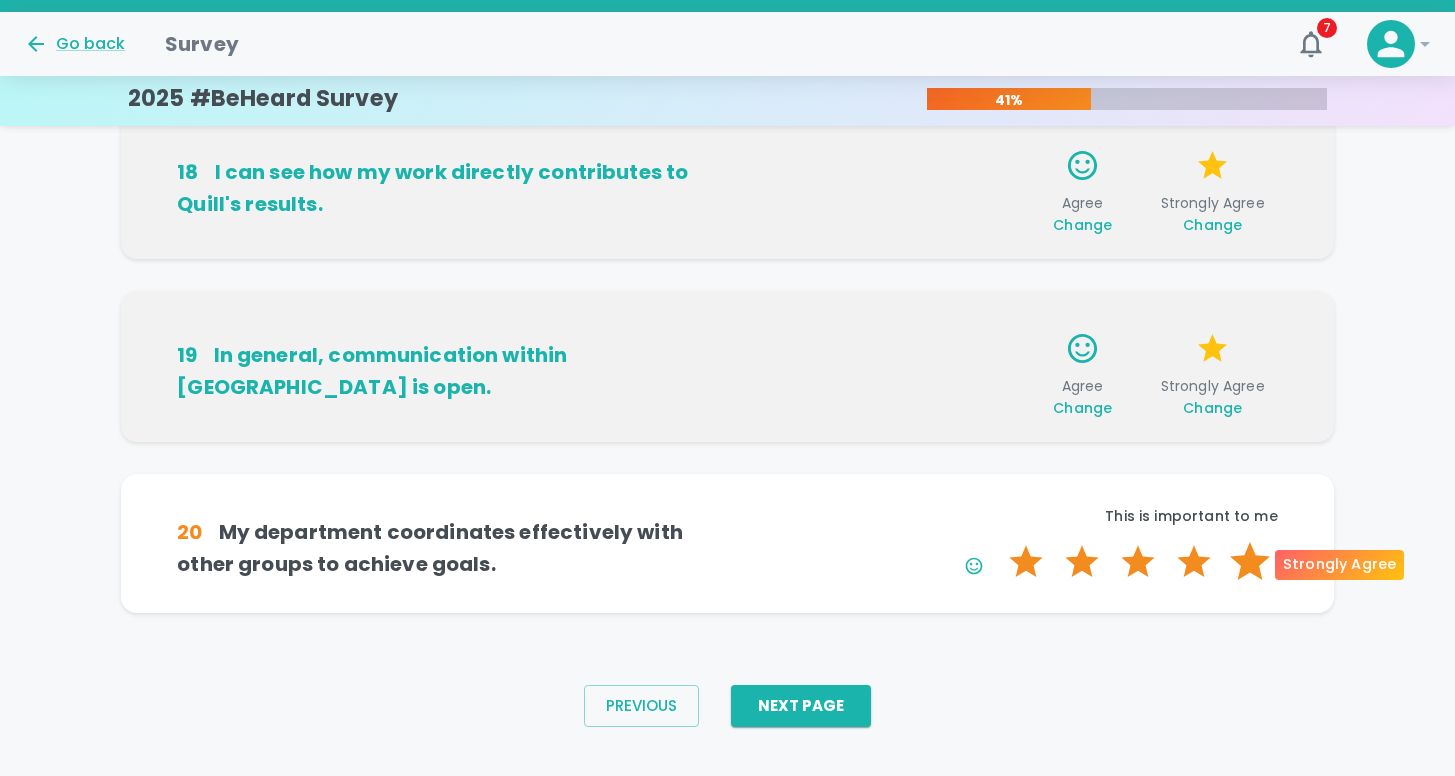 click on "5 Stars" at bounding box center (1250, 562) 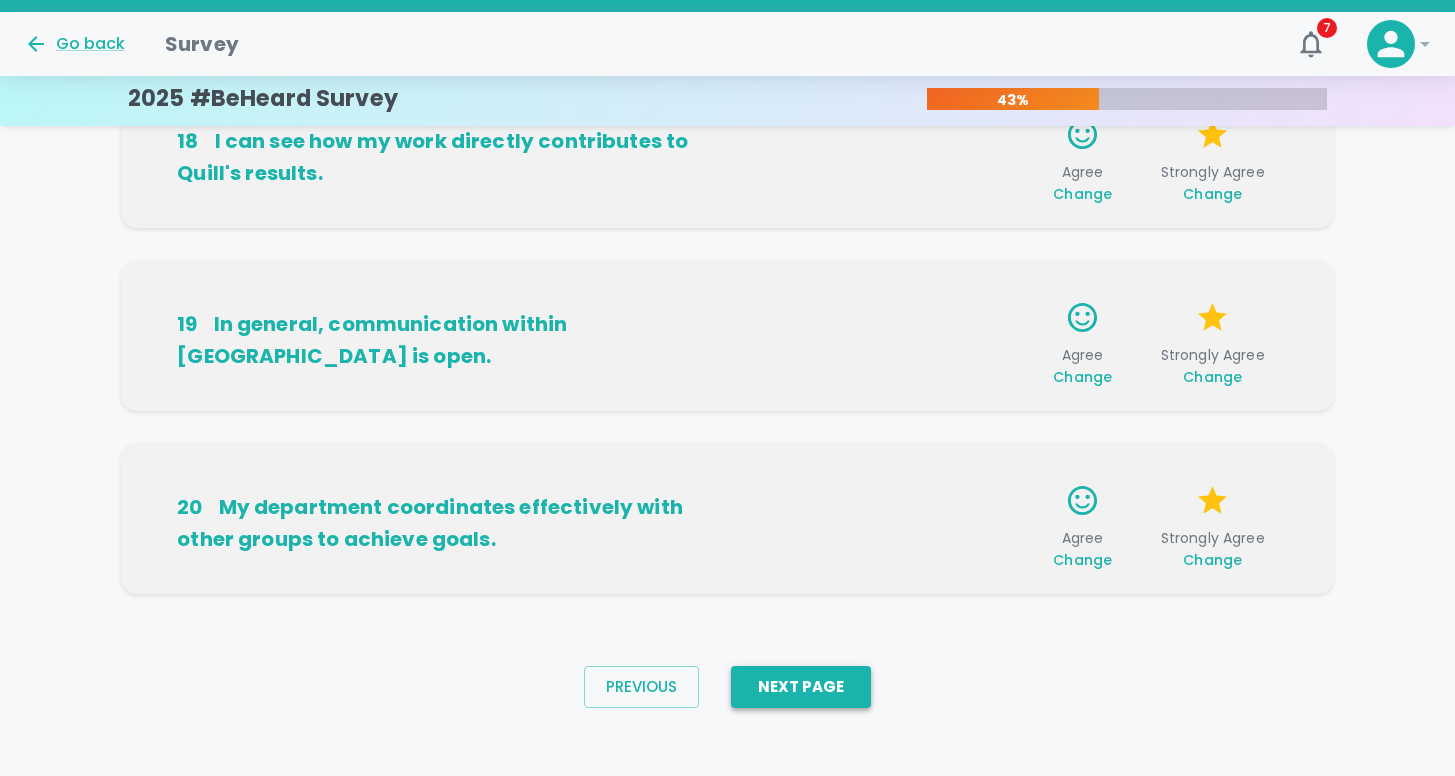 click on "Next Page" at bounding box center (801, 687) 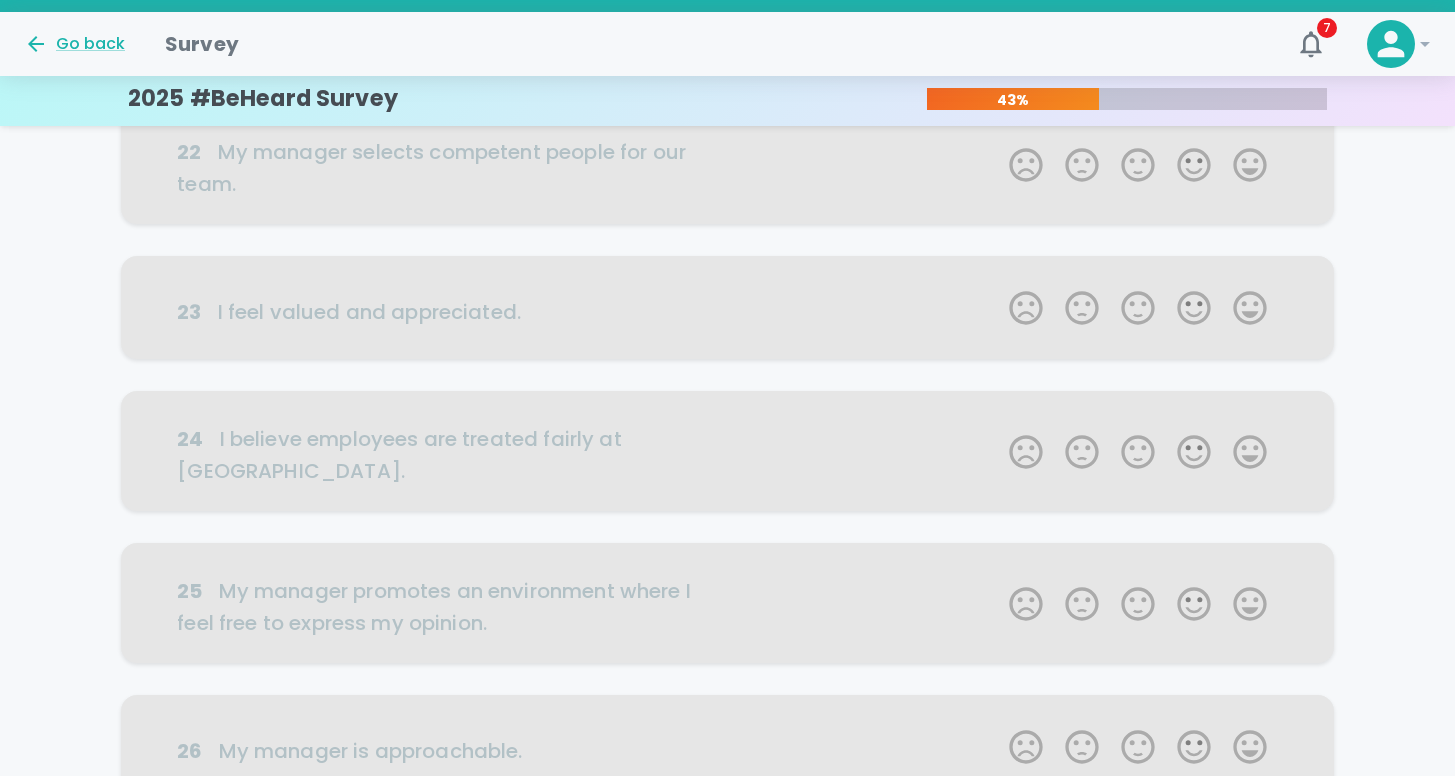 scroll, scrollTop: 0, scrollLeft: 0, axis: both 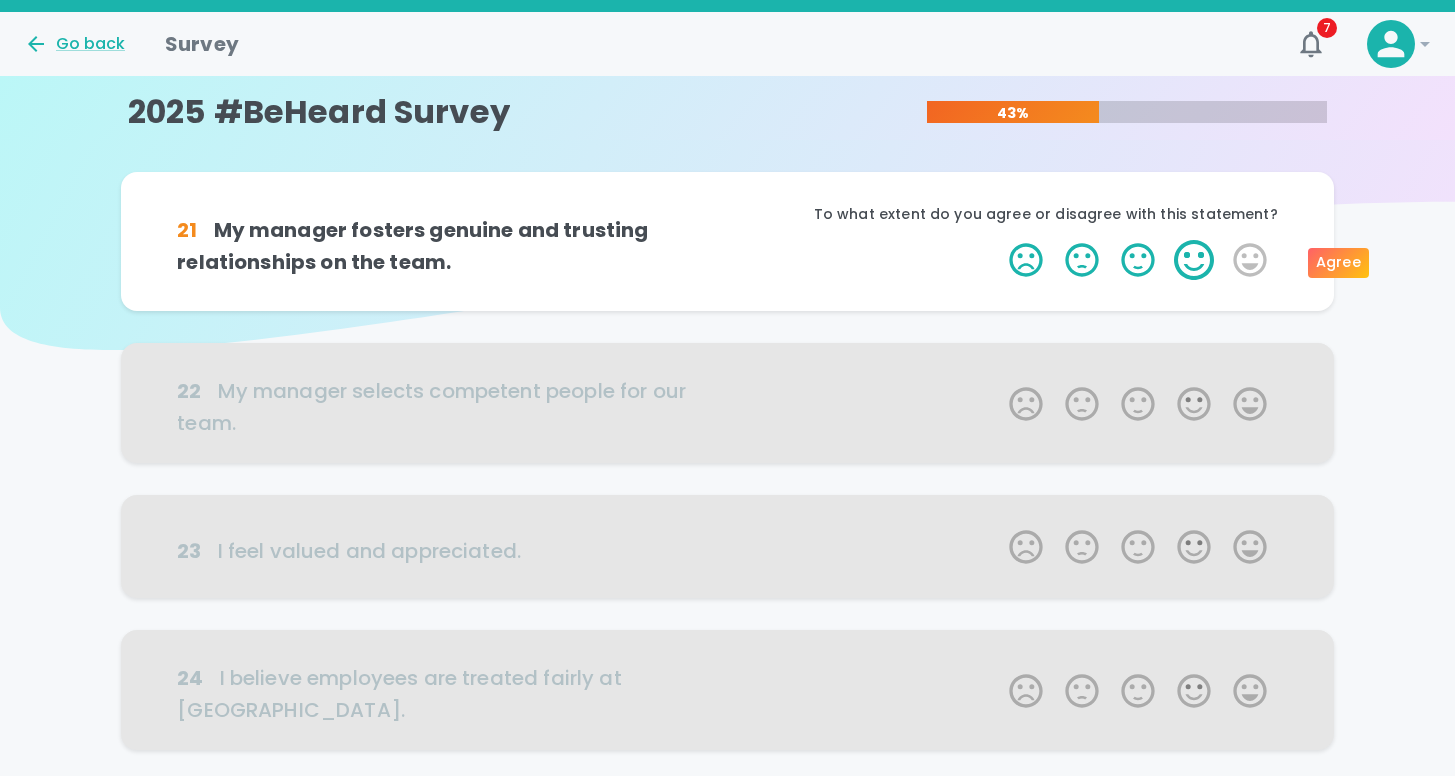 click on "4 Stars" at bounding box center (1194, 260) 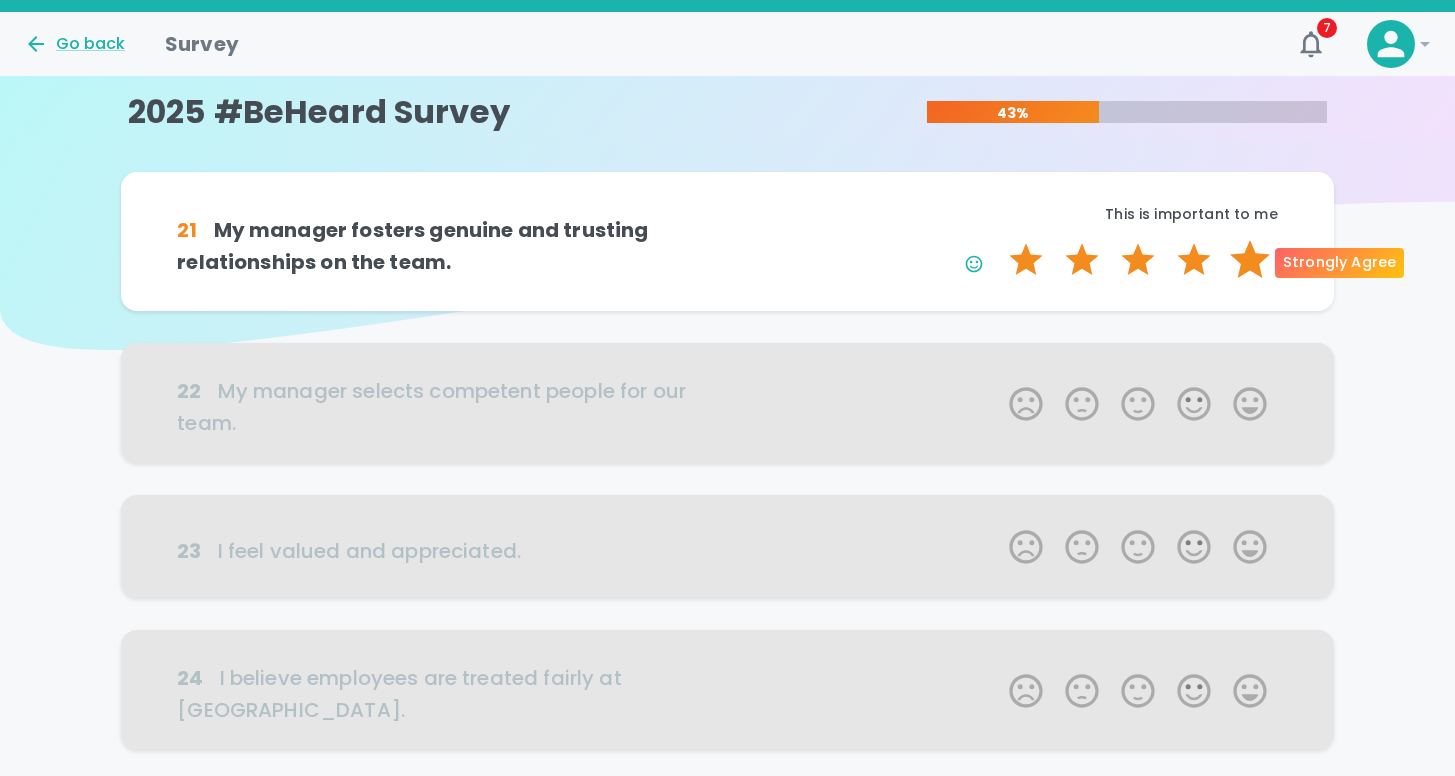 click on "5 Stars" at bounding box center [1250, 260] 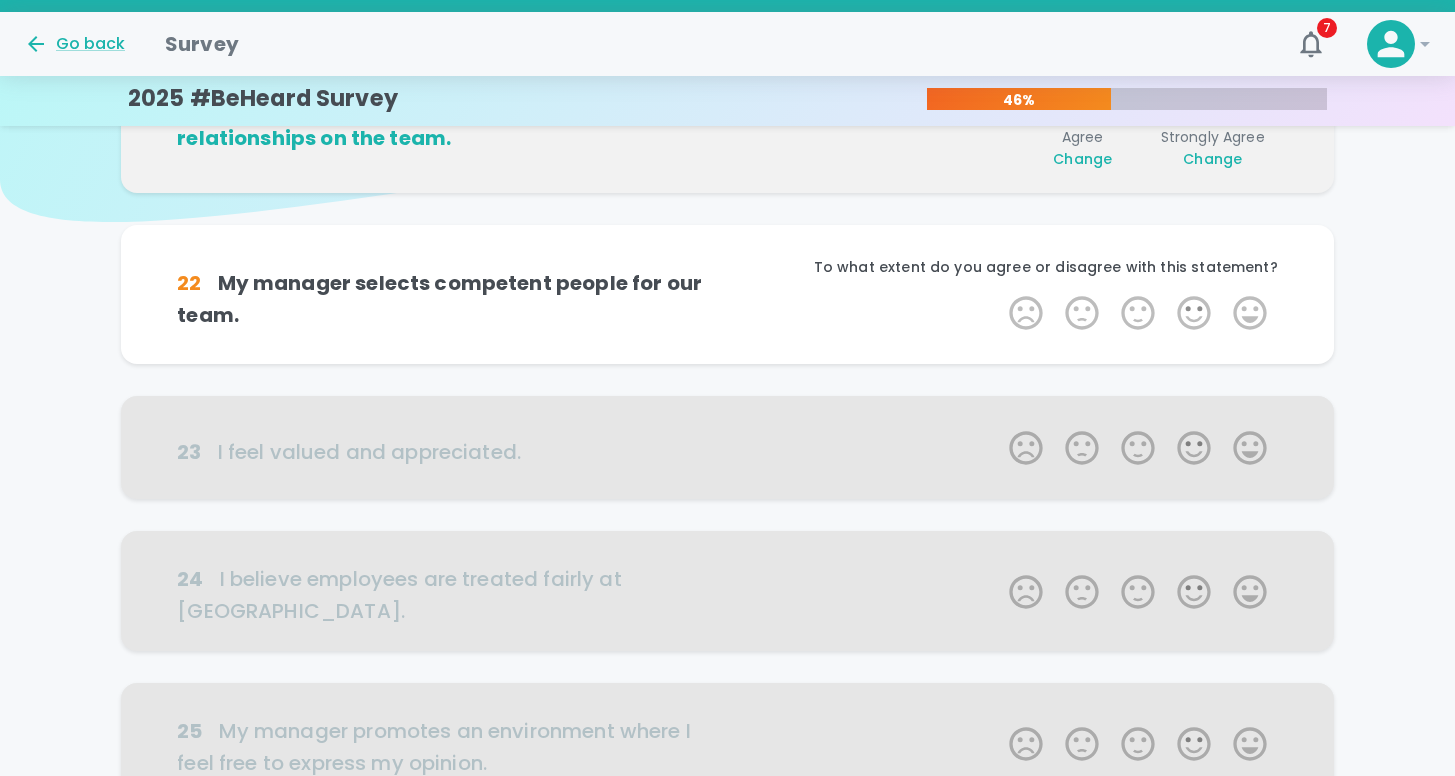 scroll, scrollTop: 176, scrollLeft: 0, axis: vertical 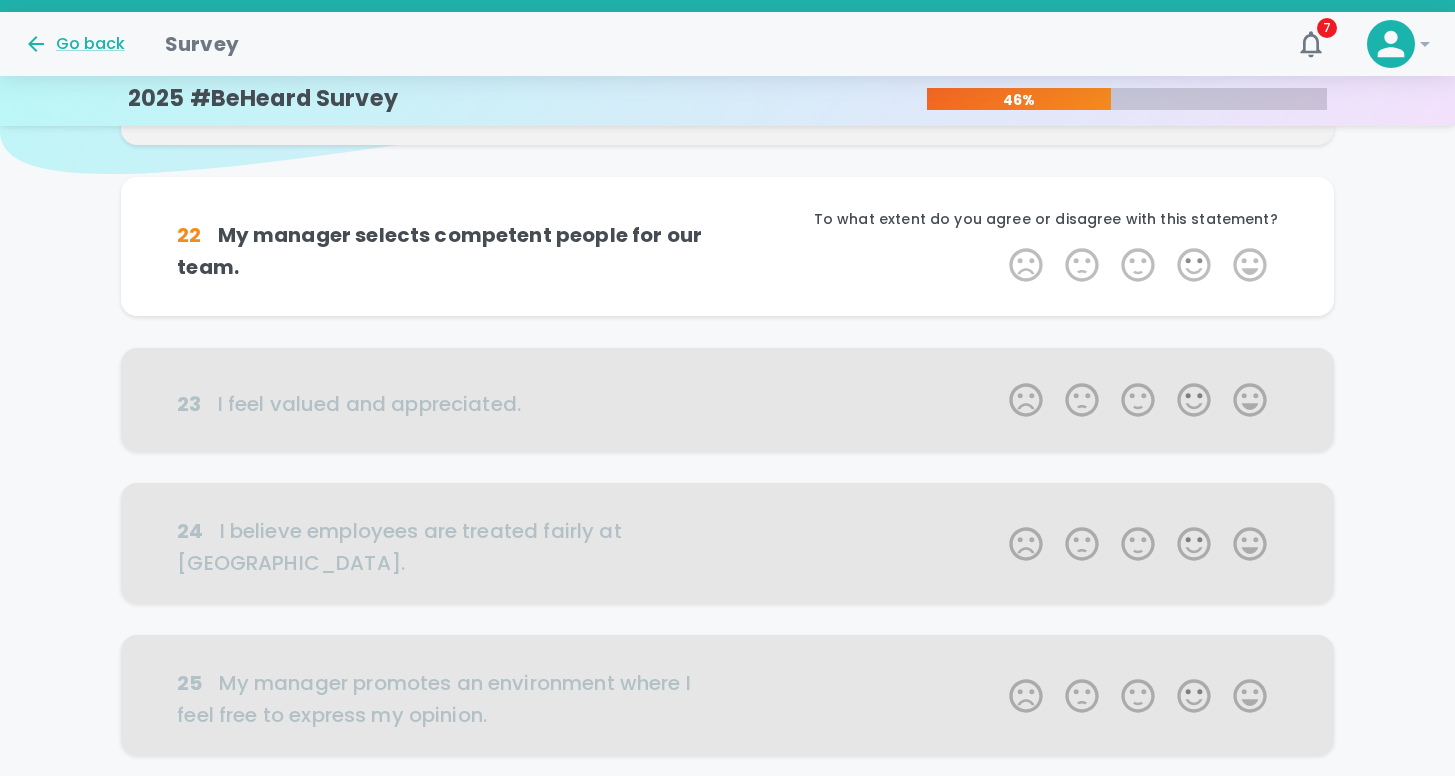 click on "5 Stars" at bounding box center [1250, 265] 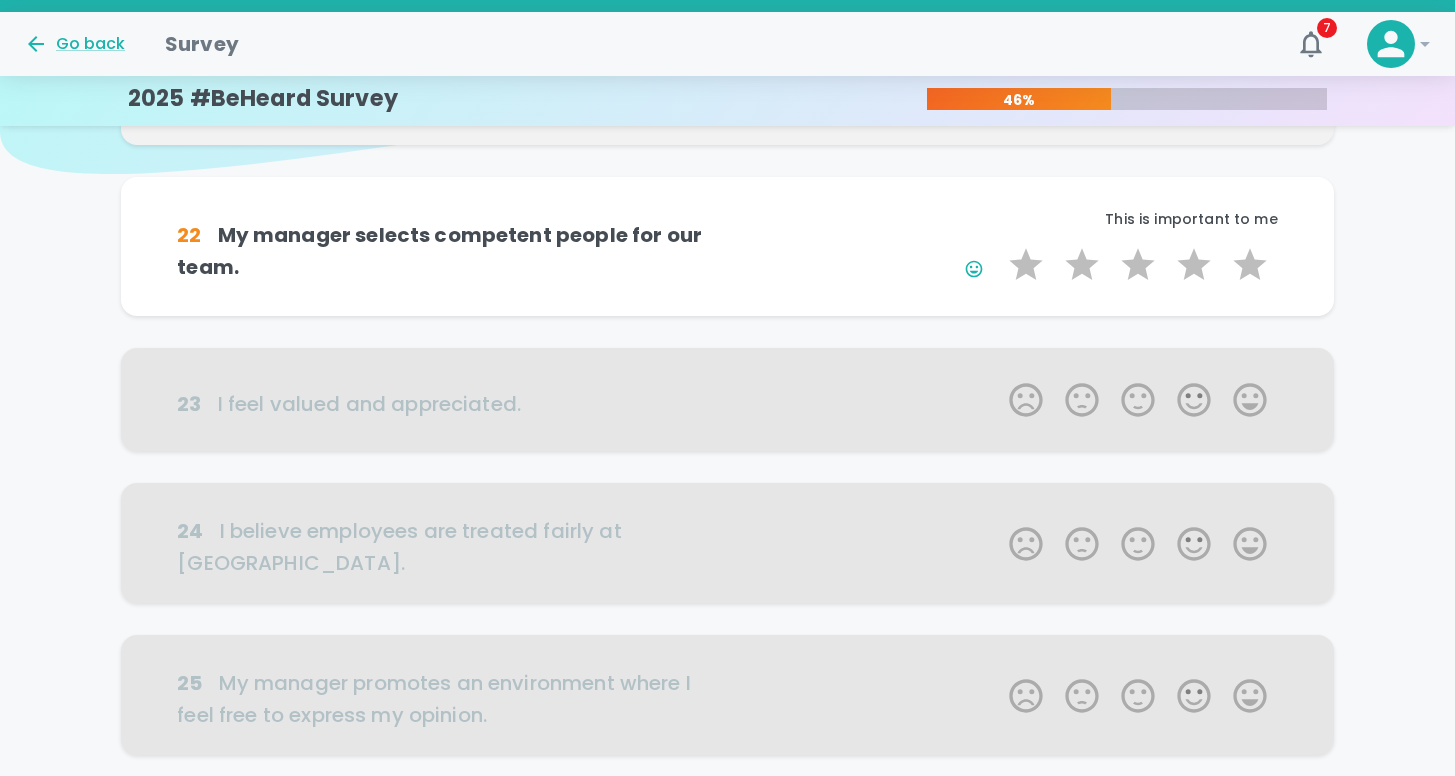 click on "5 Stars" at bounding box center (1250, 265) 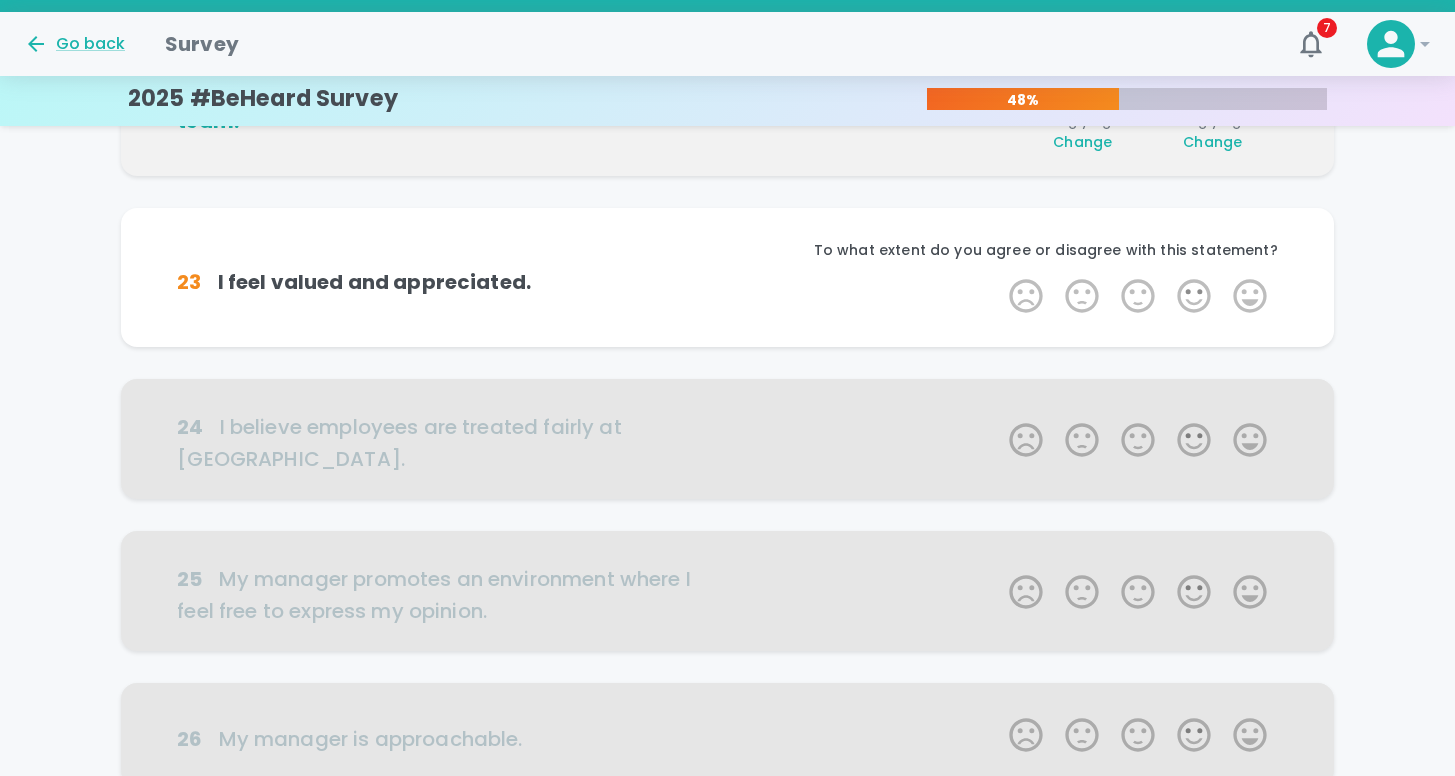 scroll, scrollTop: 352, scrollLeft: 0, axis: vertical 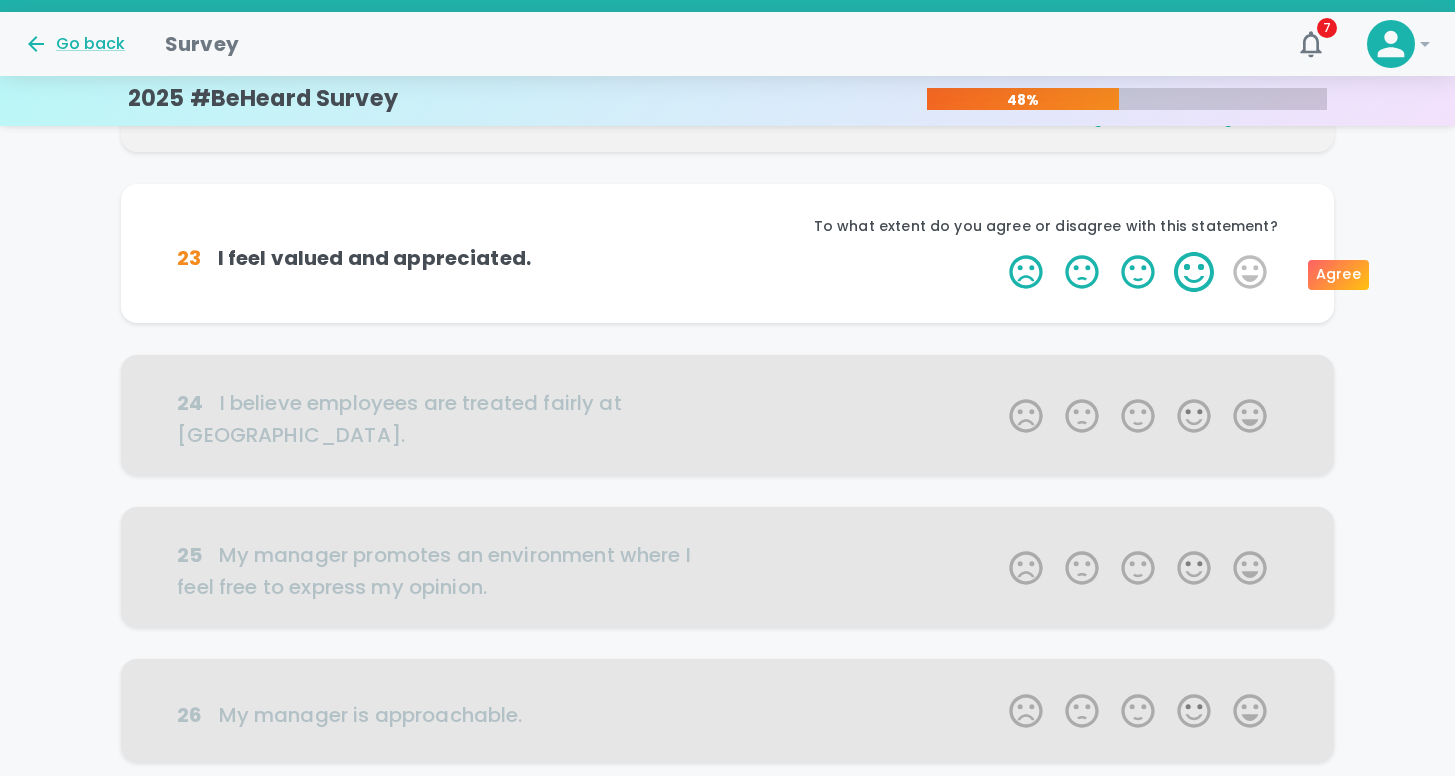 click on "4 Stars" at bounding box center (1194, 272) 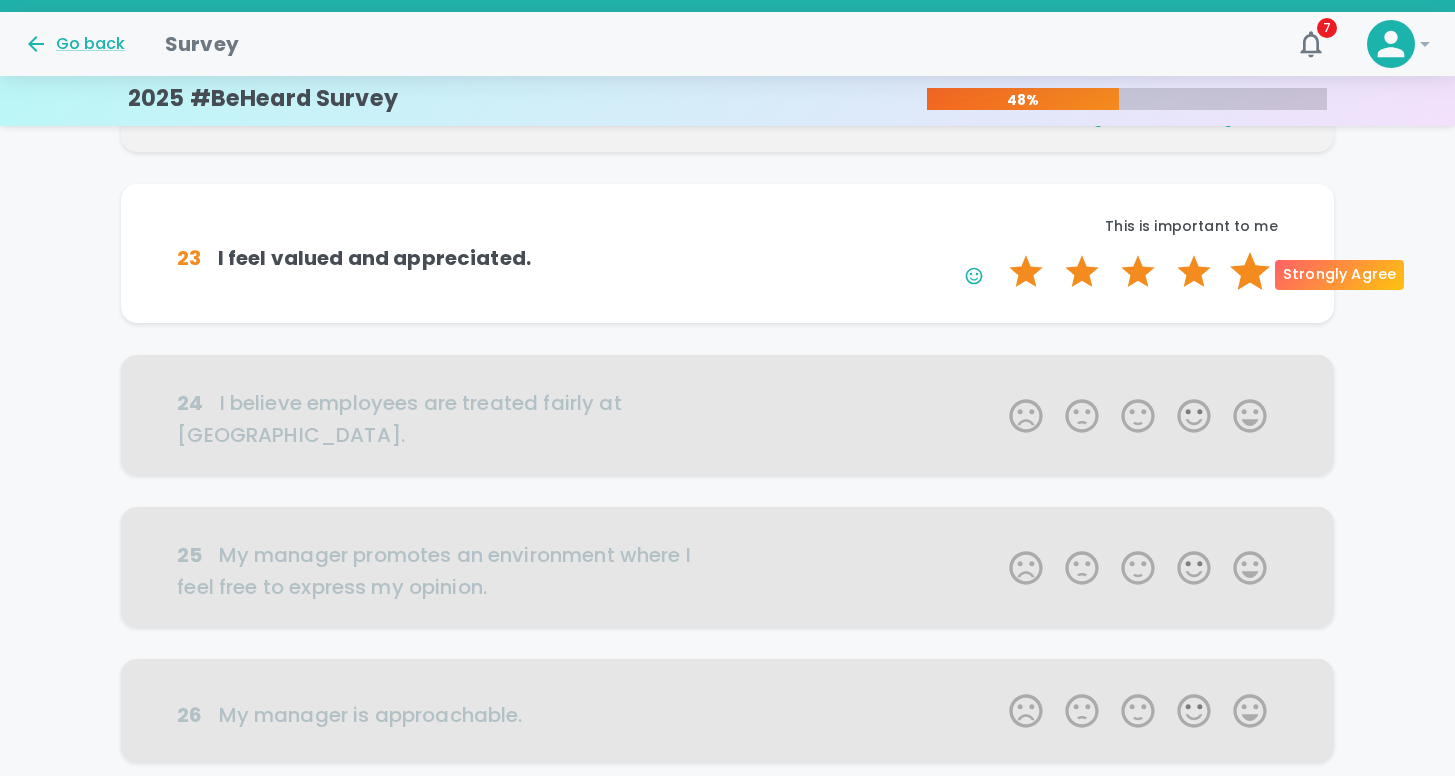 click on "5 Stars" at bounding box center (1250, 272) 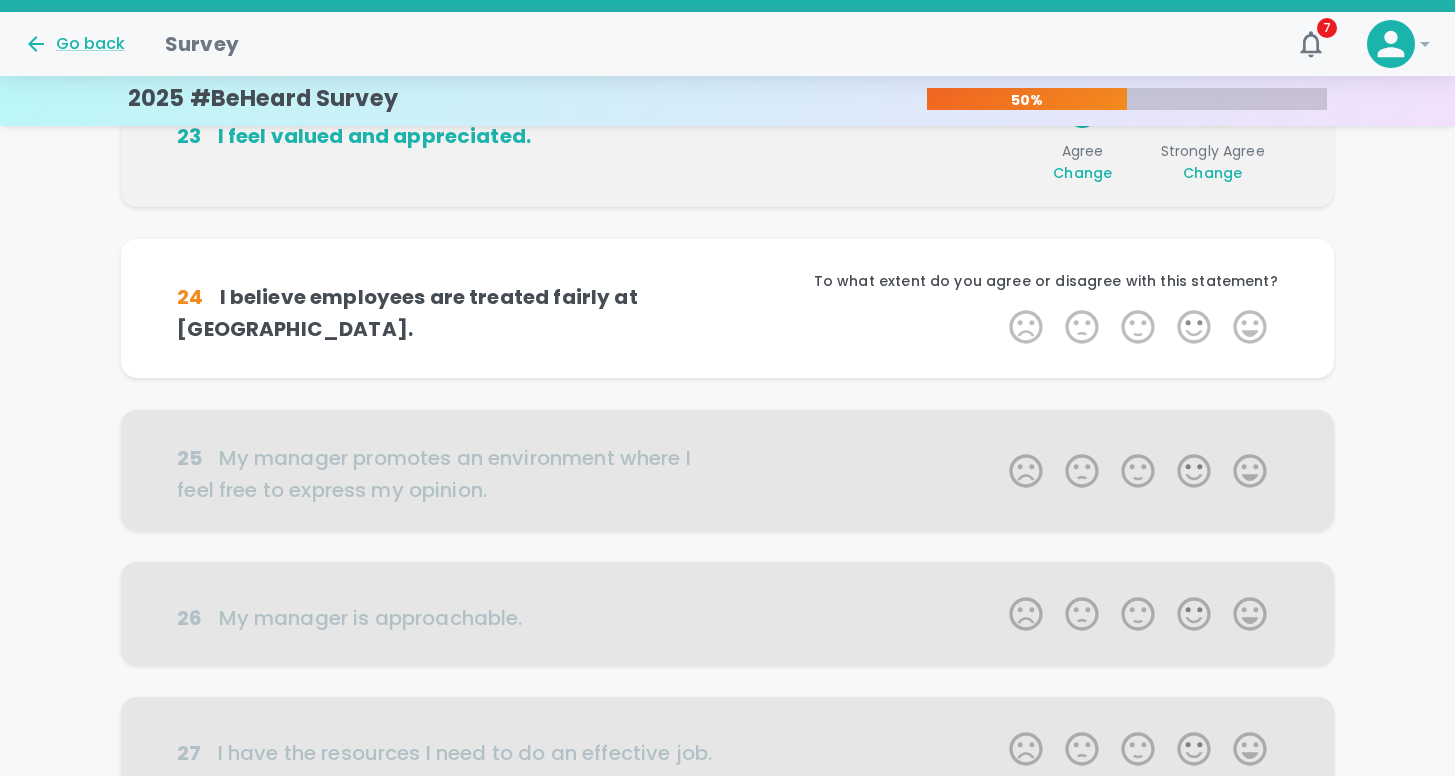 scroll, scrollTop: 528, scrollLeft: 0, axis: vertical 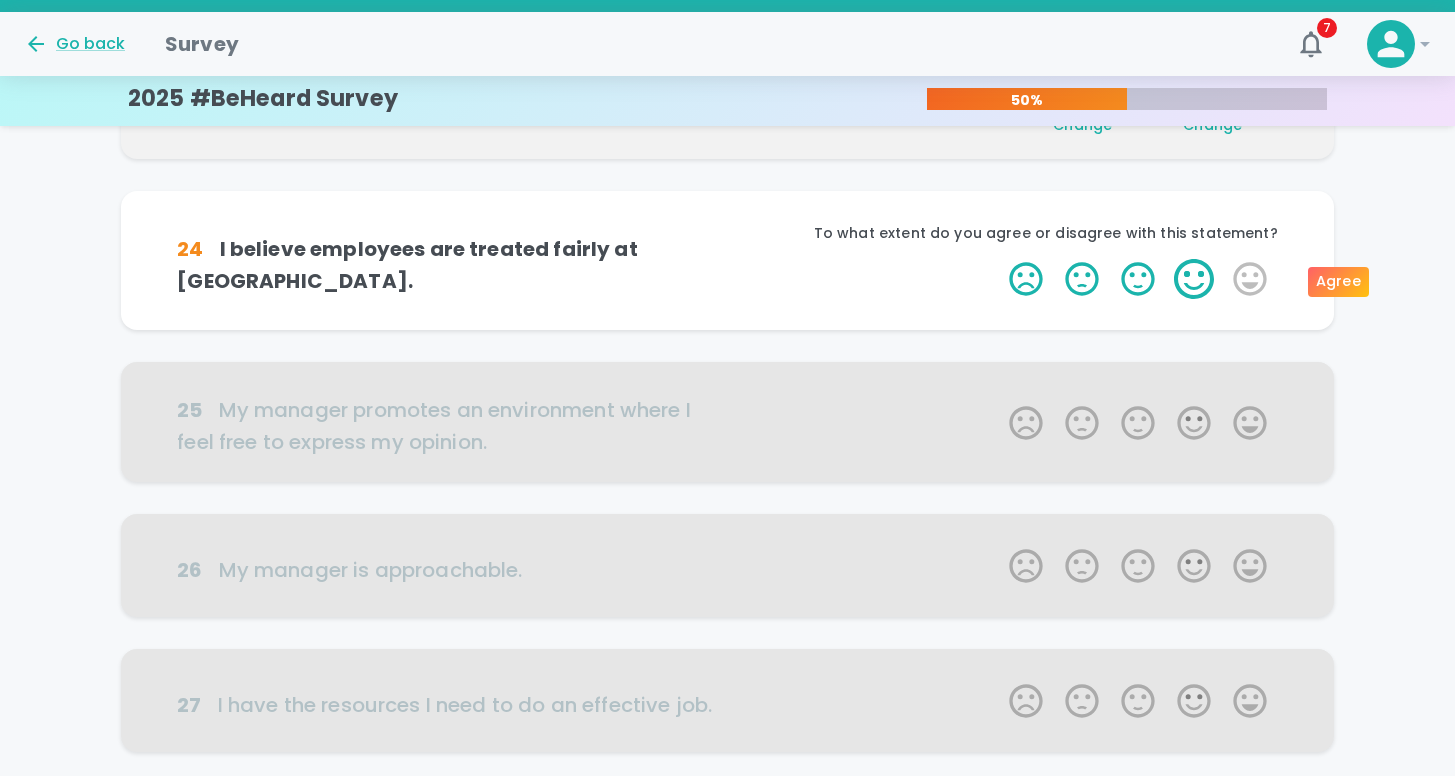 click on "4 Stars" at bounding box center (1194, 279) 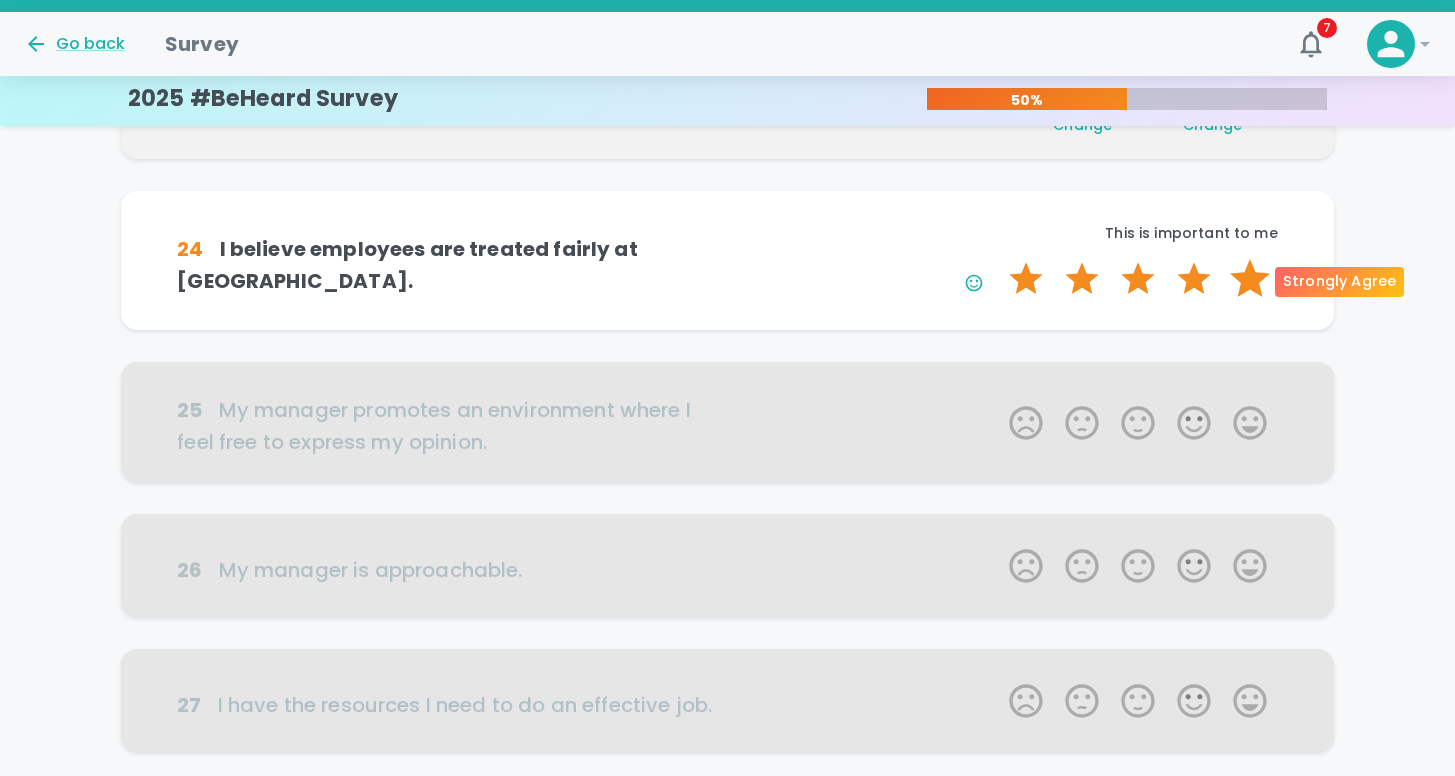 click on "5 Stars" at bounding box center [1250, 279] 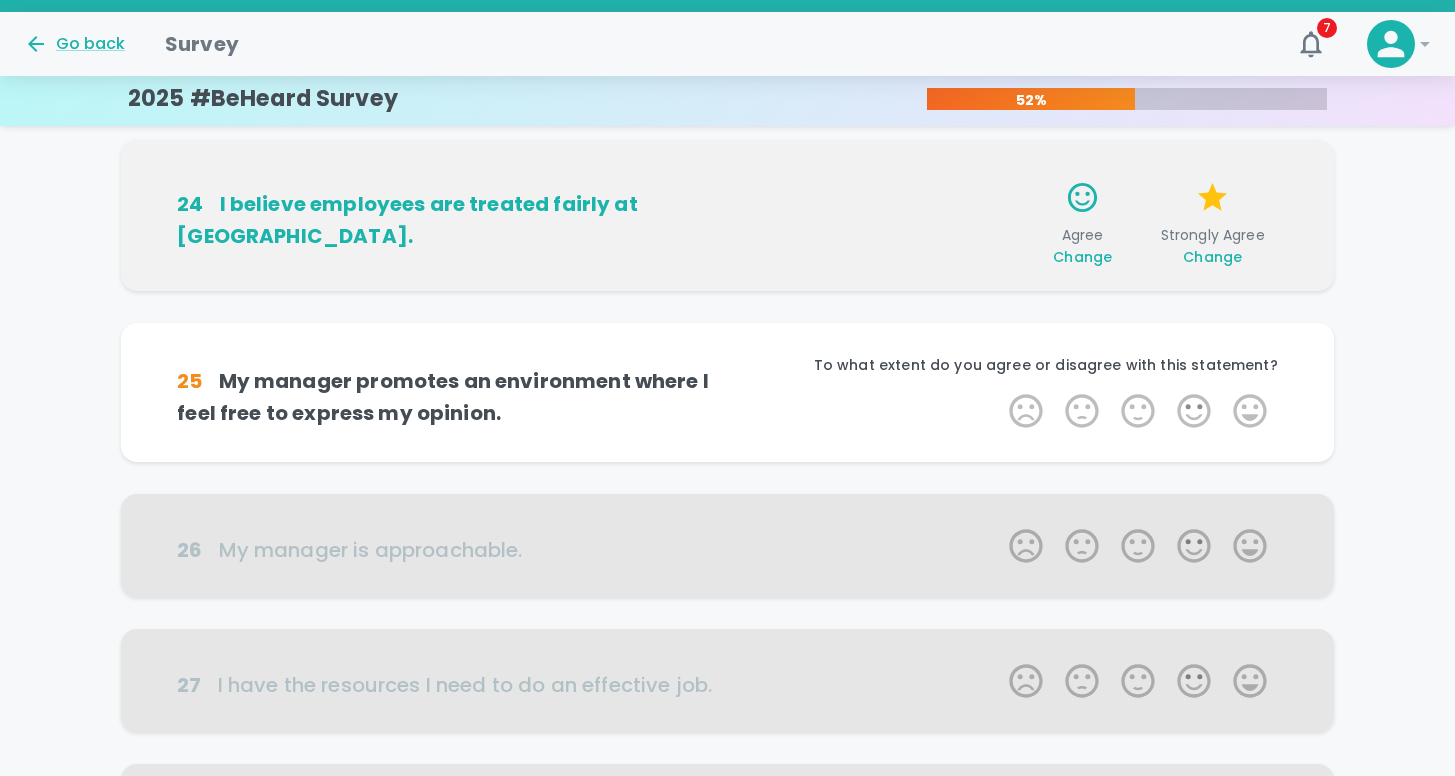 scroll, scrollTop: 704, scrollLeft: 0, axis: vertical 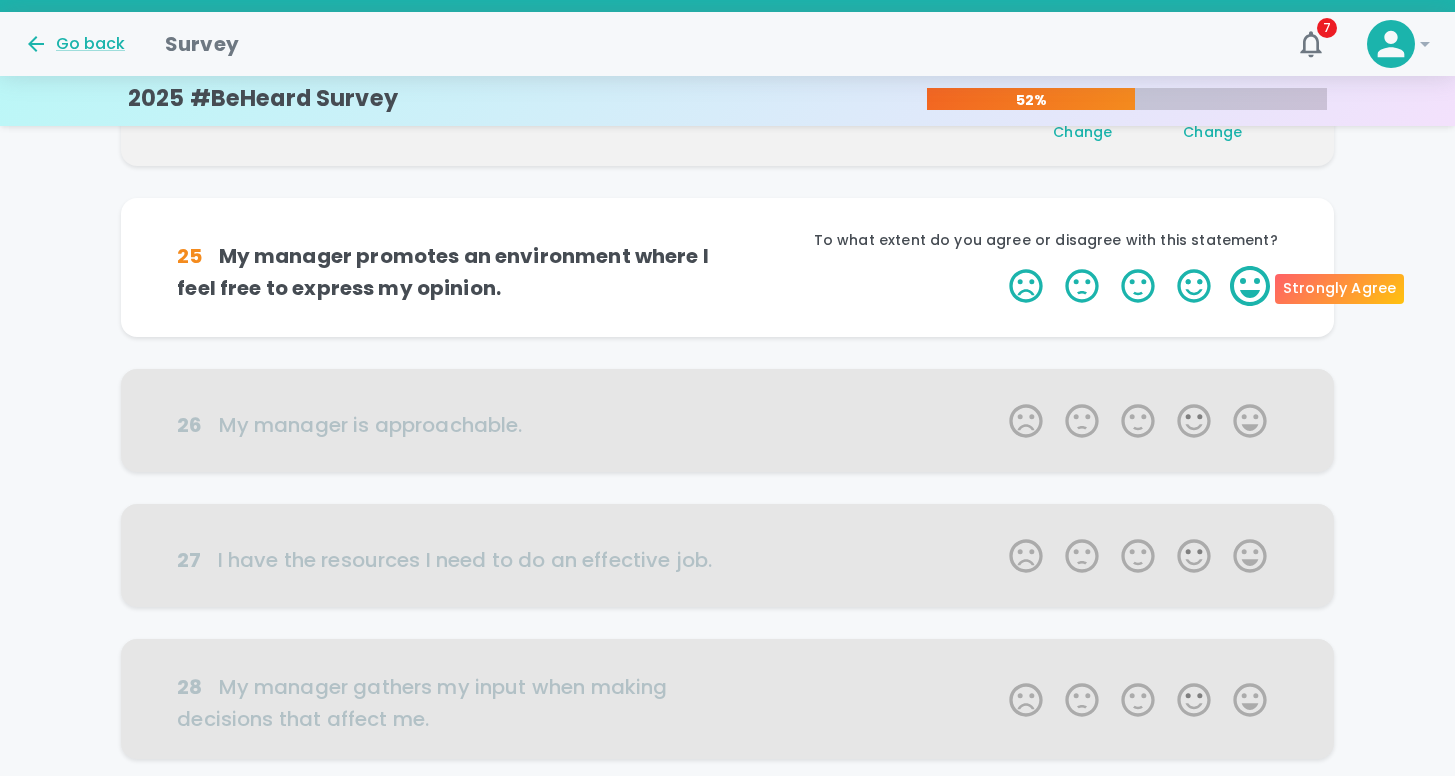 click on "5 Stars" at bounding box center [1250, 286] 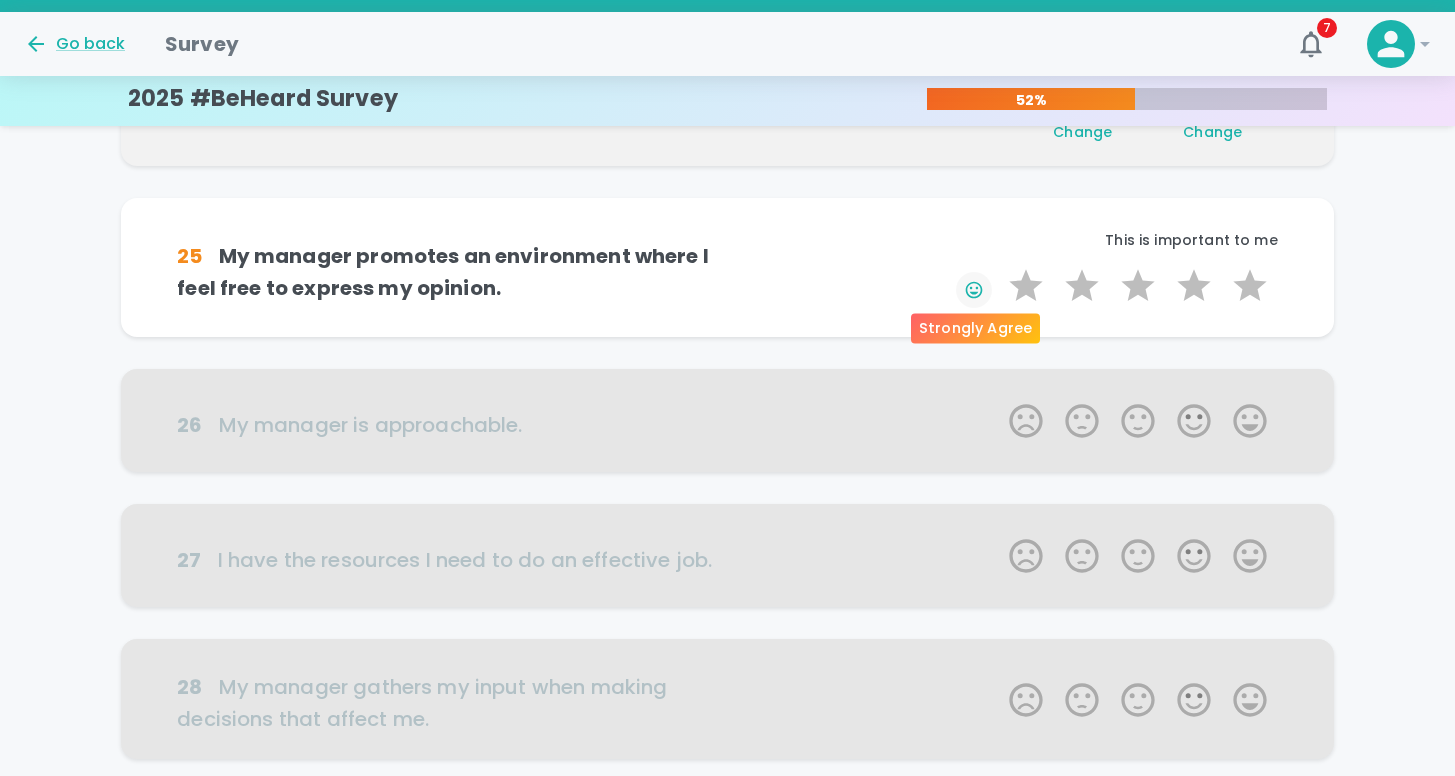 click 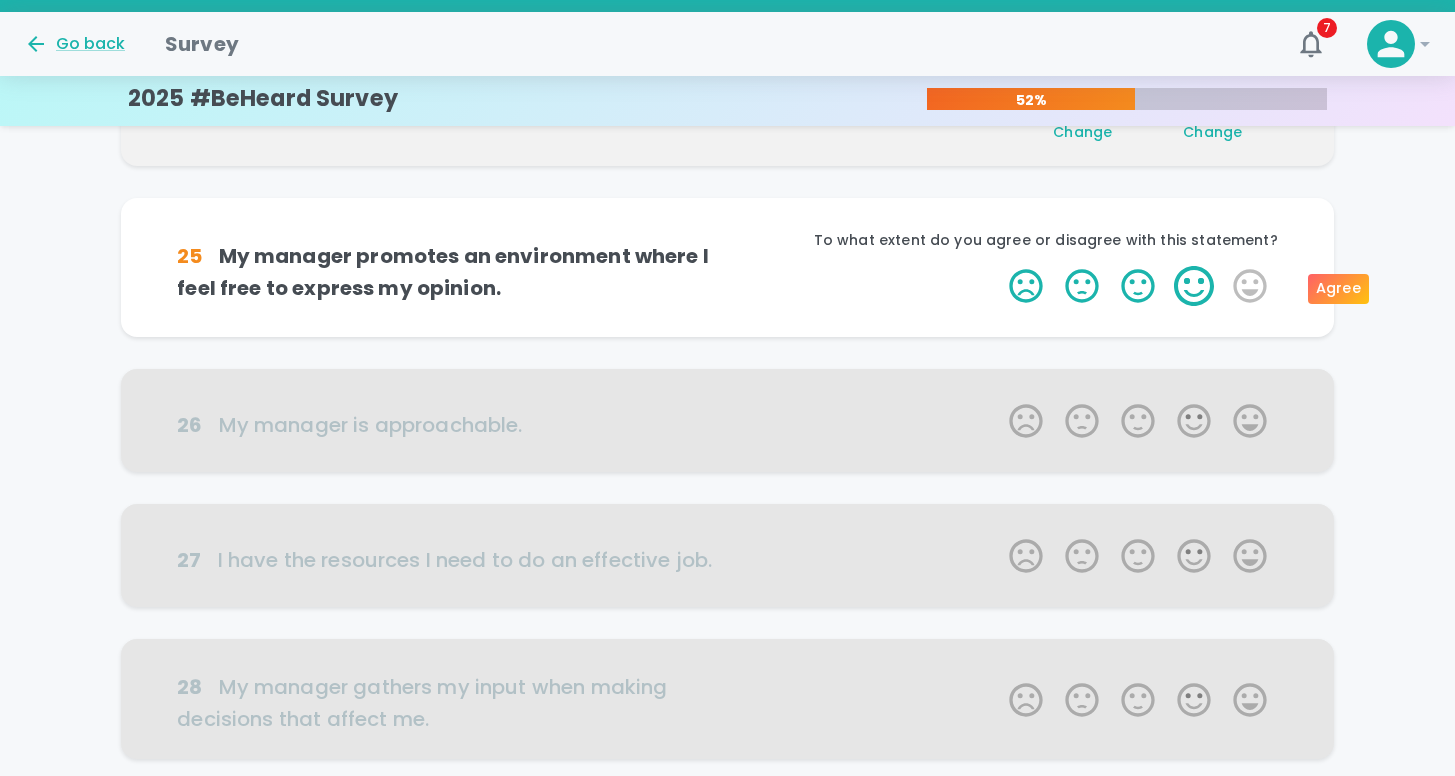 click on "4 Stars" at bounding box center [1194, 286] 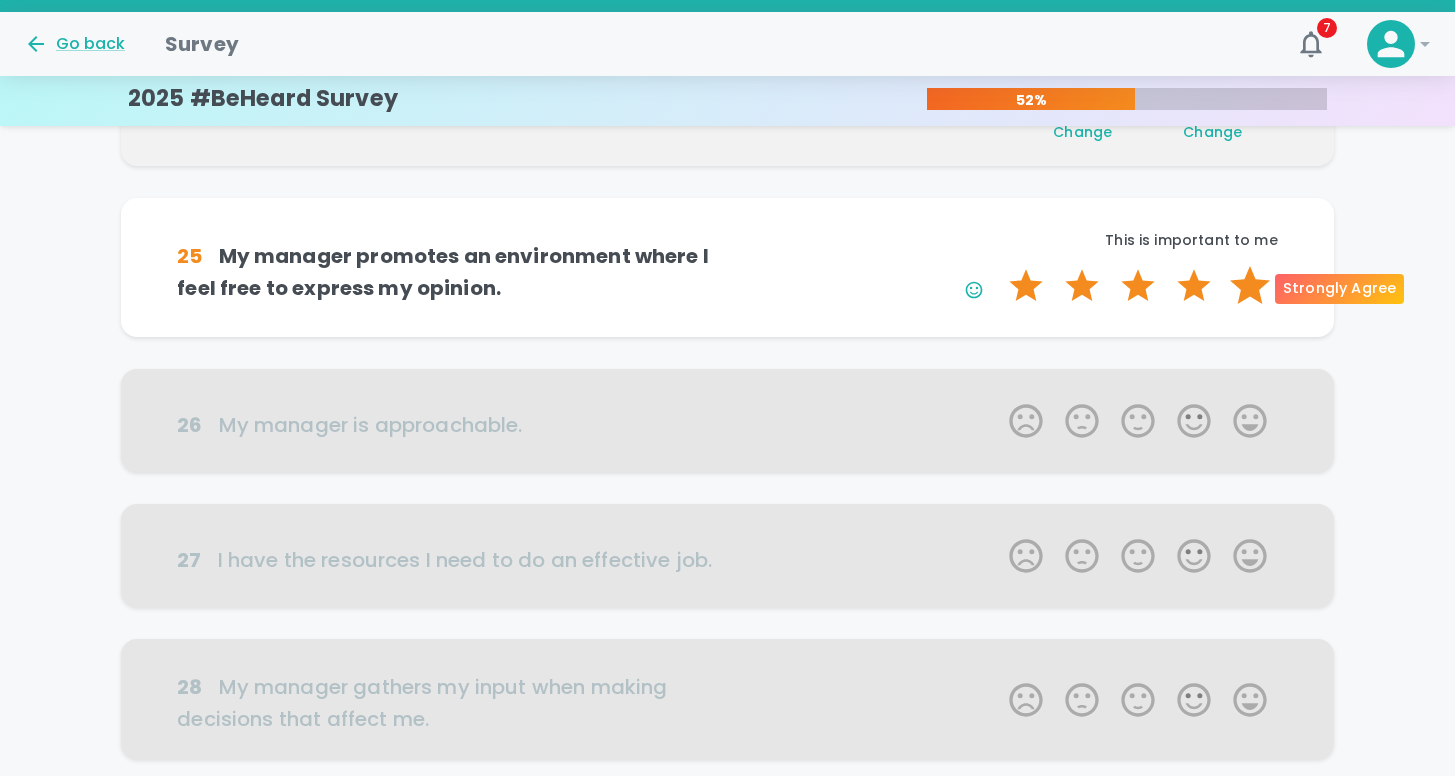 click on "5 Stars" at bounding box center (1250, 286) 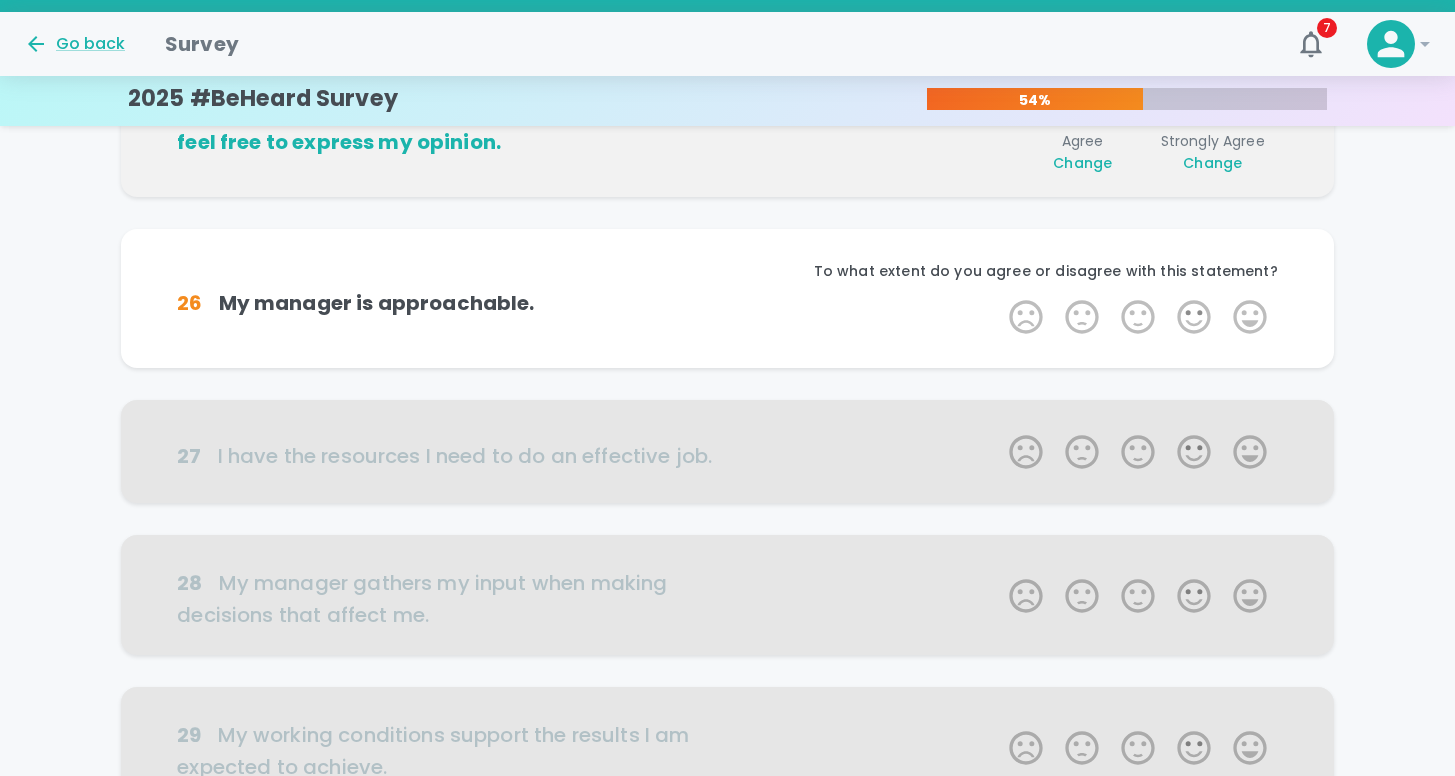 scroll, scrollTop: 880, scrollLeft: 0, axis: vertical 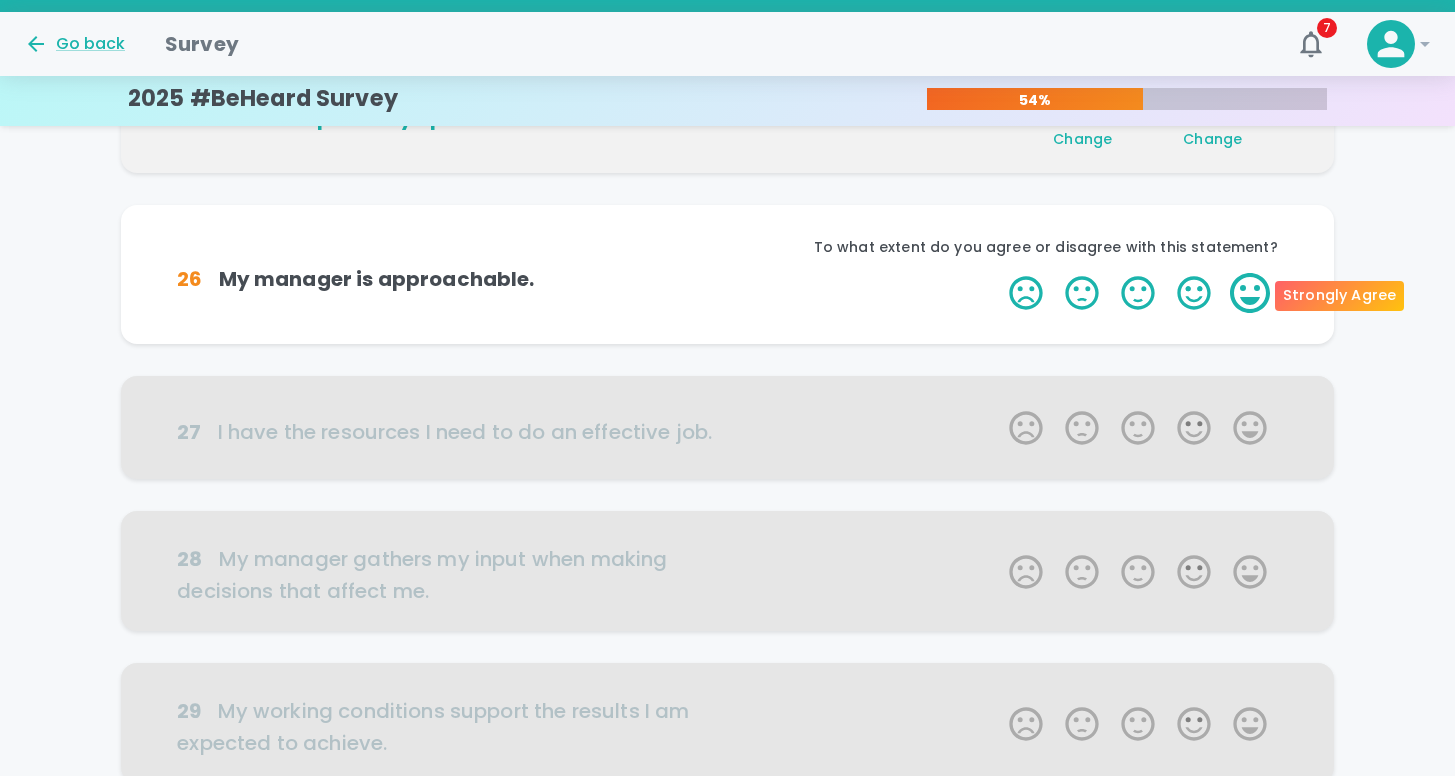 click on "5 Stars" at bounding box center [1250, 293] 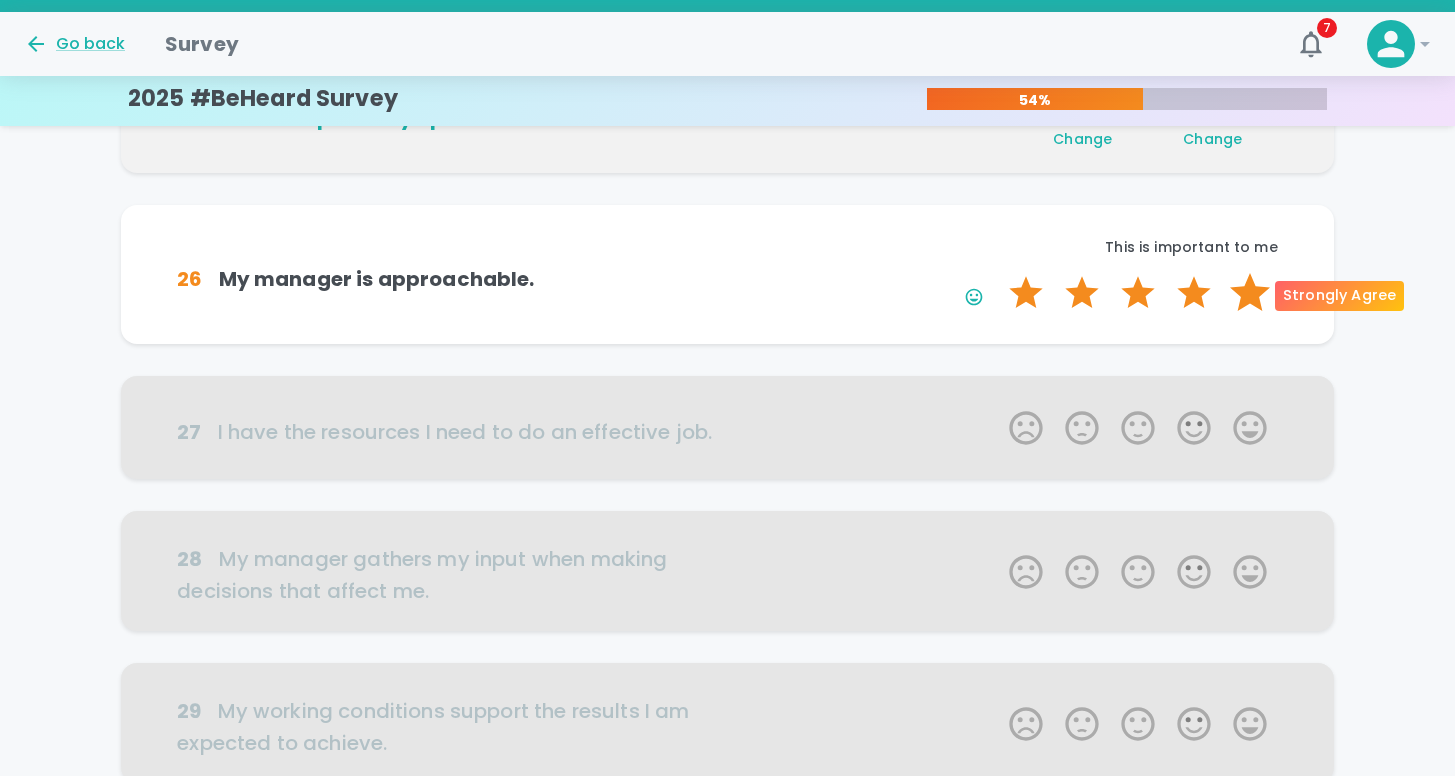 click on "5 Stars" at bounding box center [1250, 293] 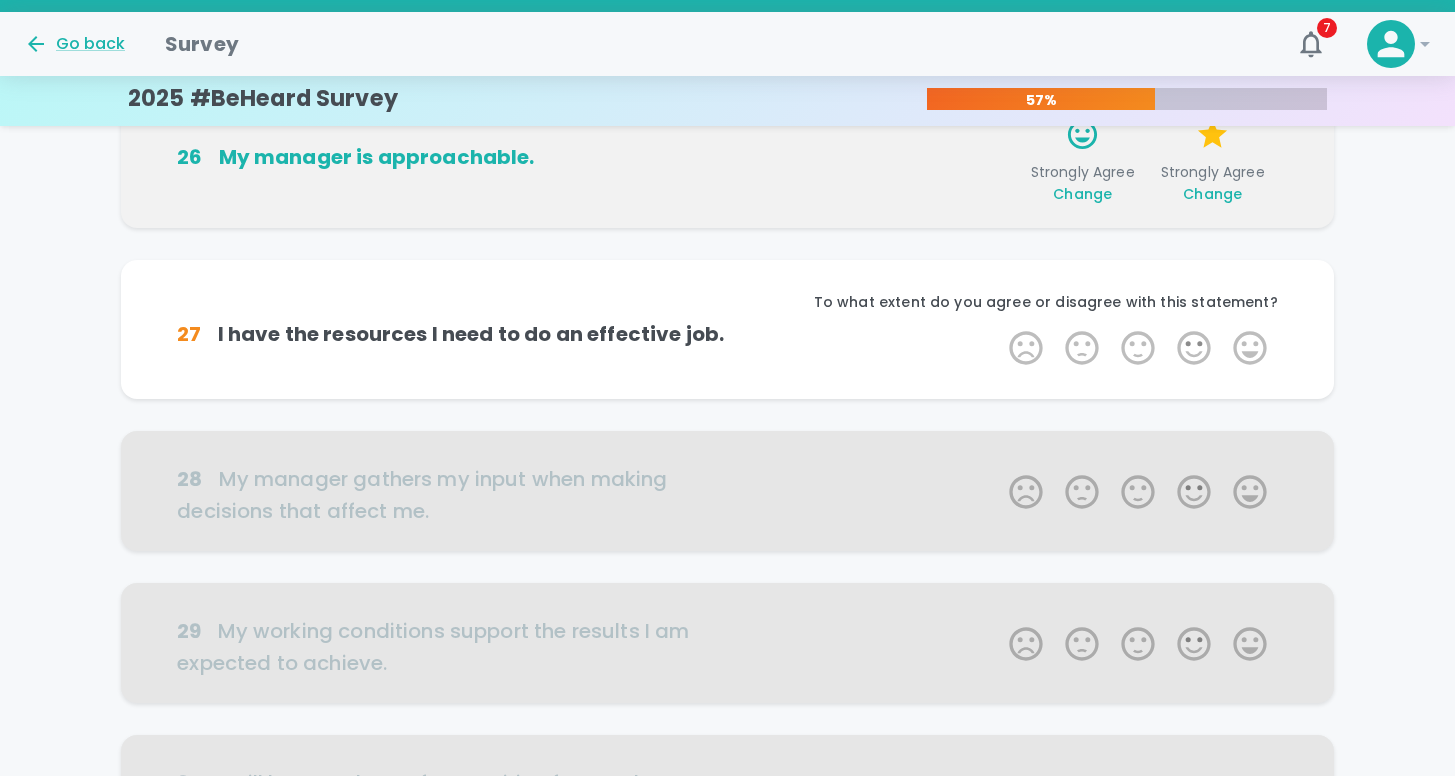 scroll, scrollTop: 1056, scrollLeft: 0, axis: vertical 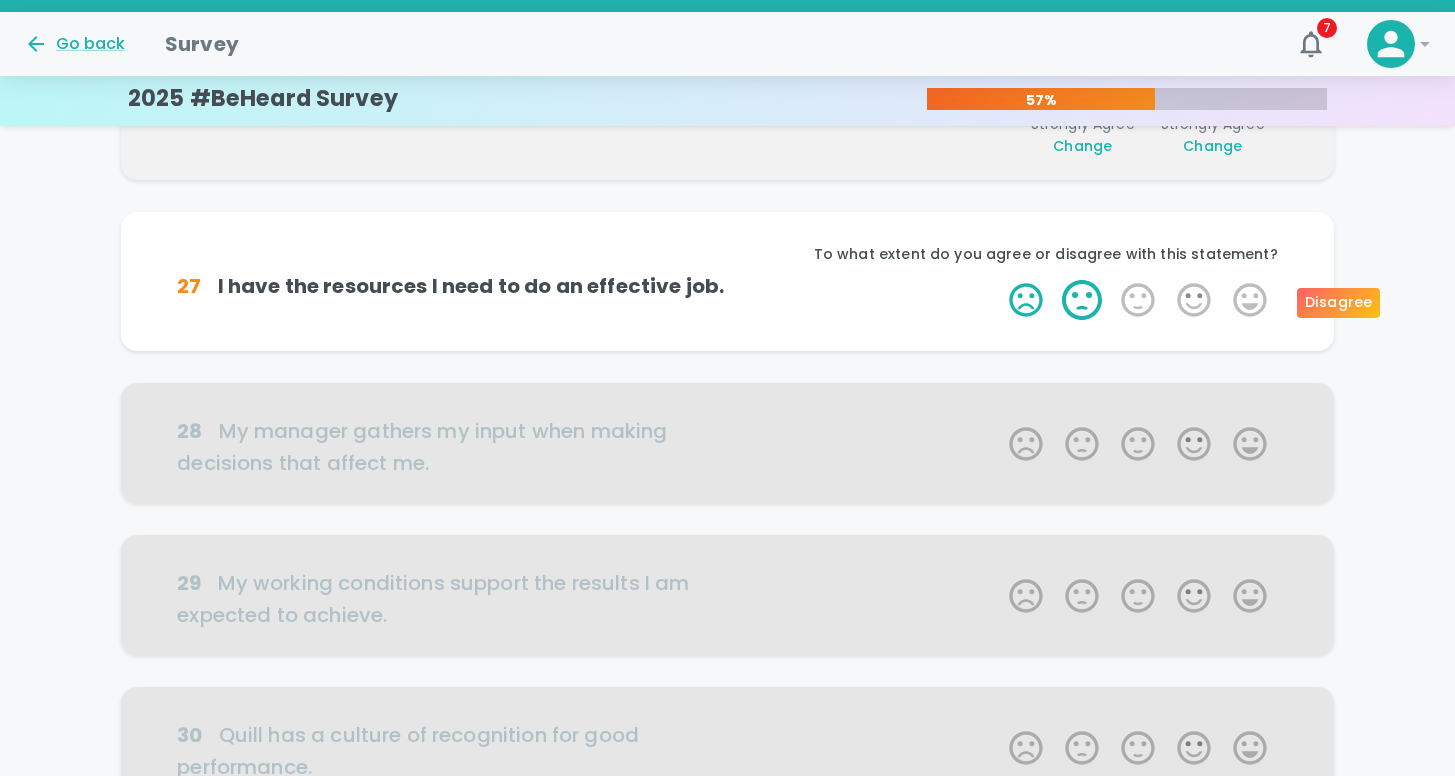 click on "2 Stars" at bounding box center (1082, 300) 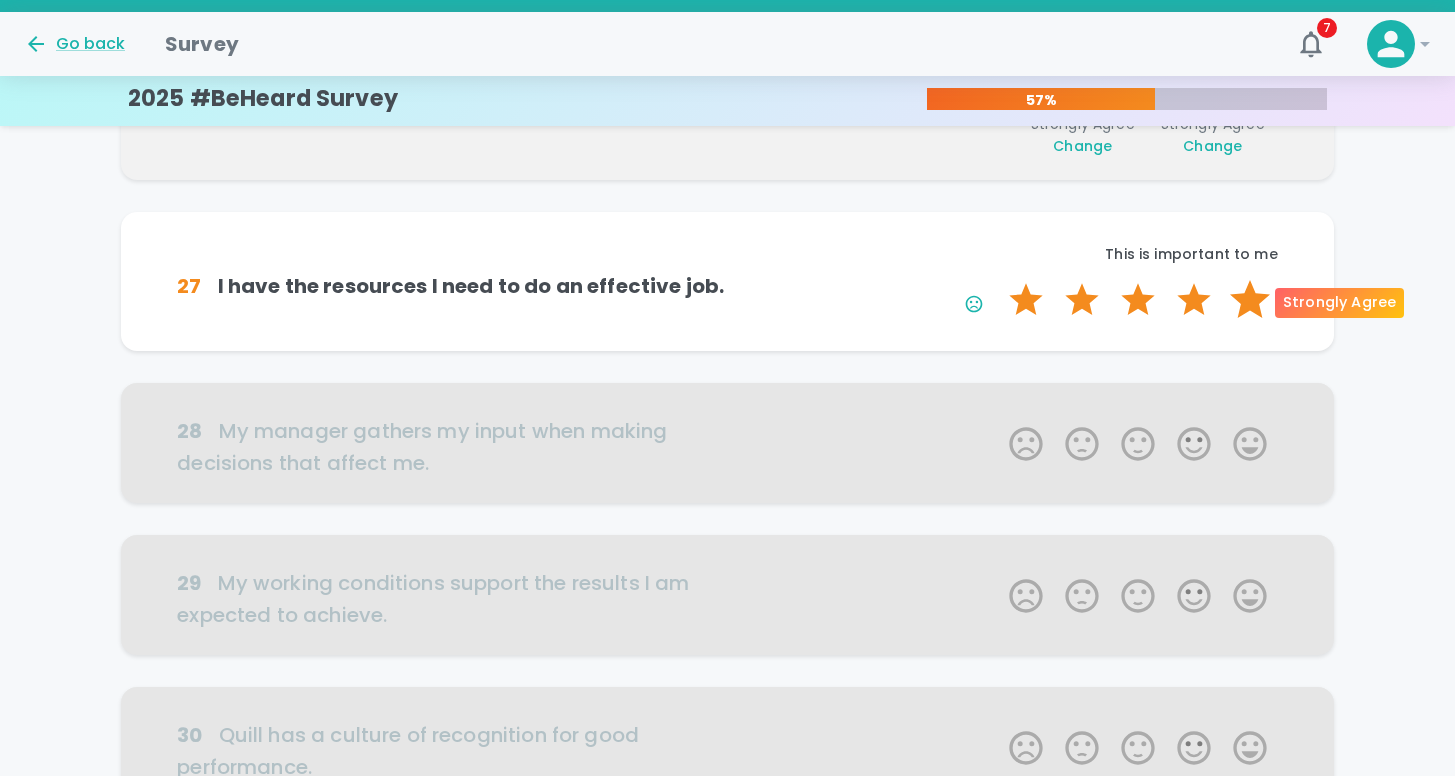 click on "5 Stars" at bounding box center (1250, 300) 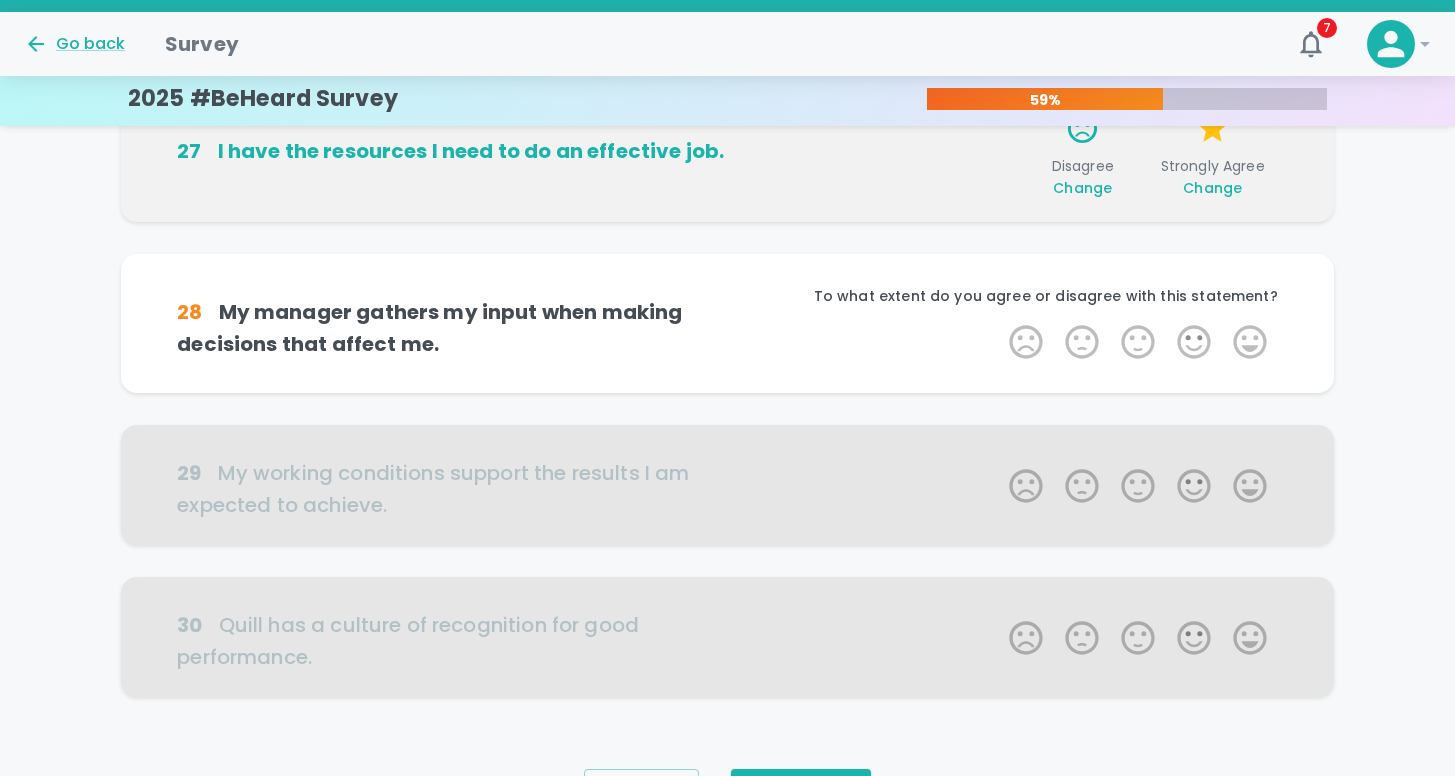 scroll, scrollTop: 1232, scrollLeft: 0, axis: vertical 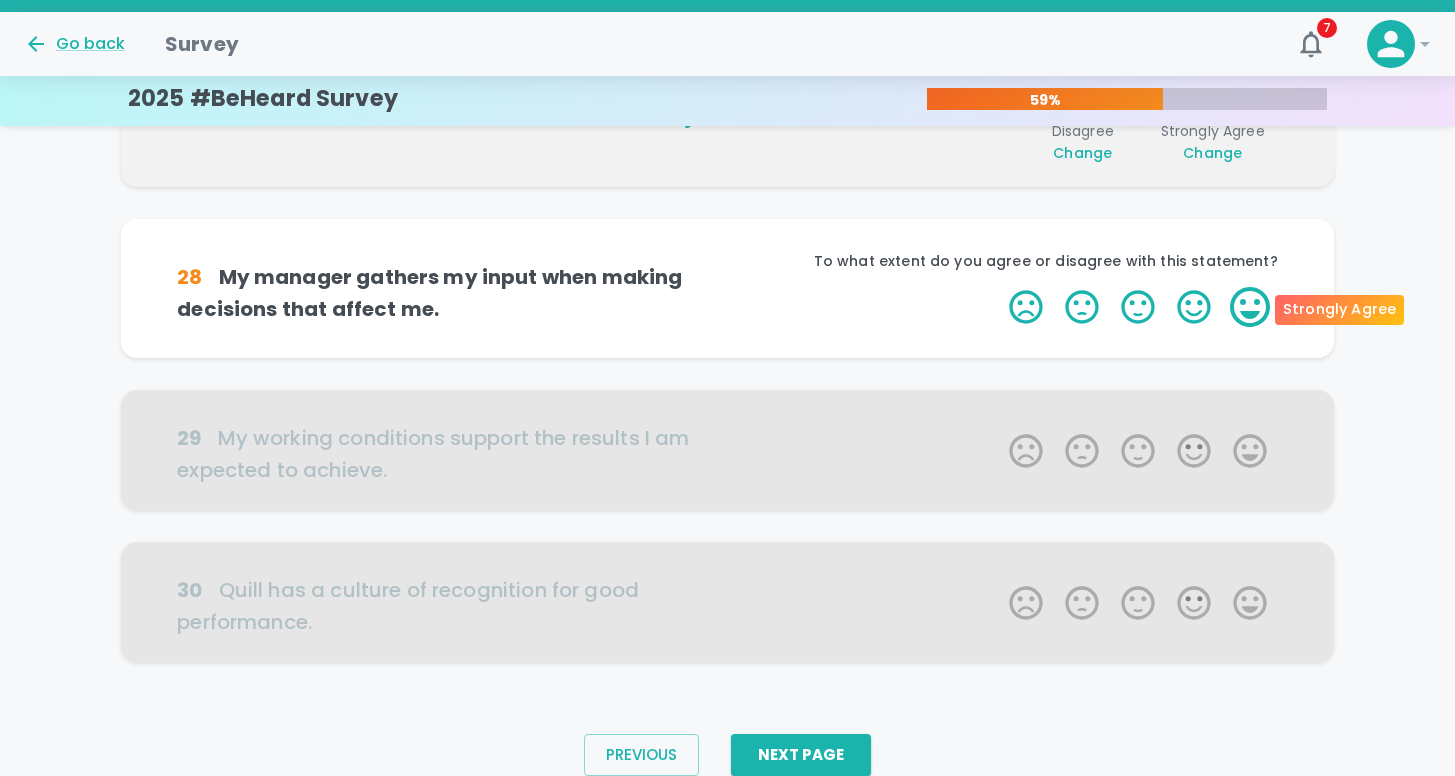 click on "5 Stars" at bounding box center [1250, 307] 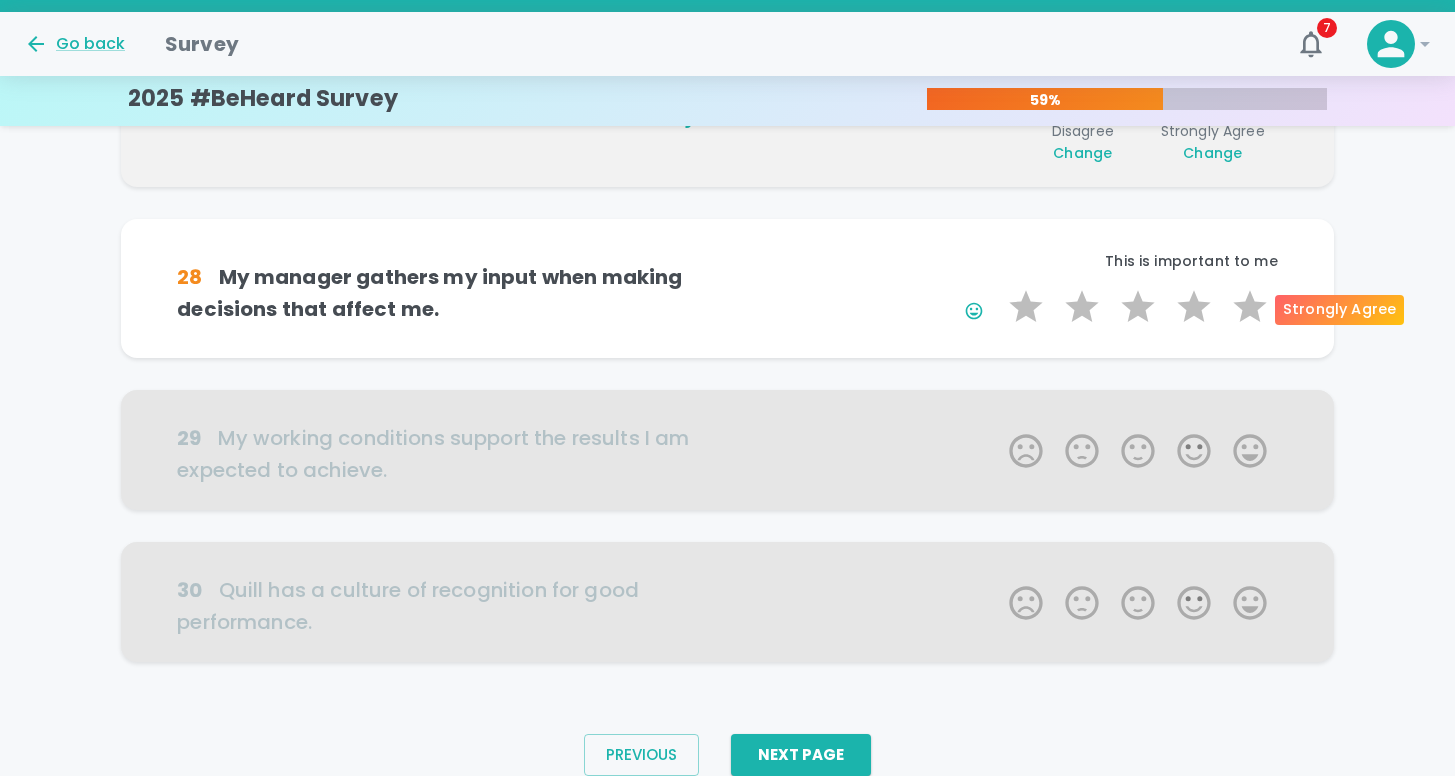 click on "5 Stars" at bounding box center (1250, 307) 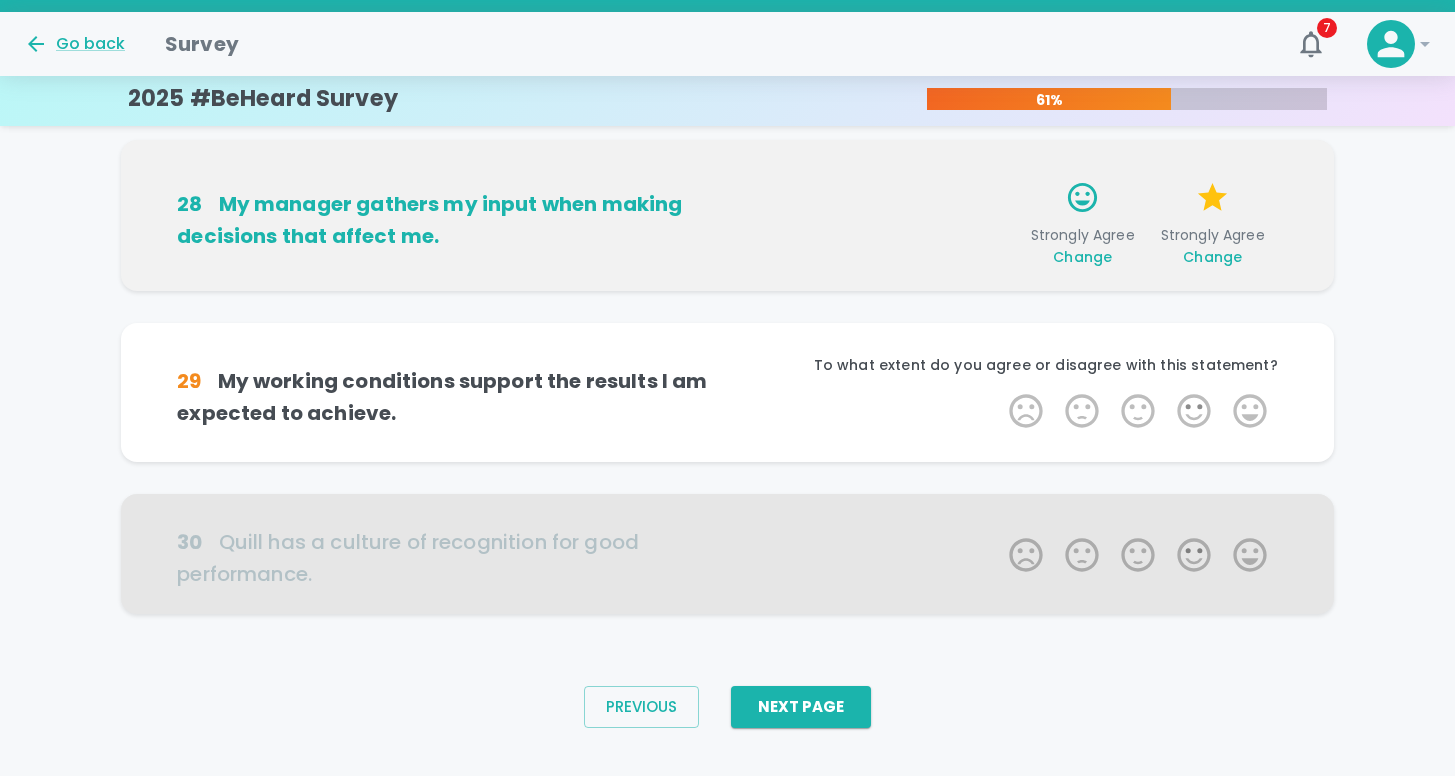 scroll, scrollTop: 1312, scrollLeft: 0, axis: vertical 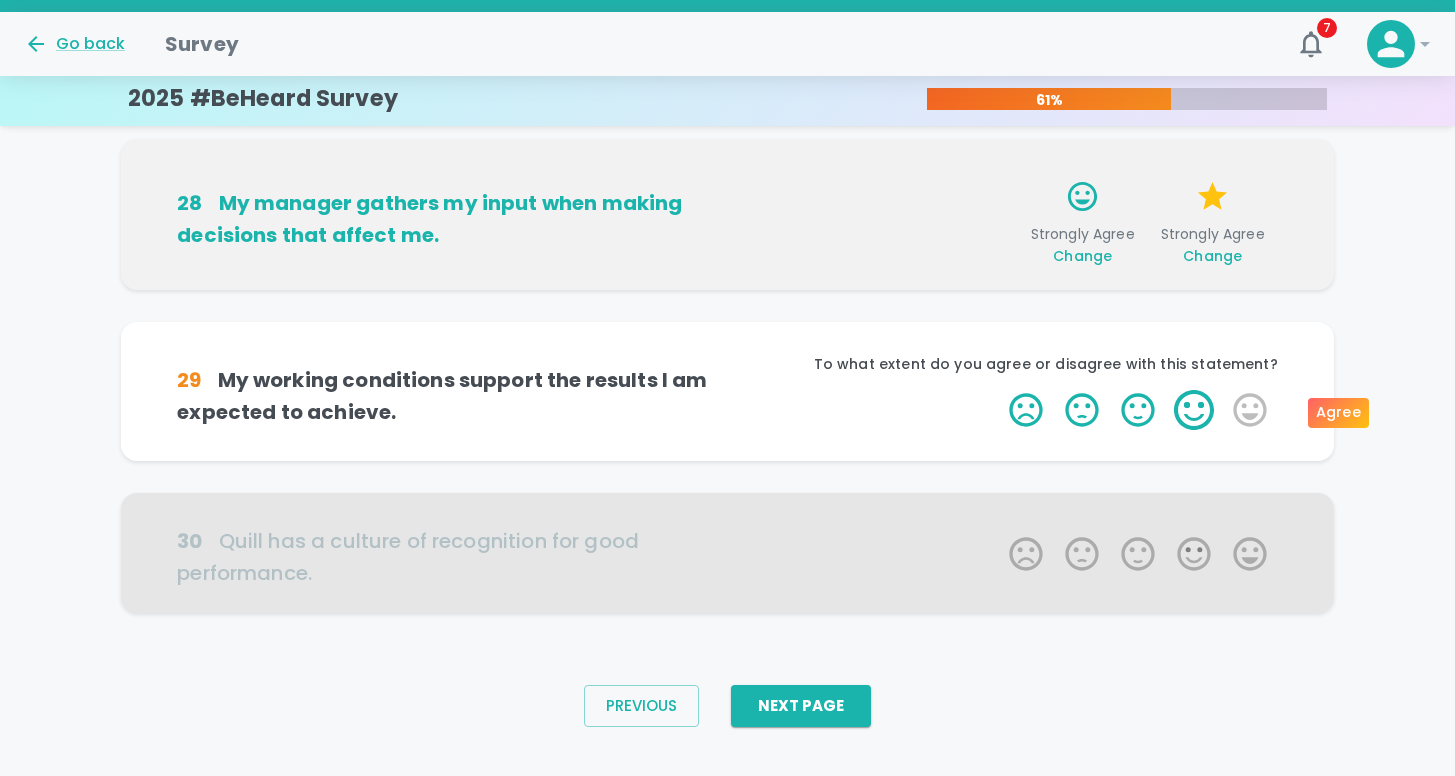 click on "4 Stars" at bounding box center [1194, 410] 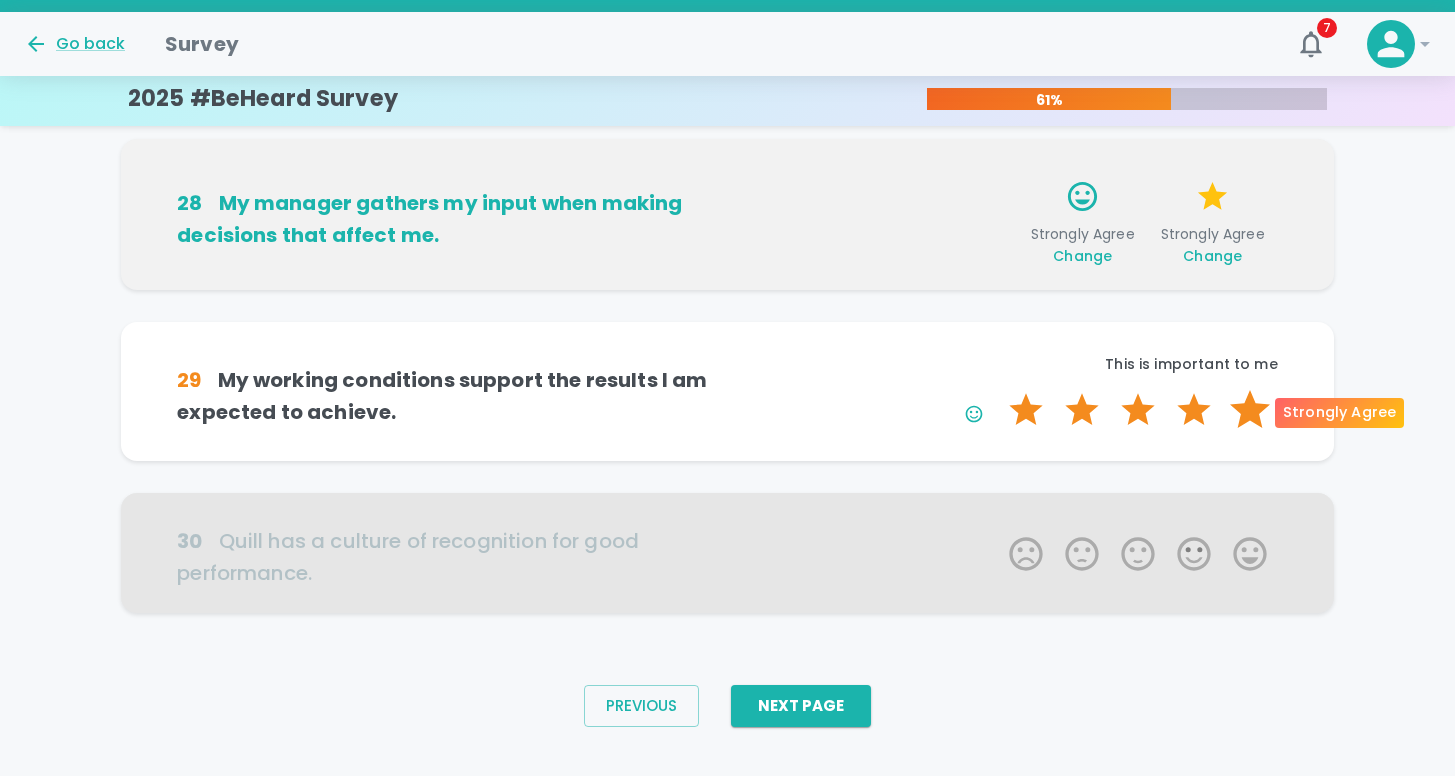 click on "5 Stars" at bounding box center [1250, 410] 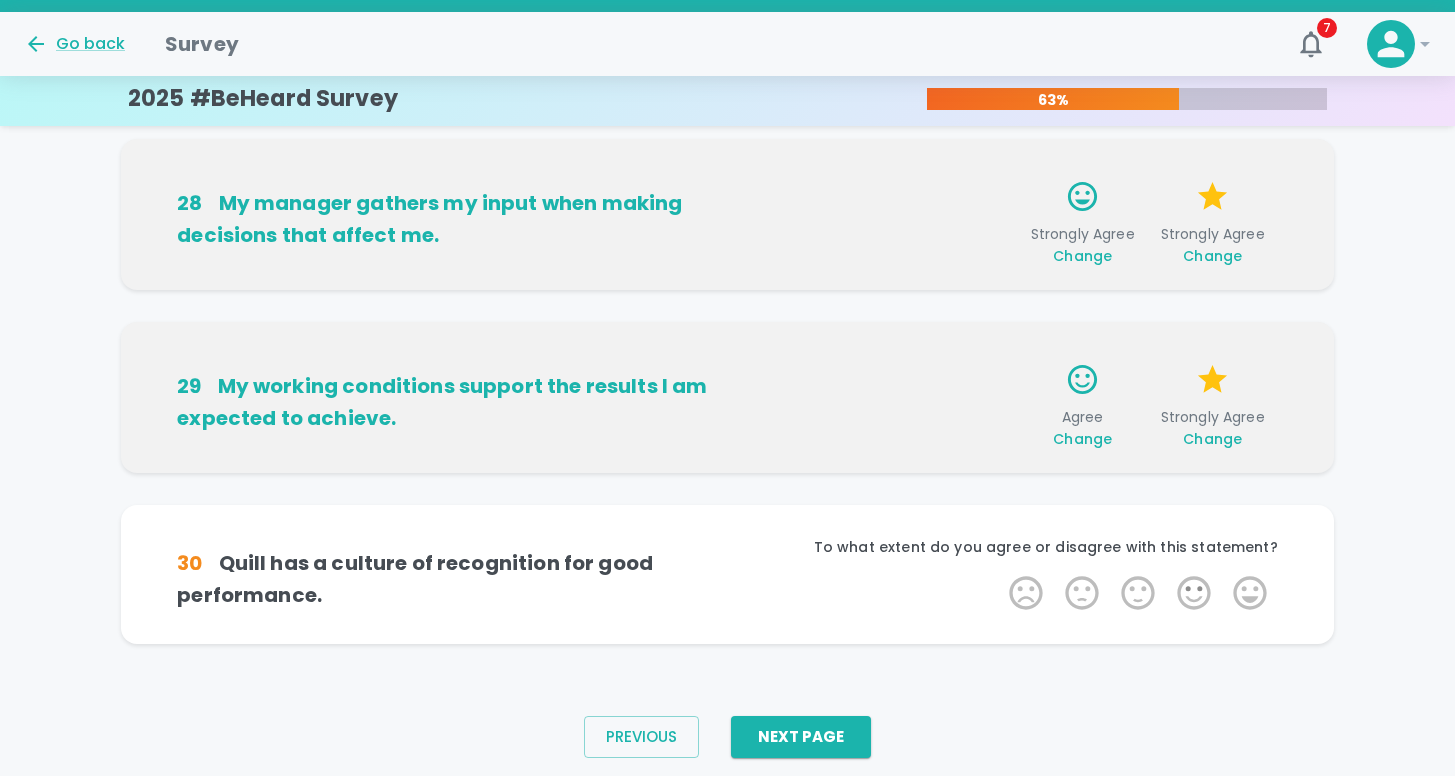 scroll, scrollTop: 1343, scrollLeft: 0, axis: vertical 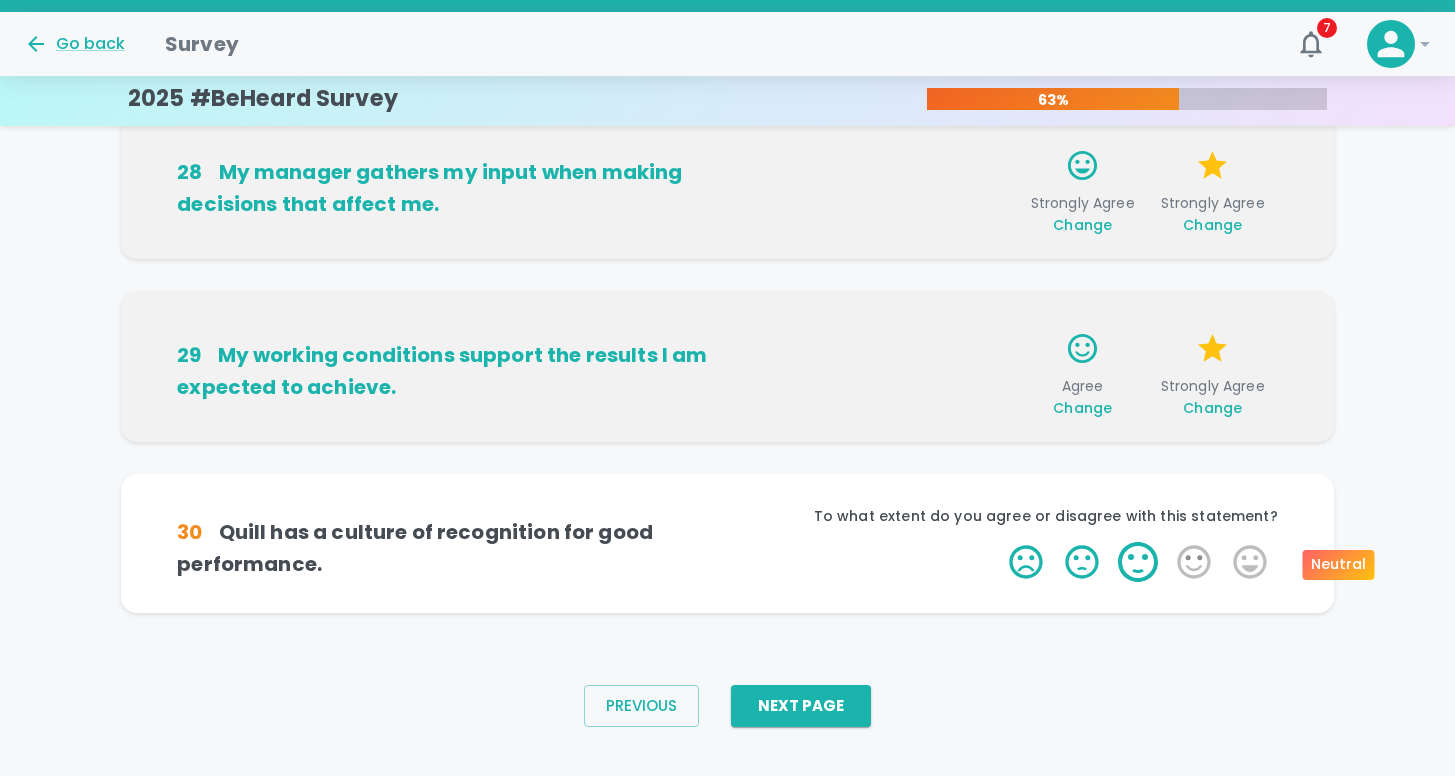 click on "3 Stars" at bounding box center (1138, 562) 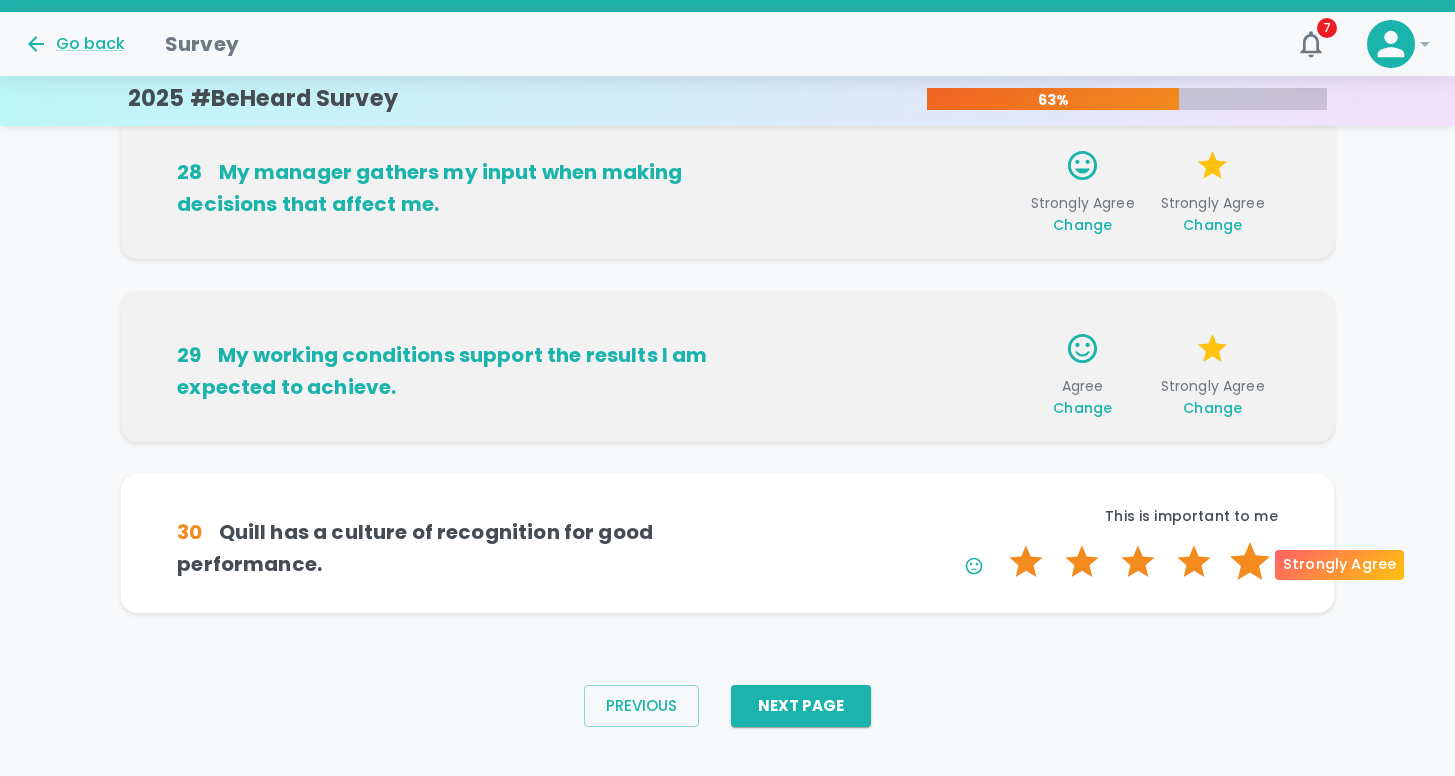 click on "5 Stars" at bounding box center (1250, 562) 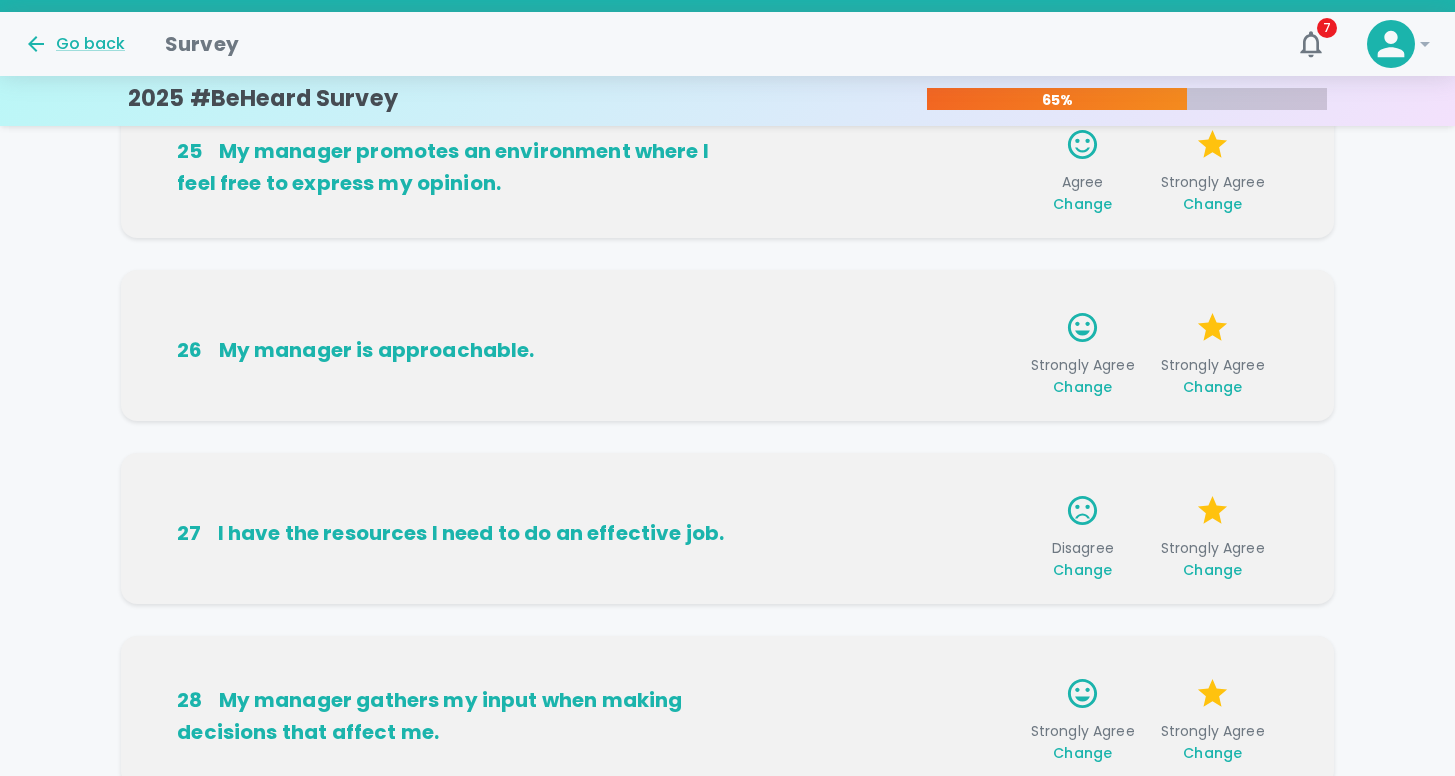 scroll, scrollTop: 814, scrollLeft: 0, axis: vertical 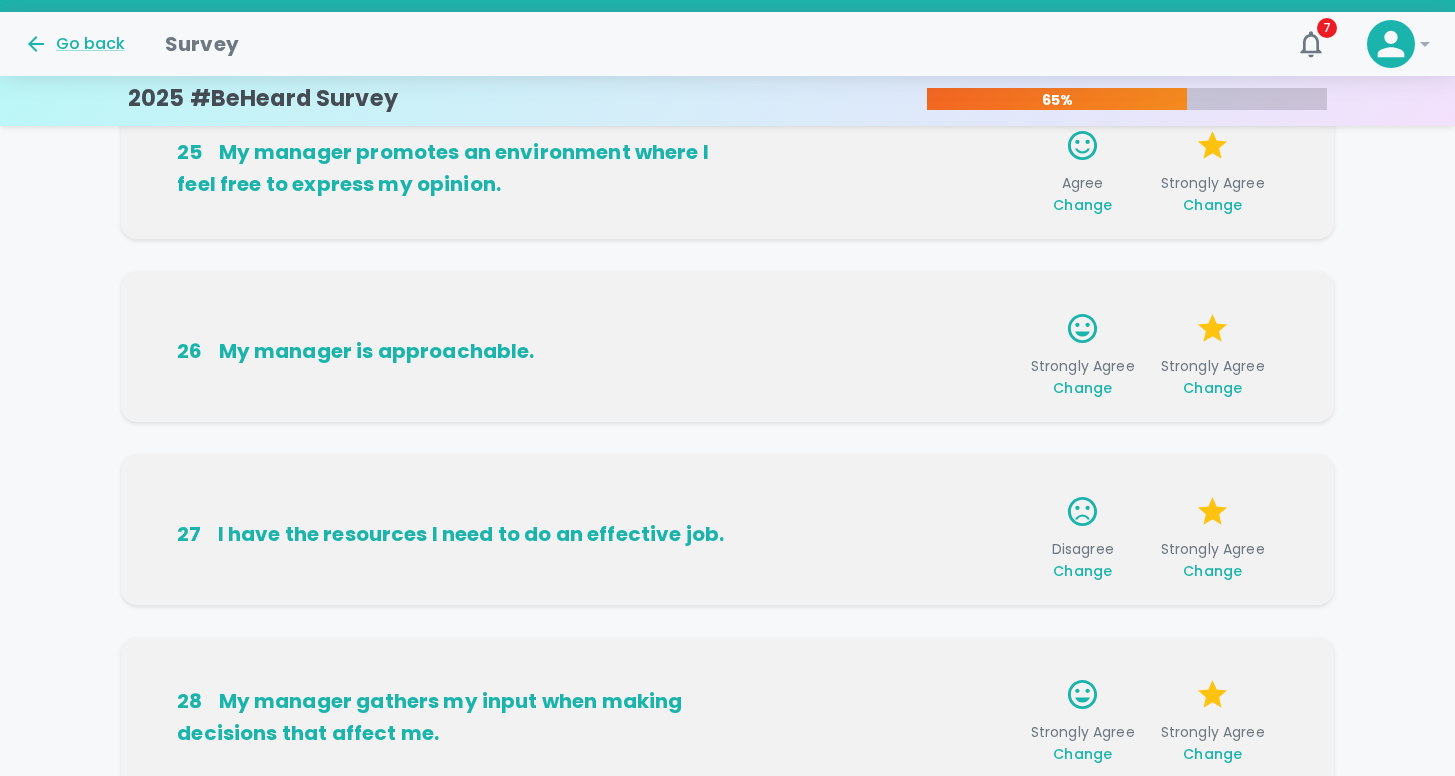 click on "Change" at bounding box center (1082, 571) 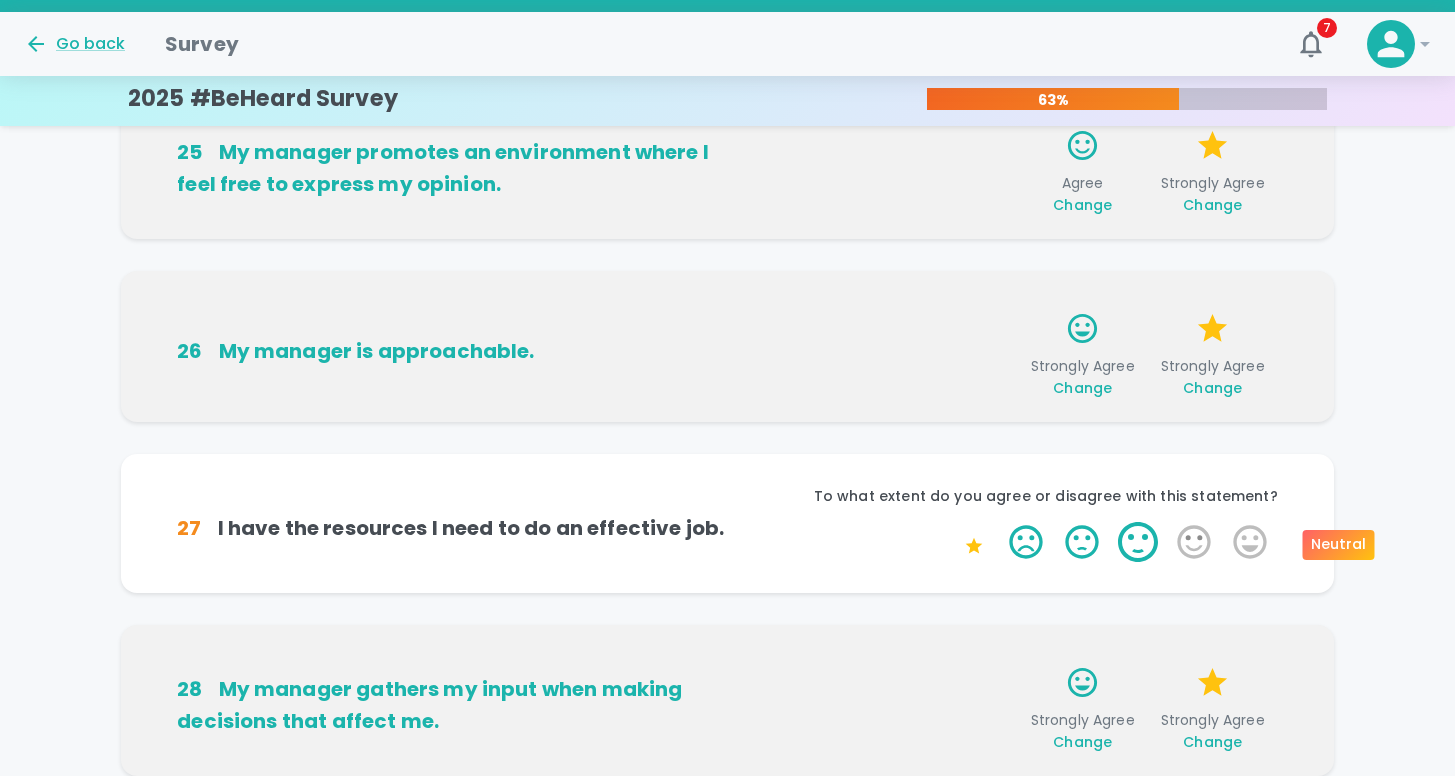 click on "3 Stars" at bounding box center [1138, 542] 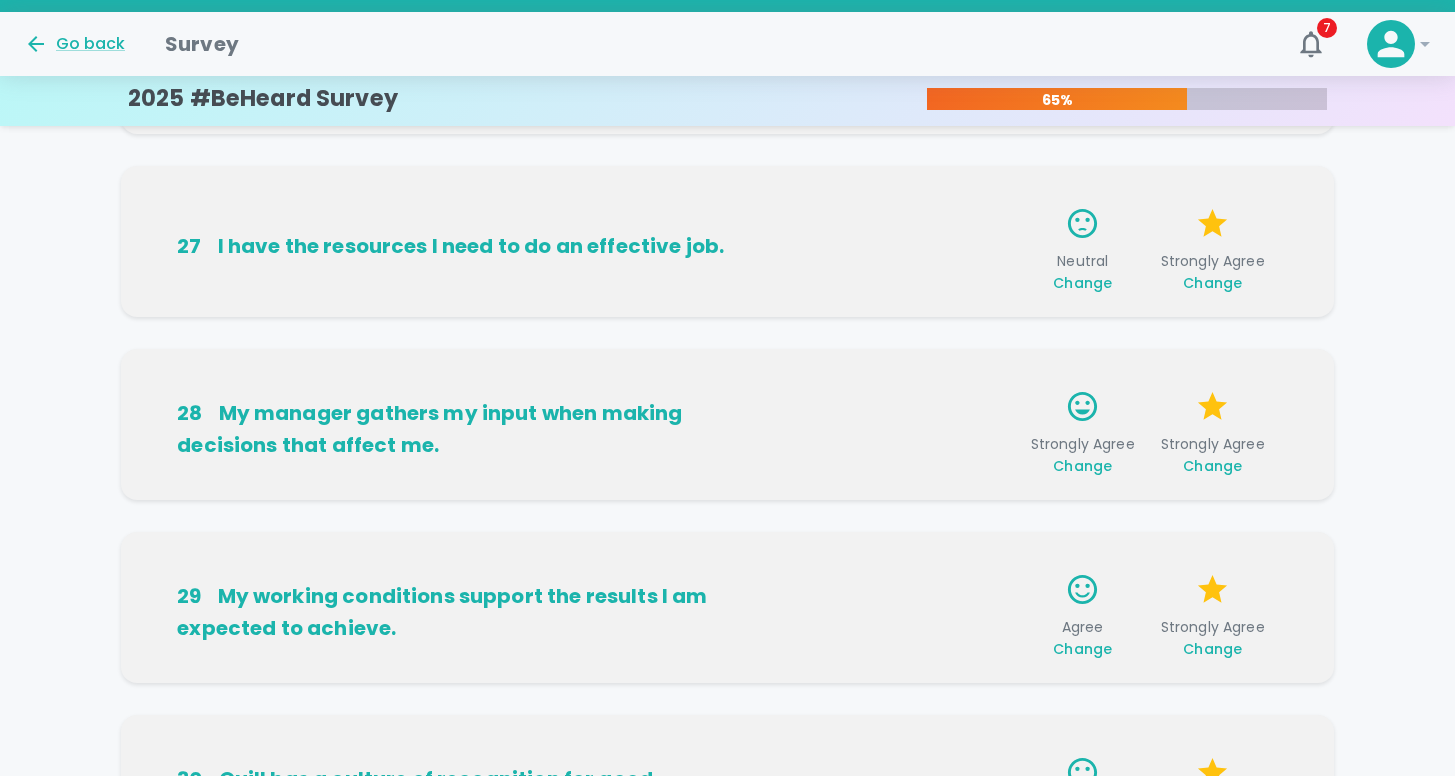 scroll, scrollTop: 1085, scrollLeft: 0, axis: vertical 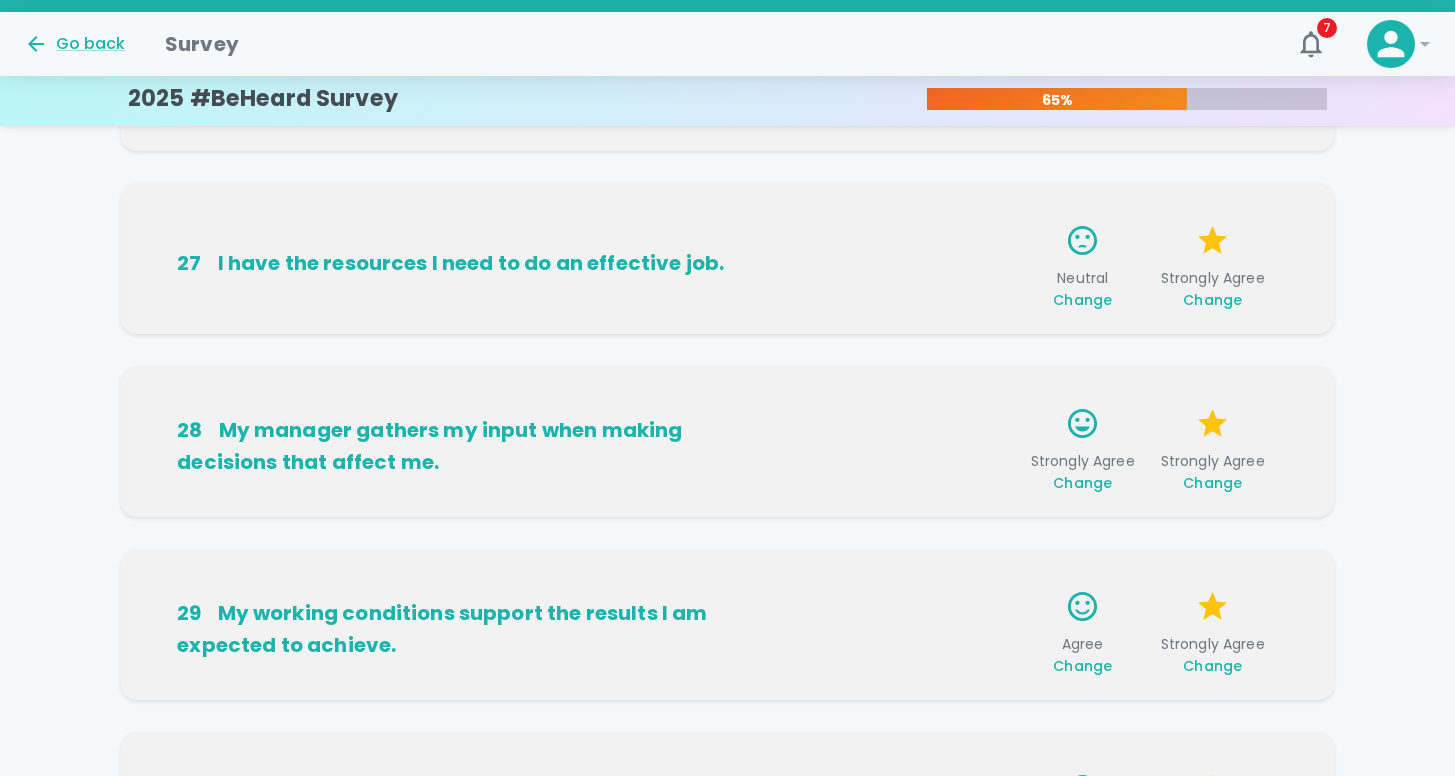 click on "Change" at bounding box center (1082, 300) 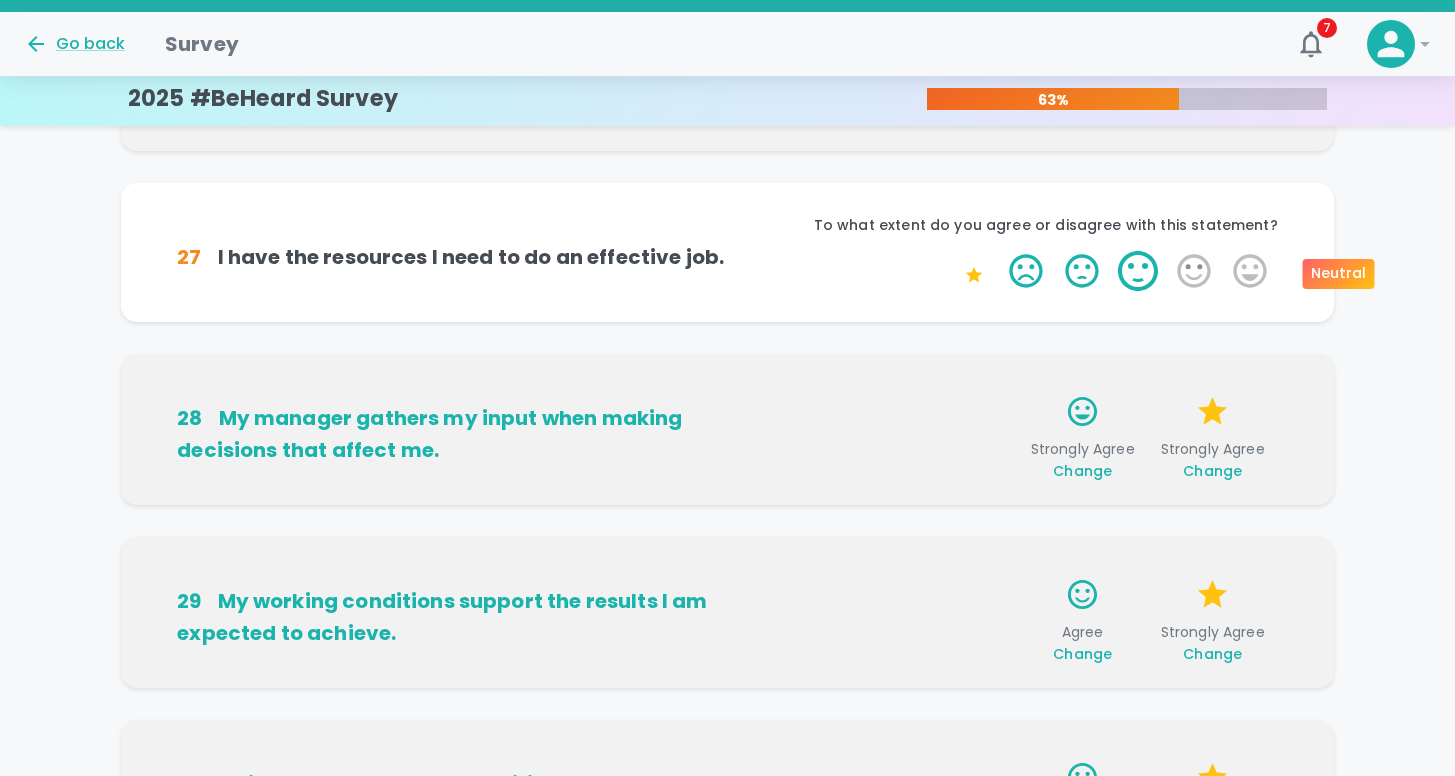 click on "3 Stars" at bounding box center (1138, 271) 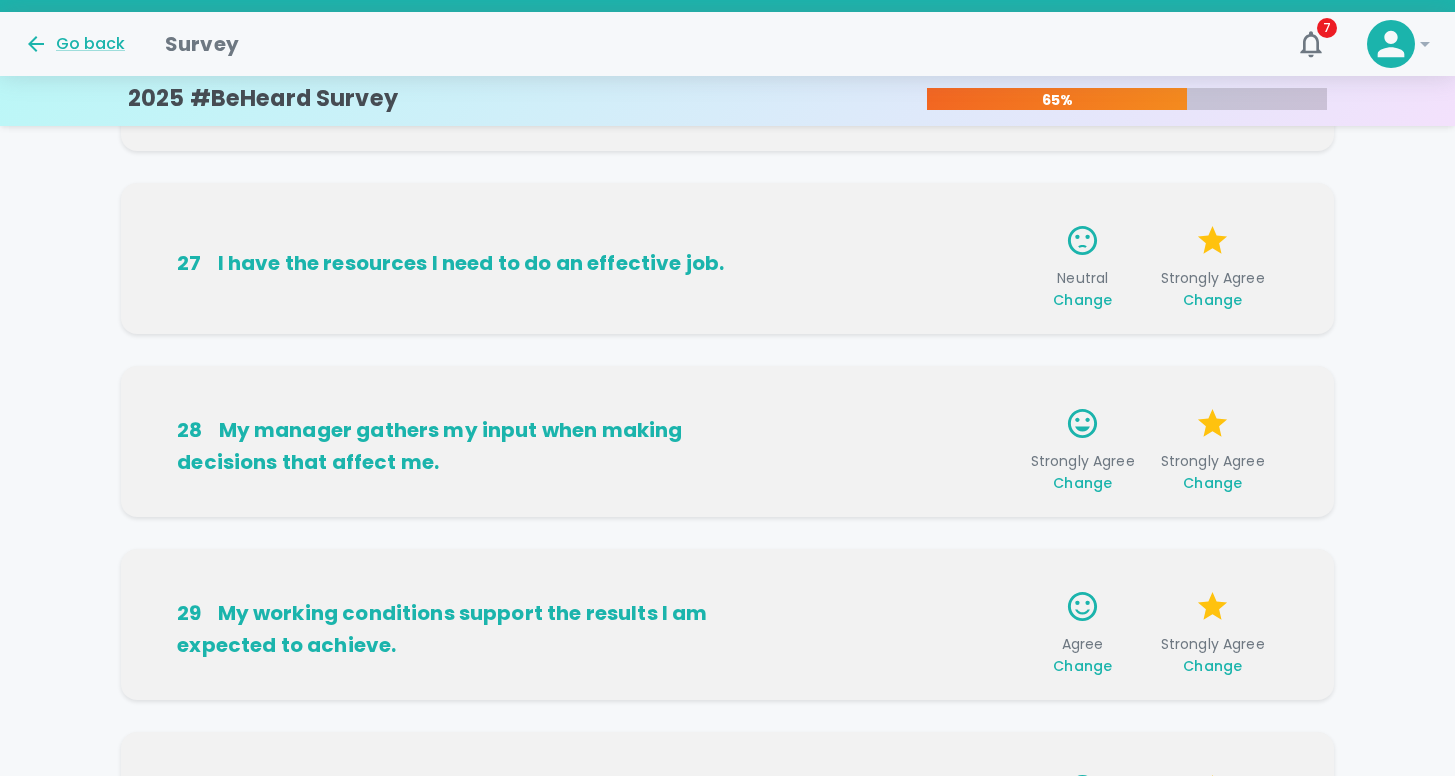 click on "Change" at bounding box center [1082, 300] 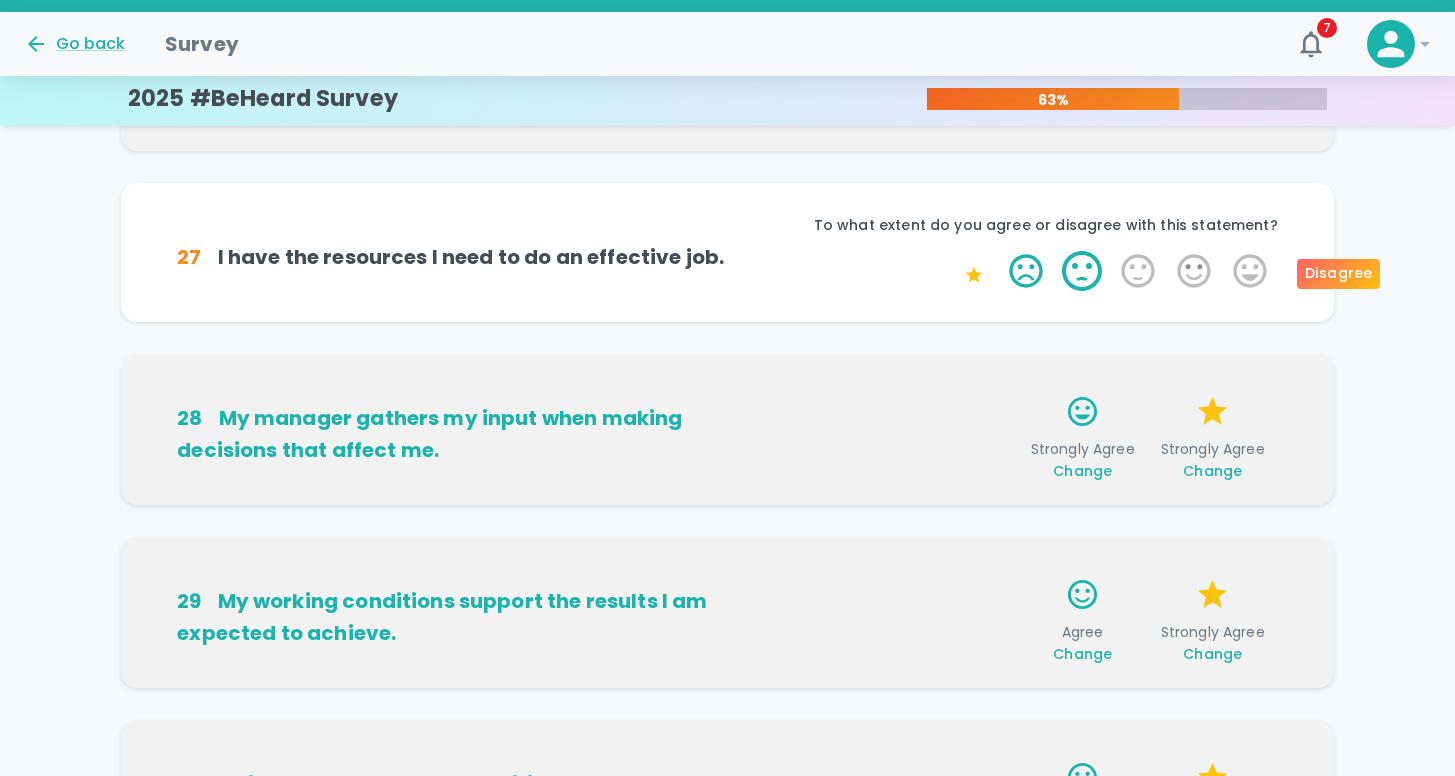 click on "2 Stars" at bounding box center [1082, 271] 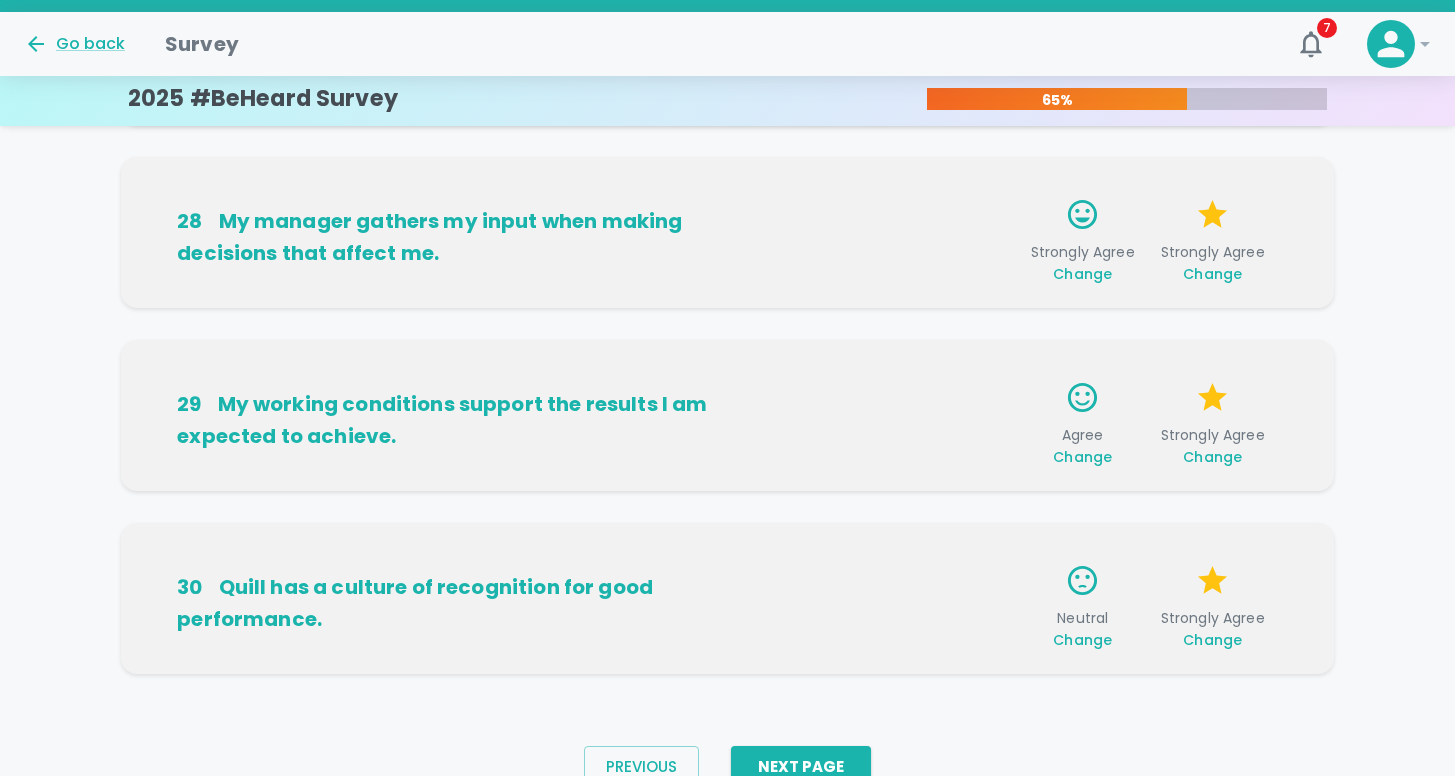 scroll, scrollTop: 1386, scrollLeft: 0, axis: vertical 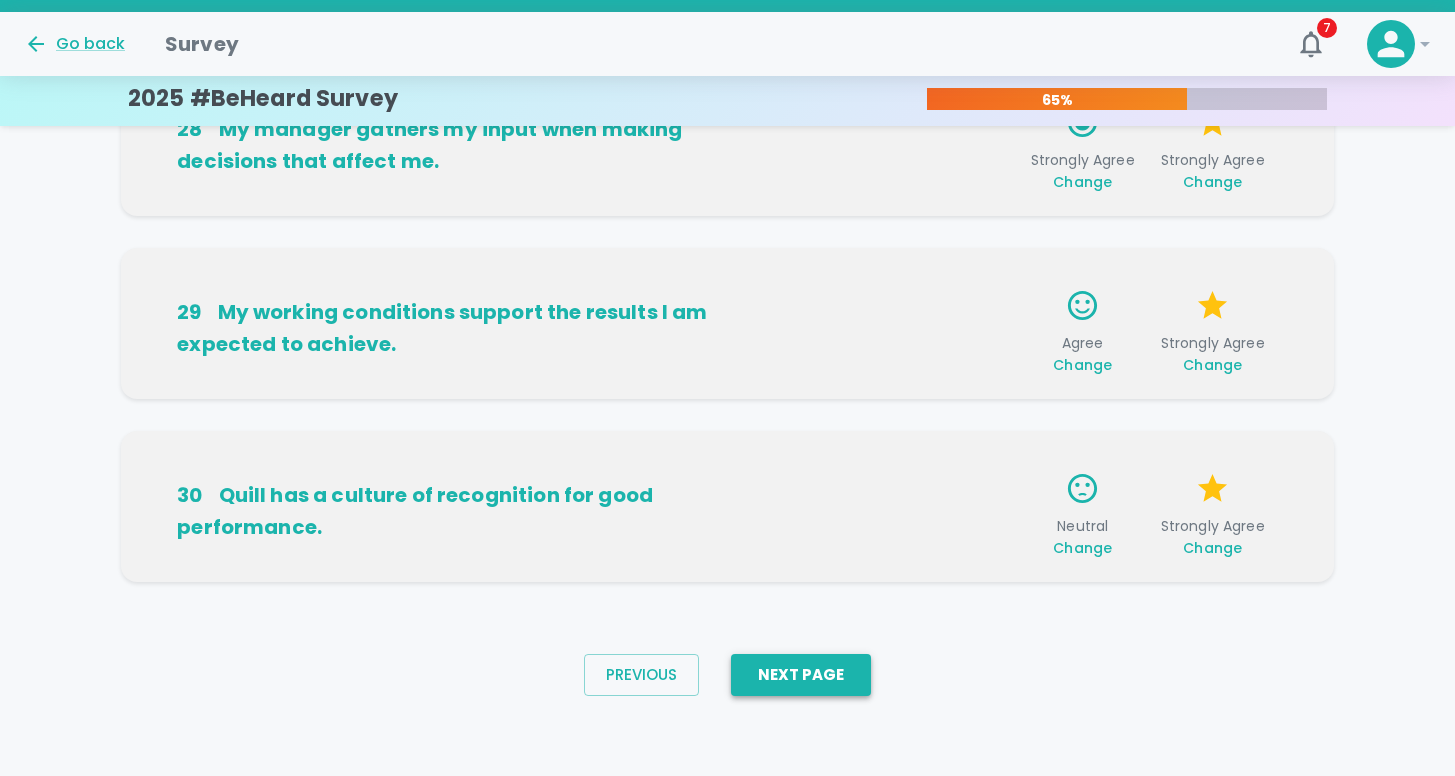 click on "Next Page" at bounding box center [801, 675] 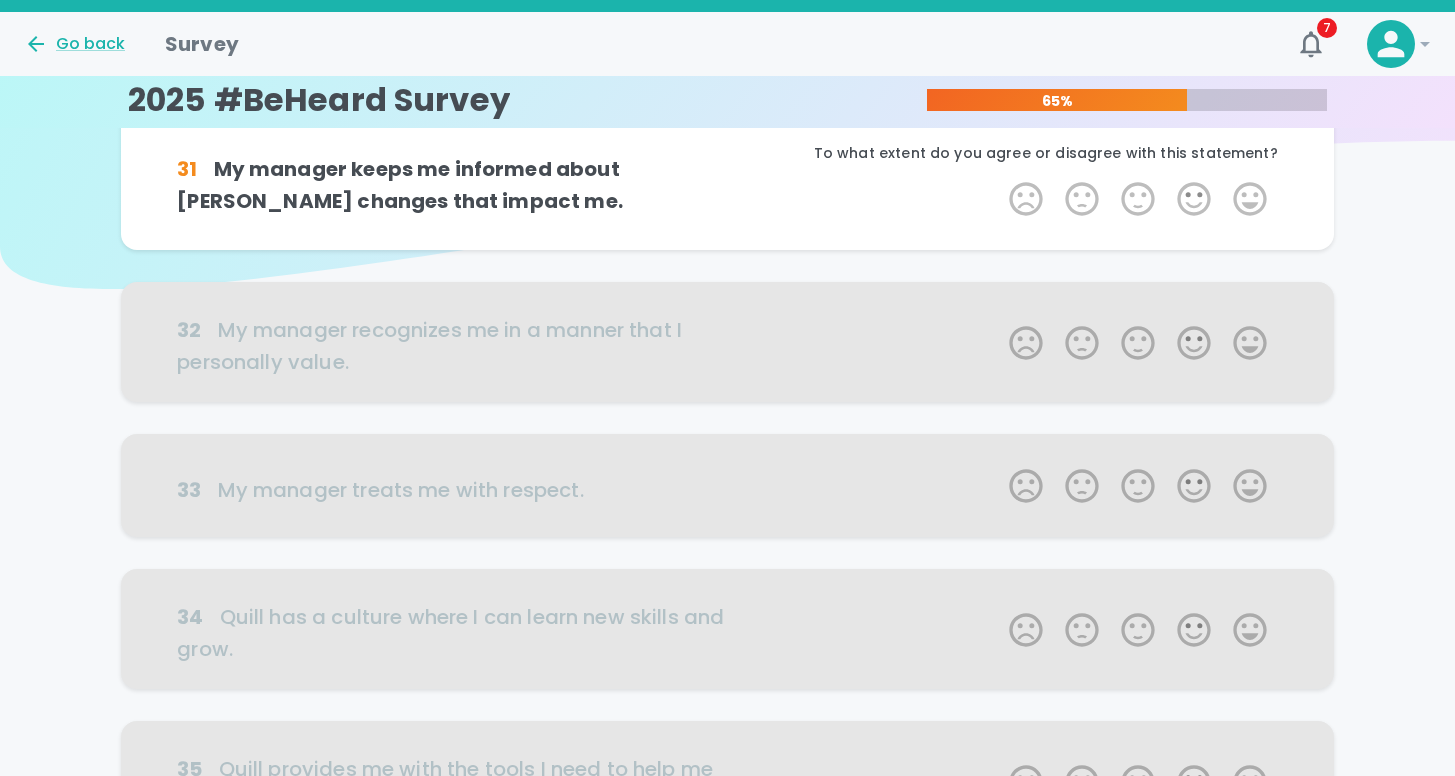 scroll, scrollTop: 0, scrollLeft: 0, axis: both 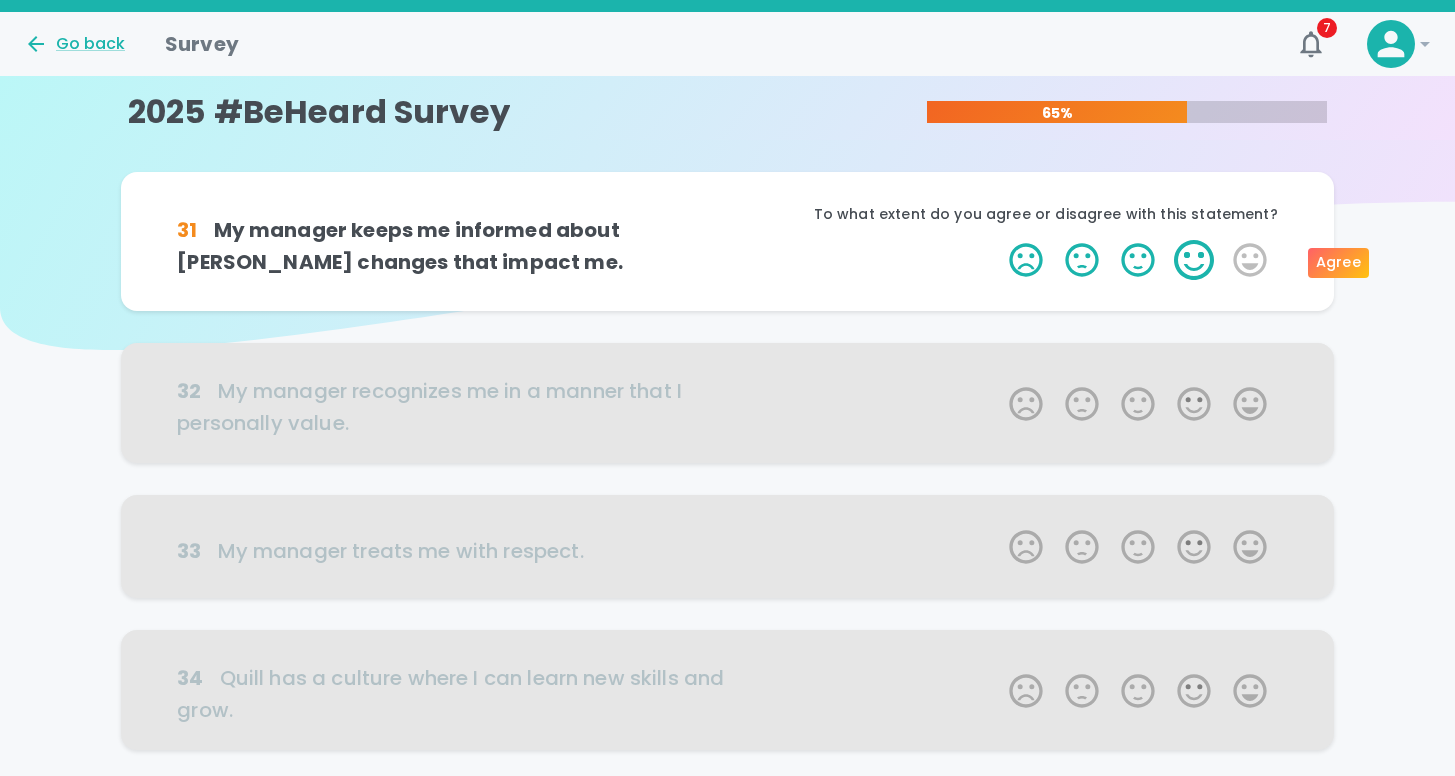 click on "4 Stars" at bounding box center [1194, 260] 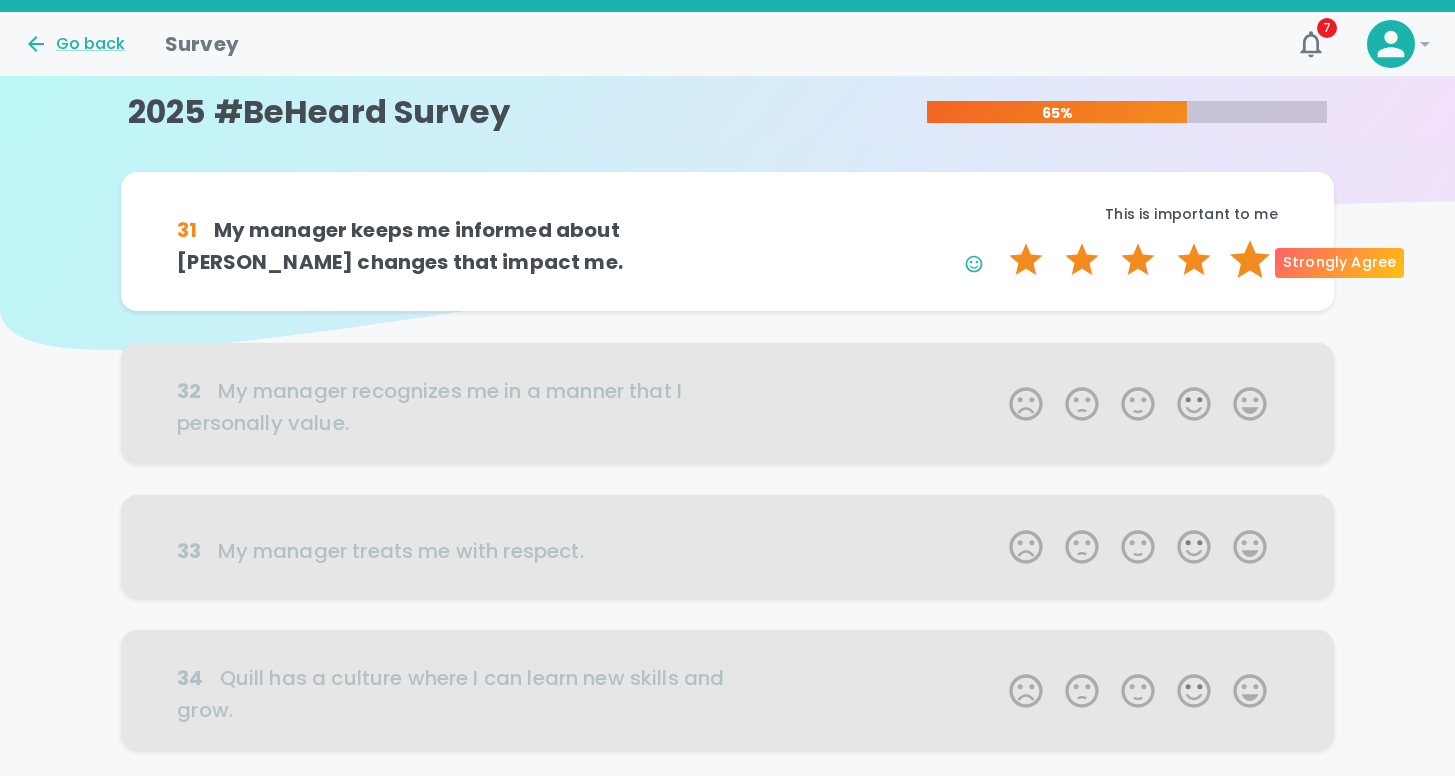 click on "5 Stars" at bounding box center (1250, 260) 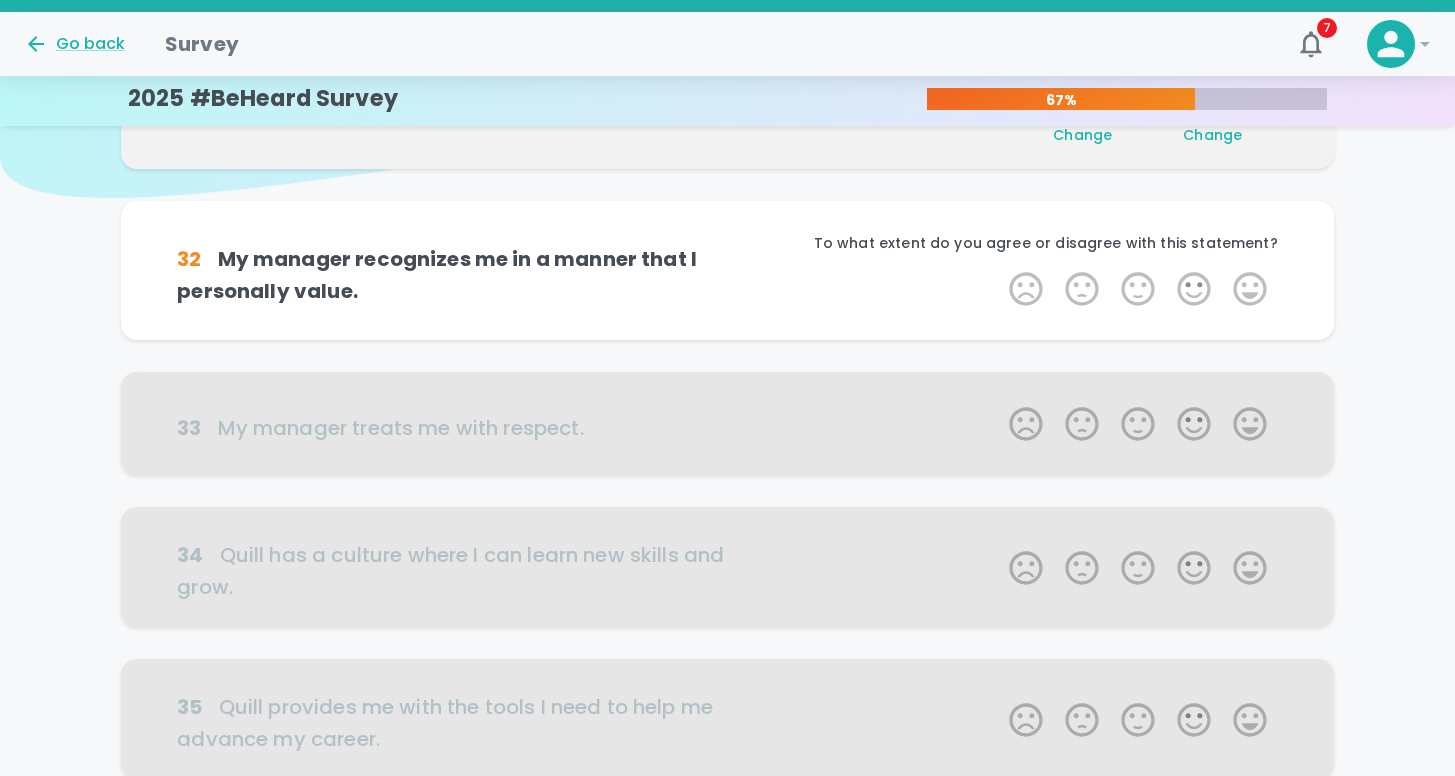 scroll, scrollTop: 176, scrollLeft: 0, axis: vertical 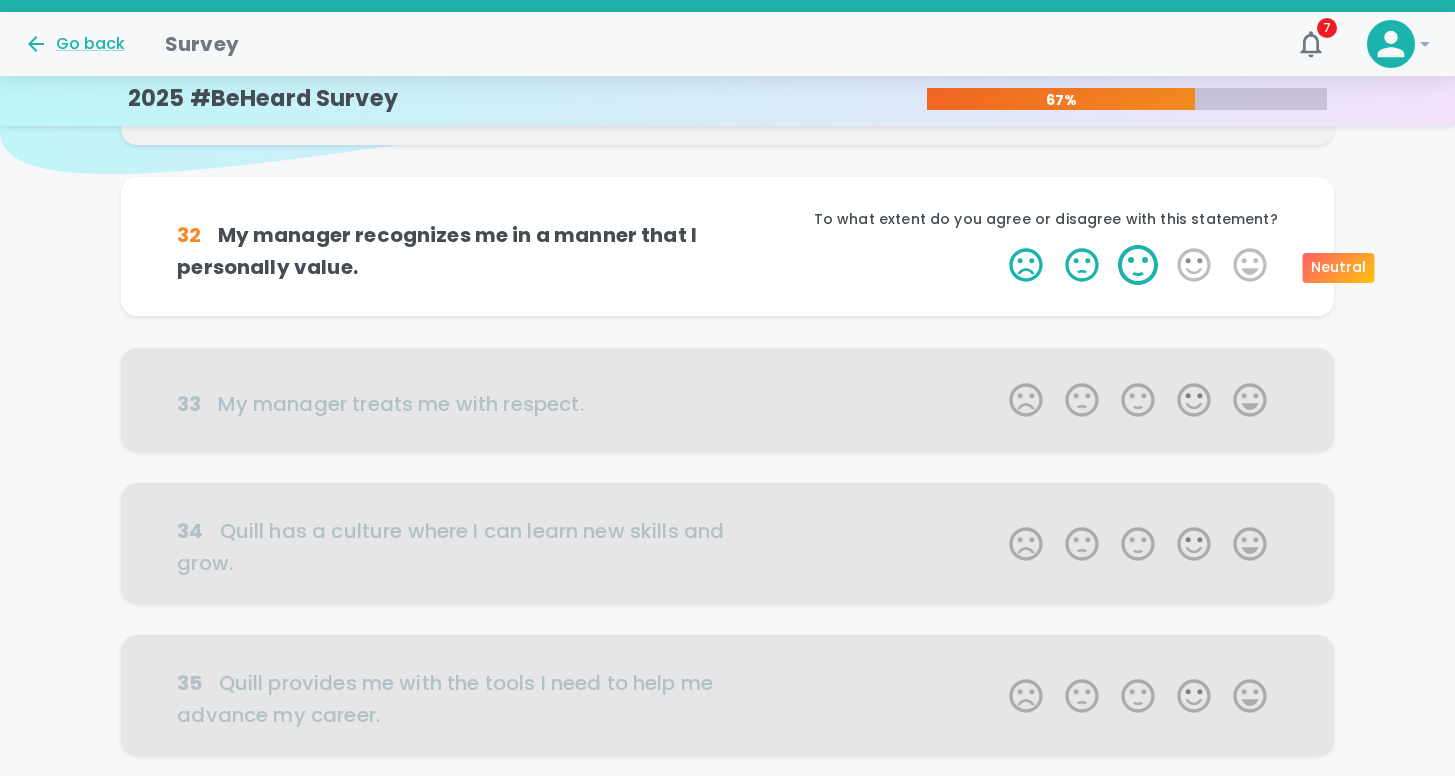 click on "3 Stars" at bounding box center (1138, 265) 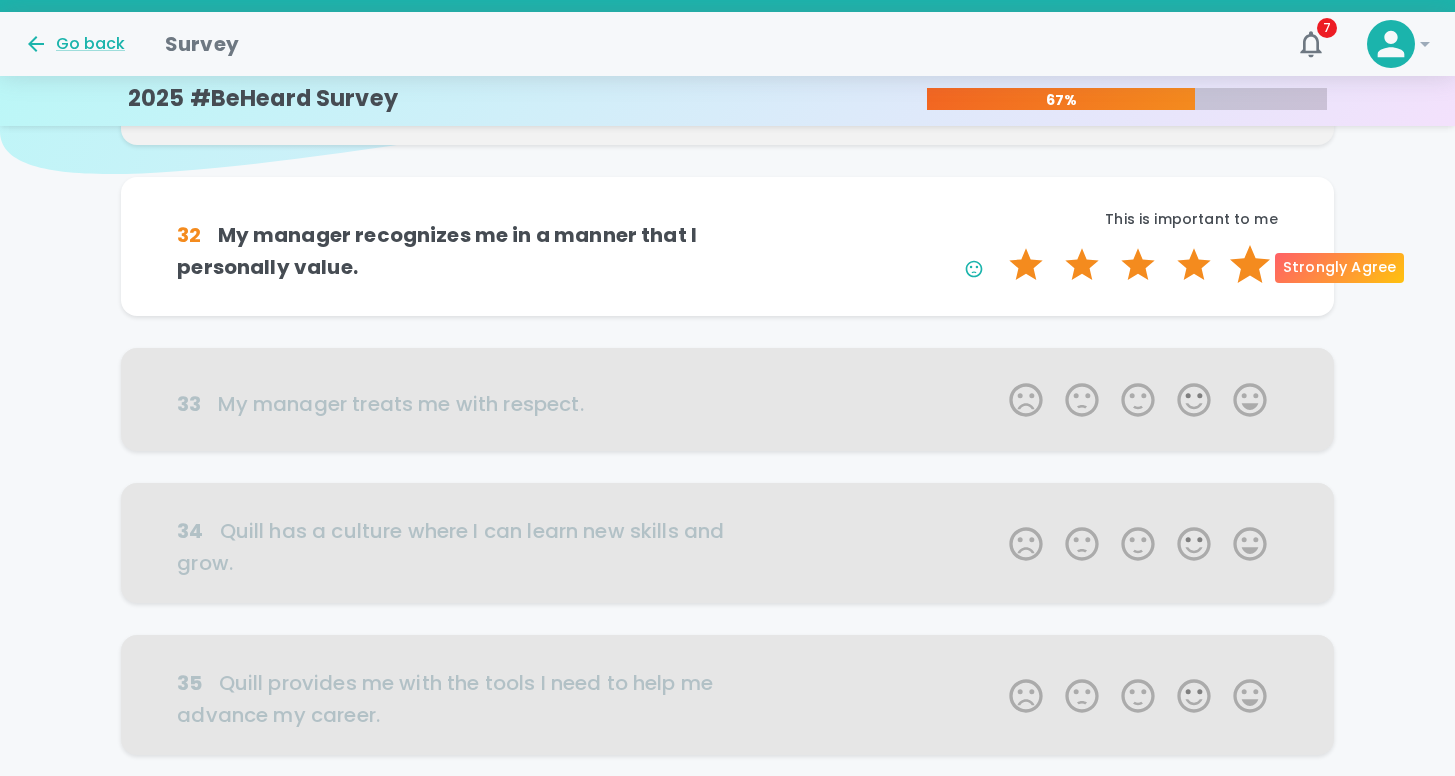 click on "5 Stars" at bounding box center [1250, 265] 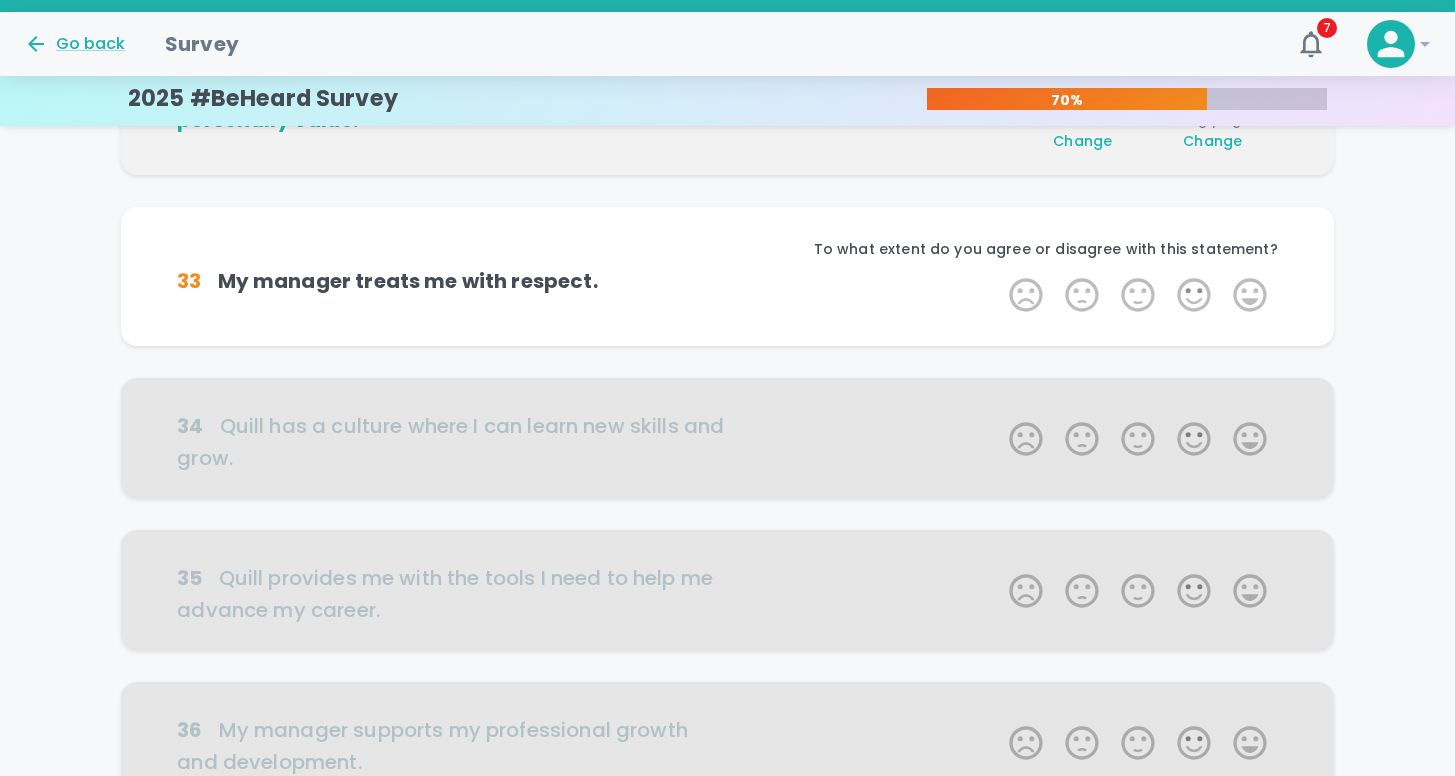 scroll, scrollTop: 352, scrollLeft: 0, axis: vertical 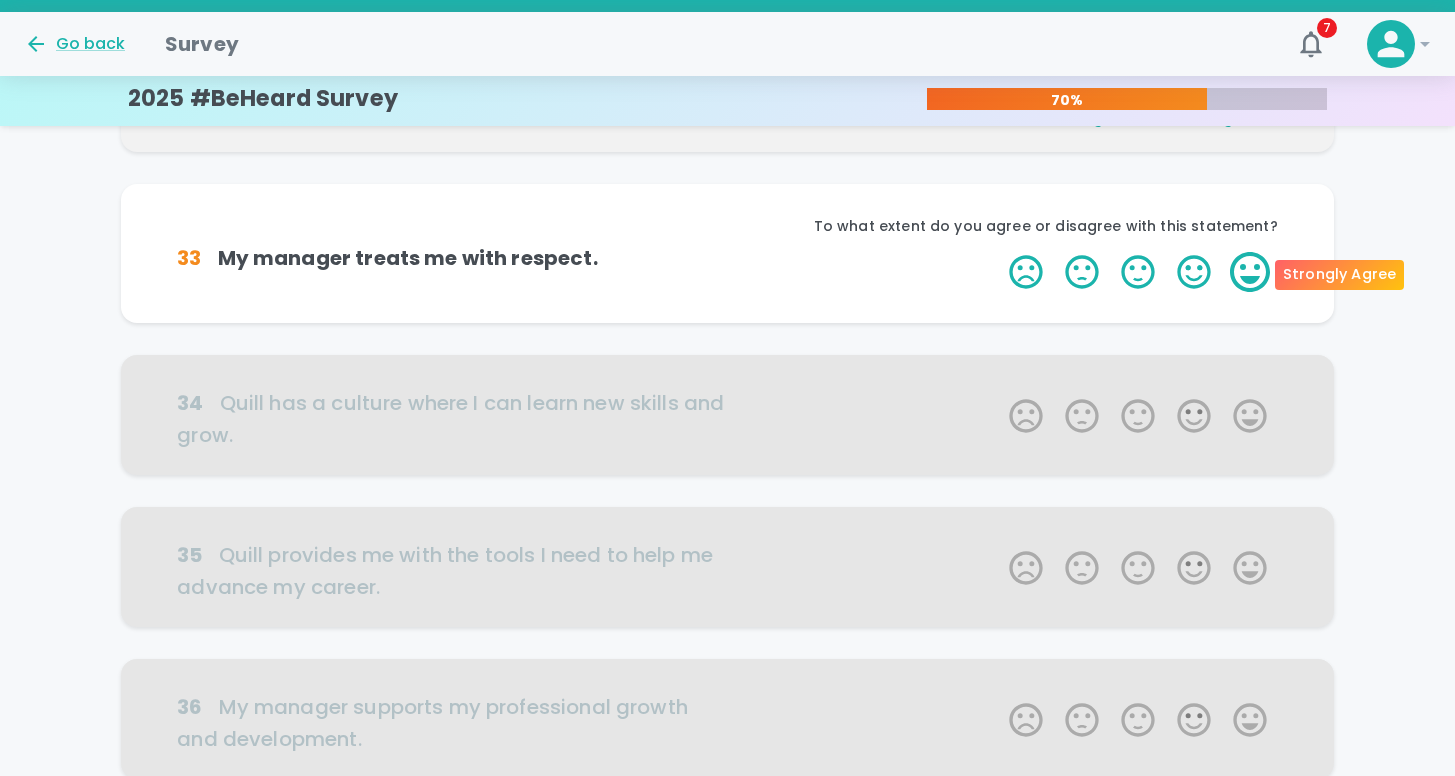 click on "5 Stars" at bounding box center [1250, 272] 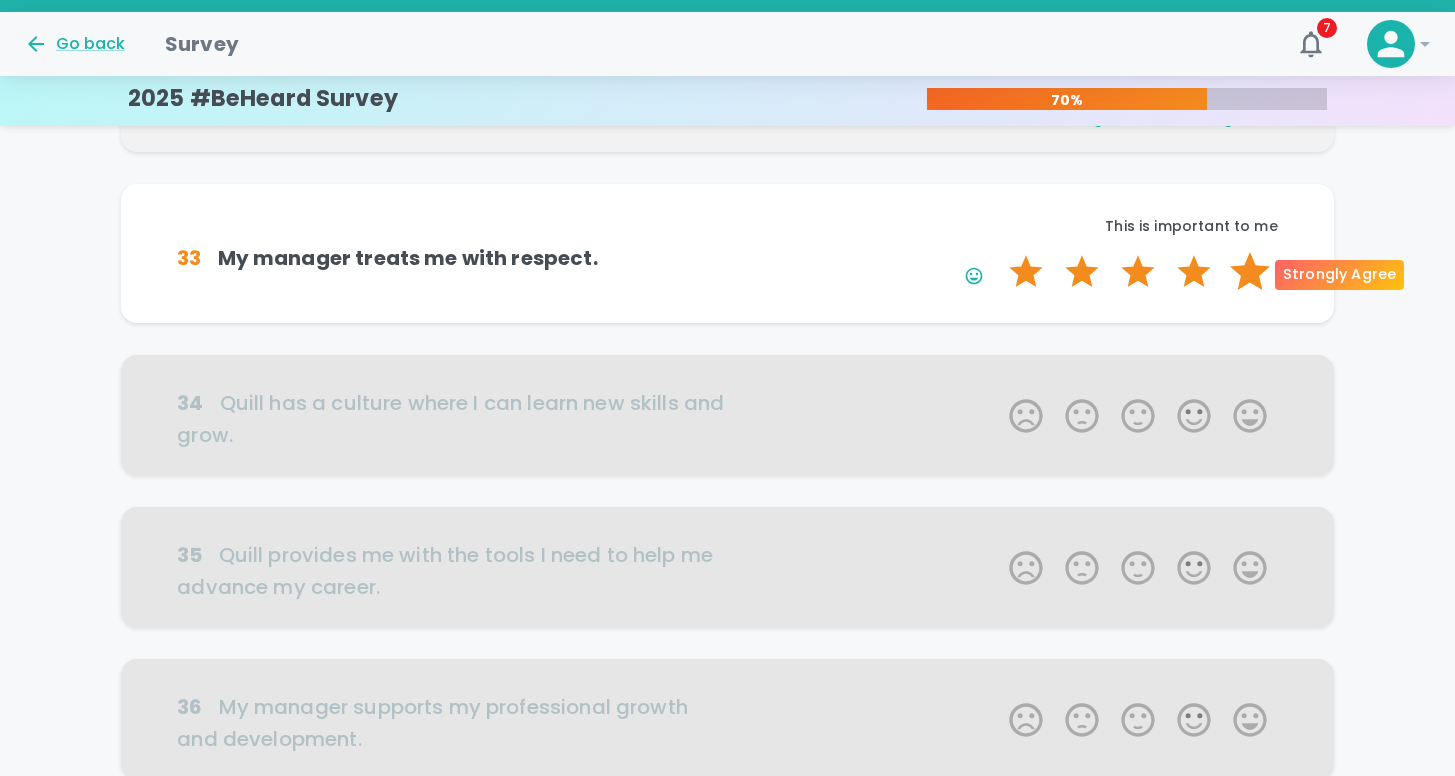 click on "5 Stars" at bounding box center [1250, 272] 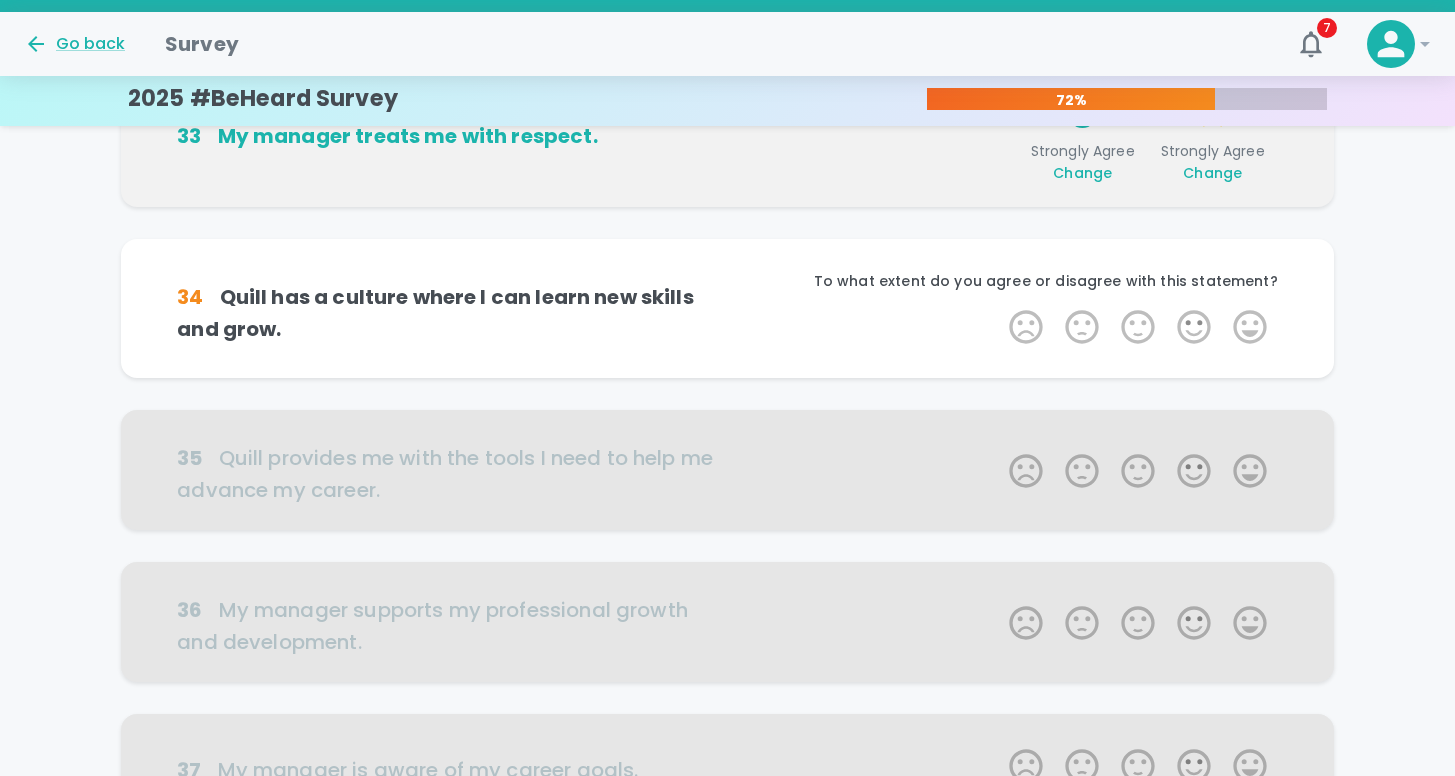 scroll, scrollTop: 528, scrollLeft: 0, axis: vertical 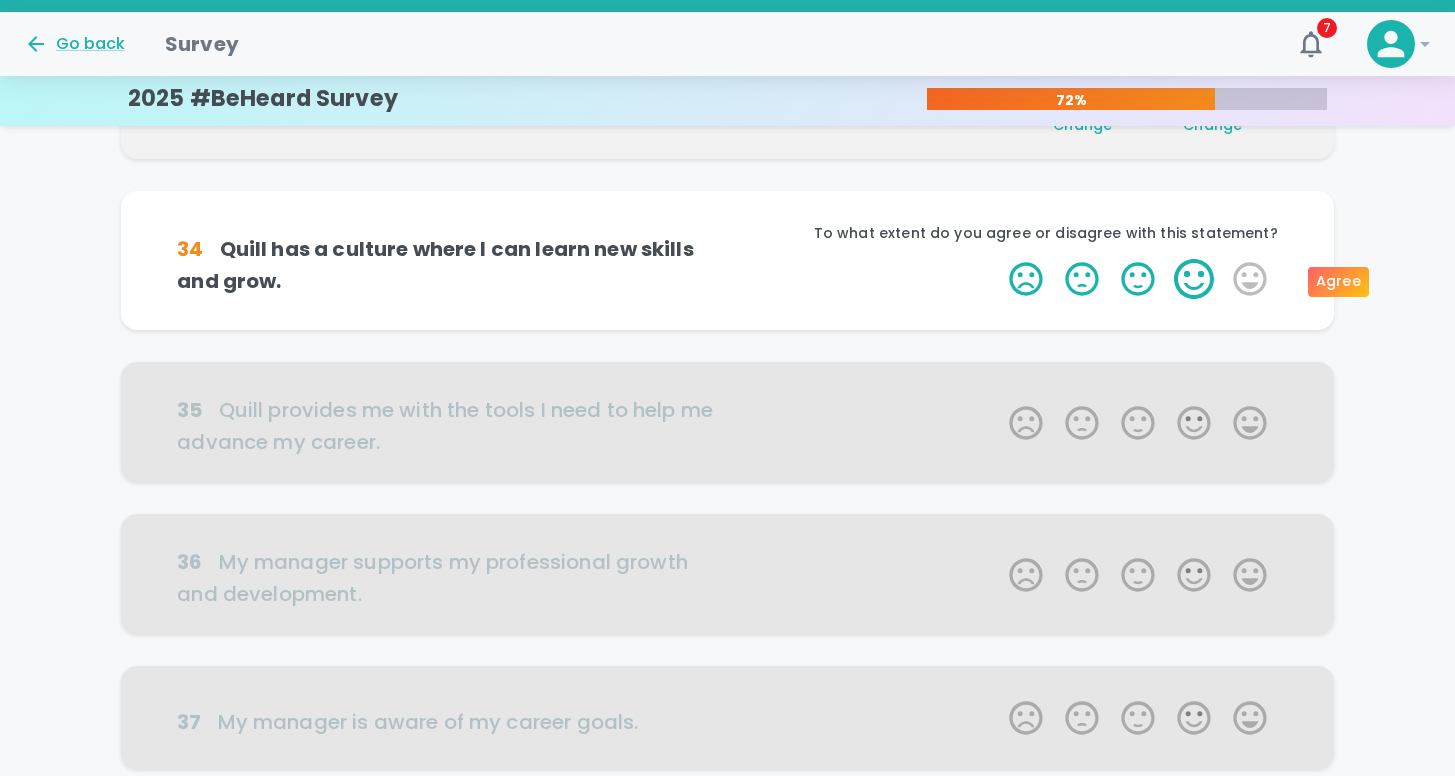 click on "4 Stars" at bounding box center (1194, 279) 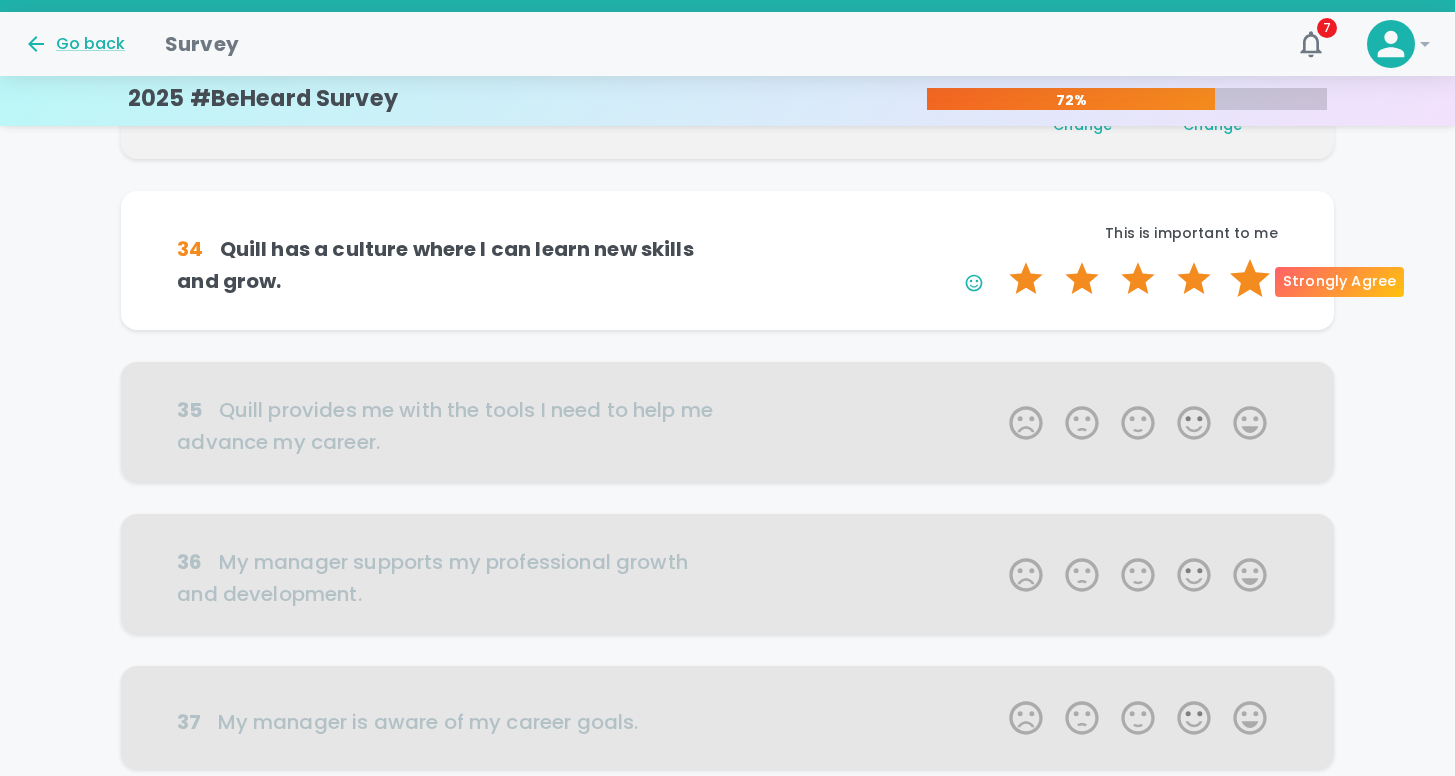 click on "5 Stars" at bounding box center [1250, 279] 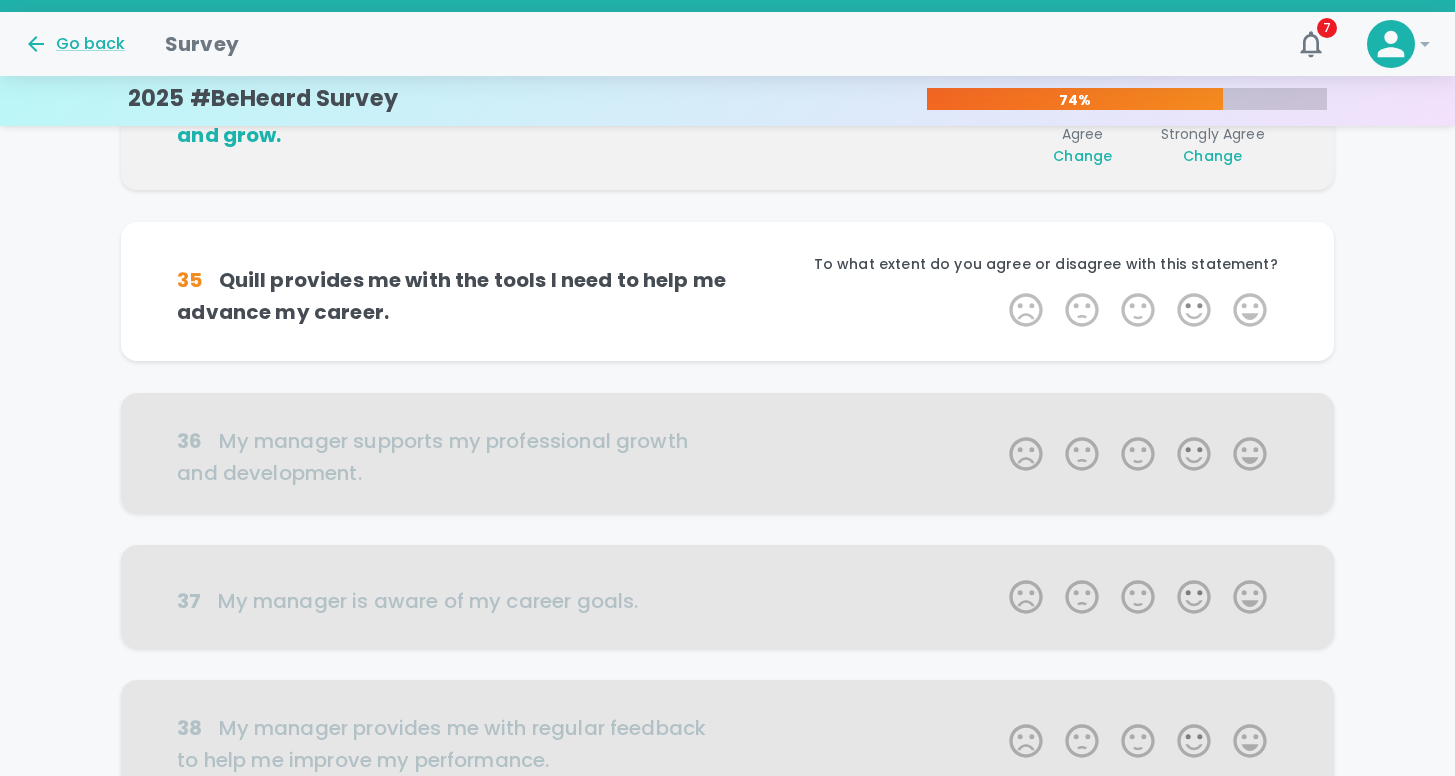 scroll, scrollTop: 704, scrollLeft: 0, axis: vertical 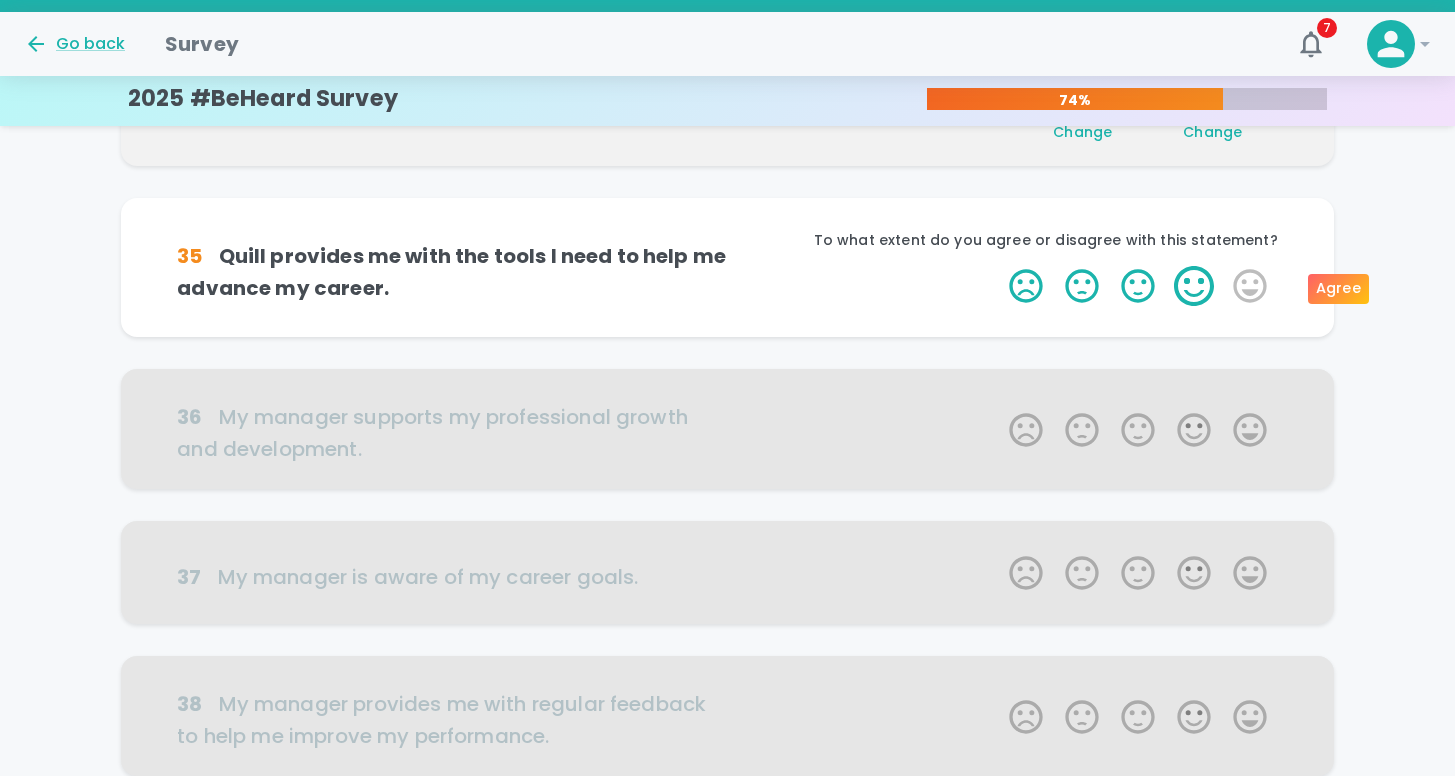 click on "4 Stars" at bounding box center (1194, 286) 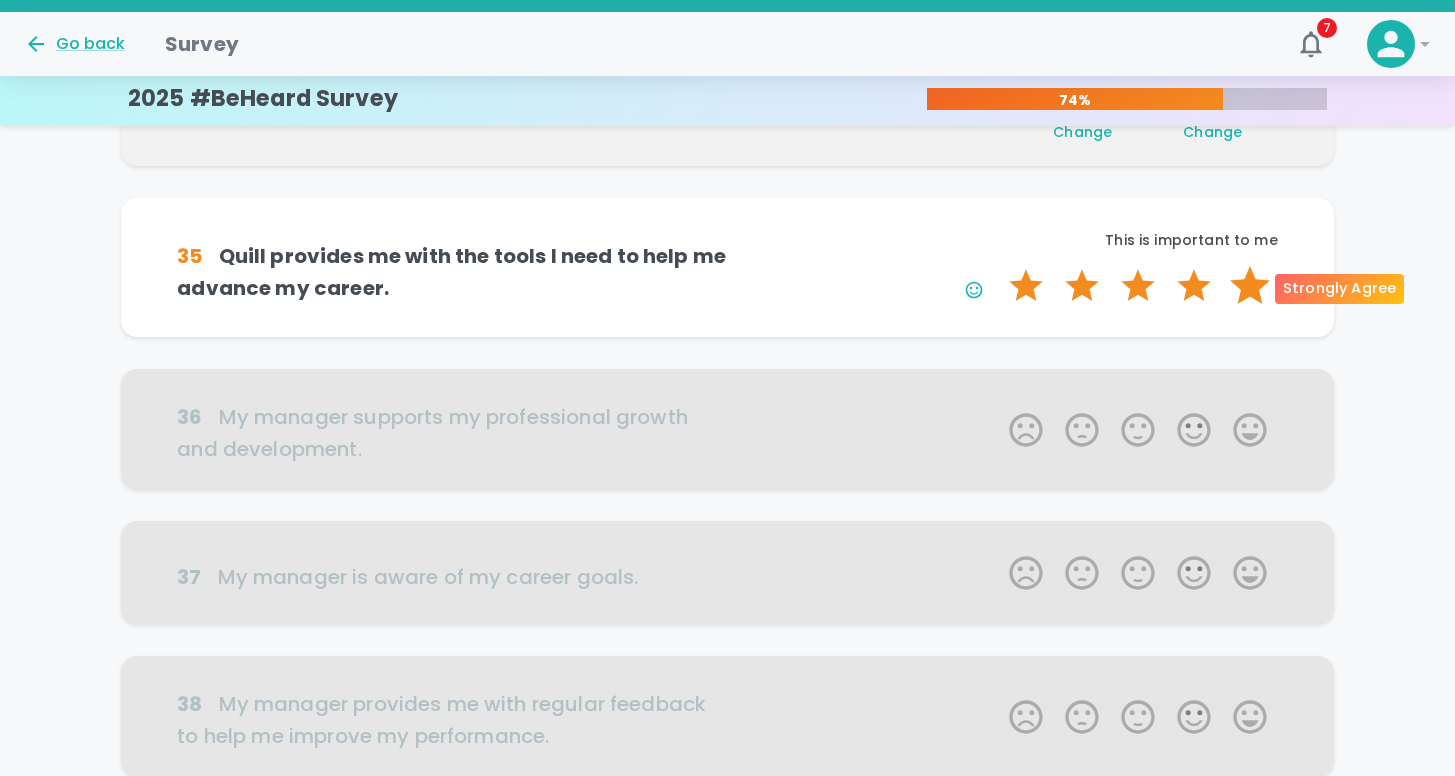 click on "5 Stars" at bounding box center (1250, 286) 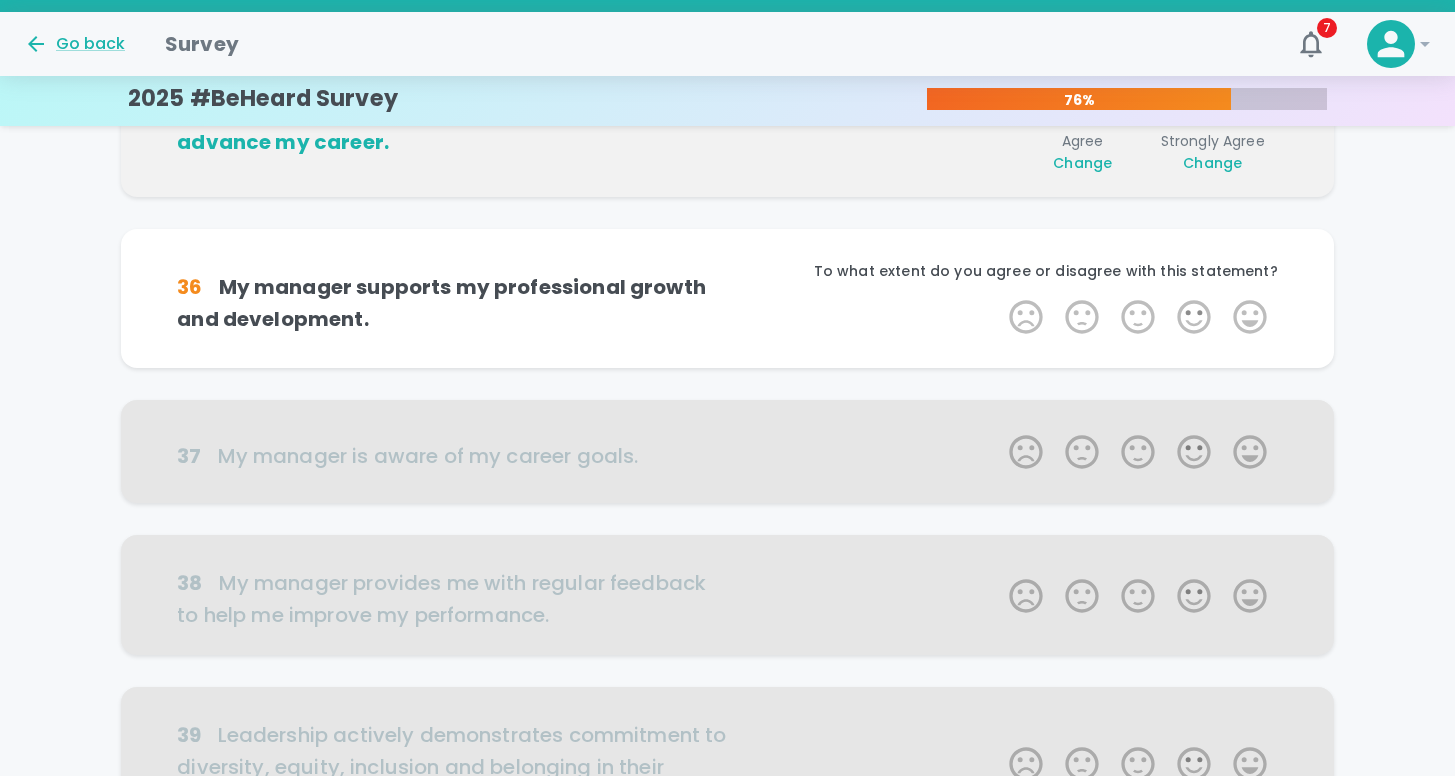 scroll, scrollTop: 880, scrollLeft: 0, axis: vertical 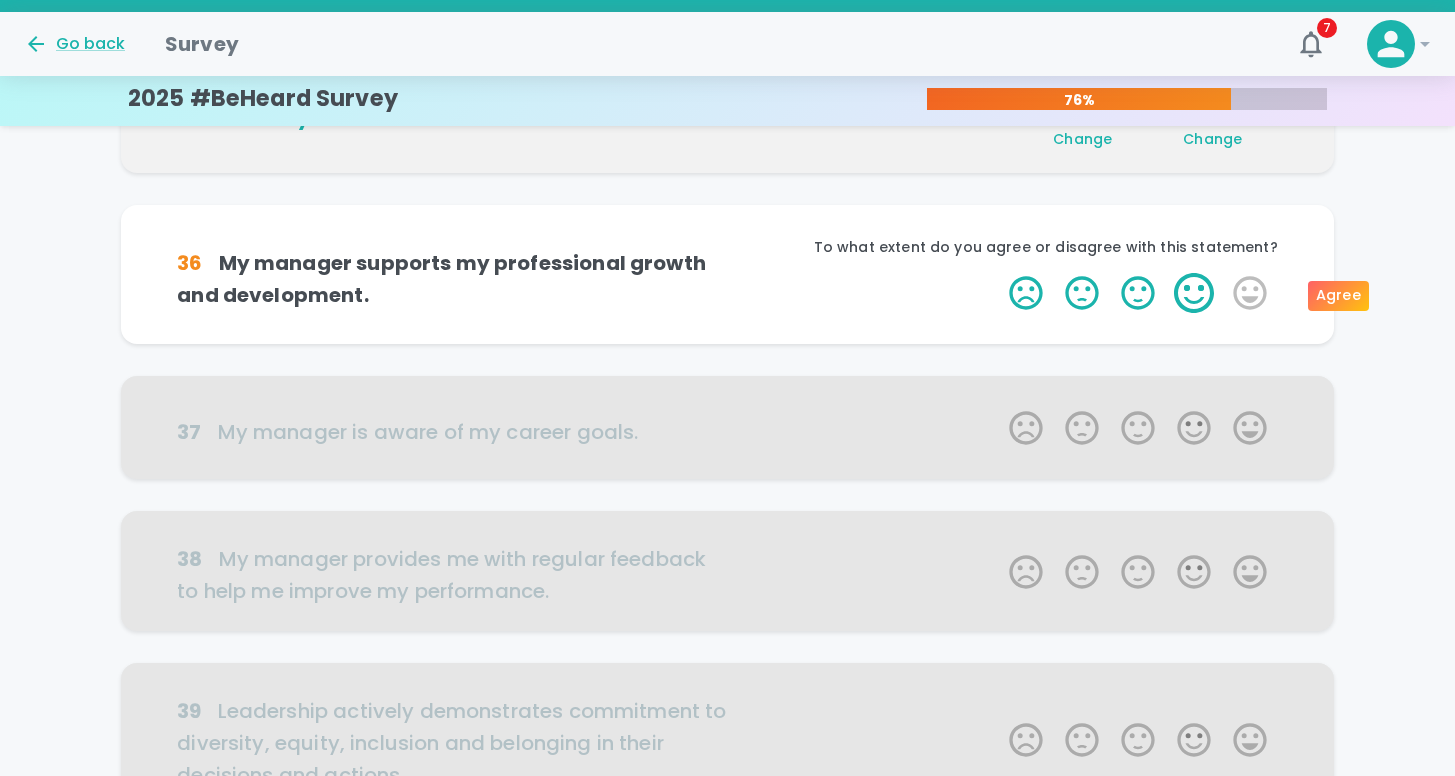 click on "4 Stars" at bounding box center [1194, 293] 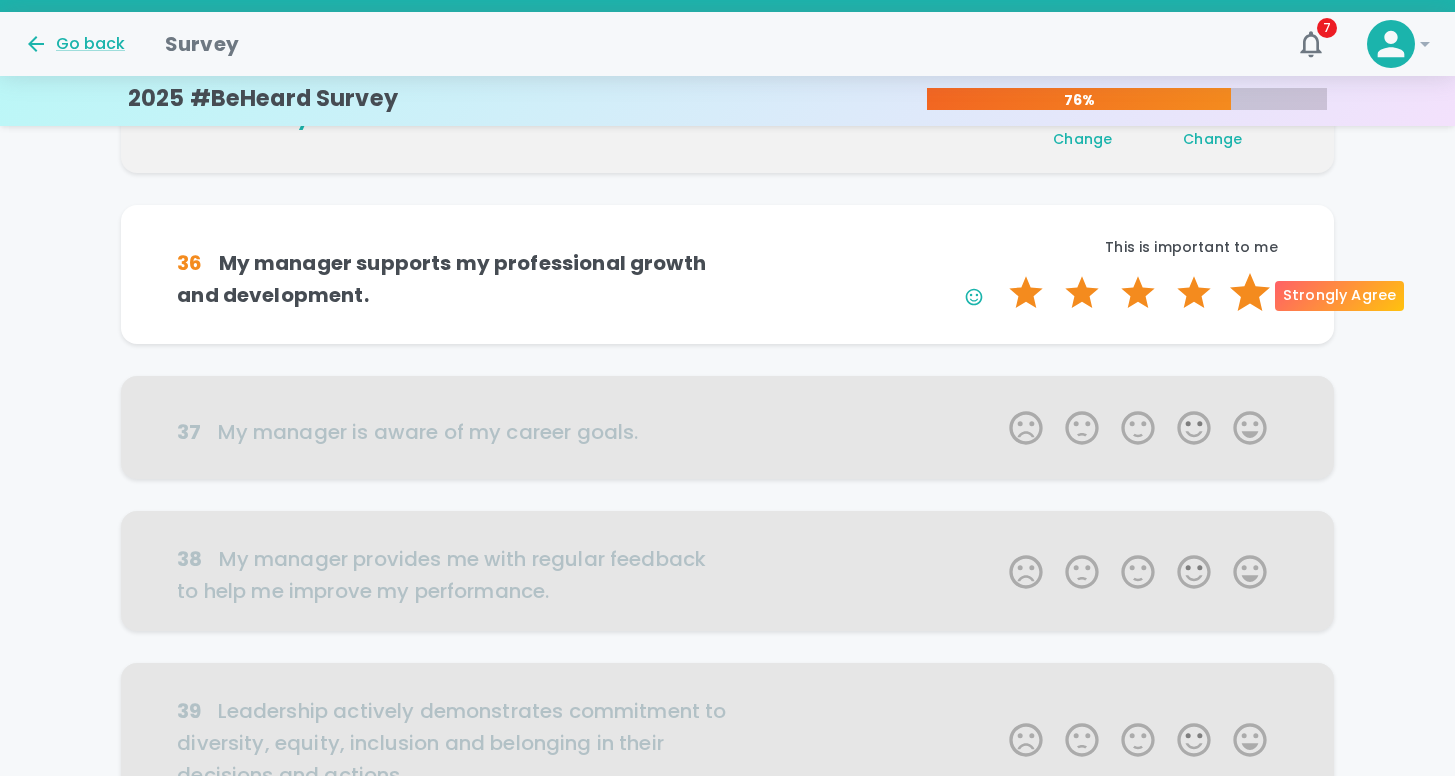 click on "5 Stars" at bounding box center [1250, 293] 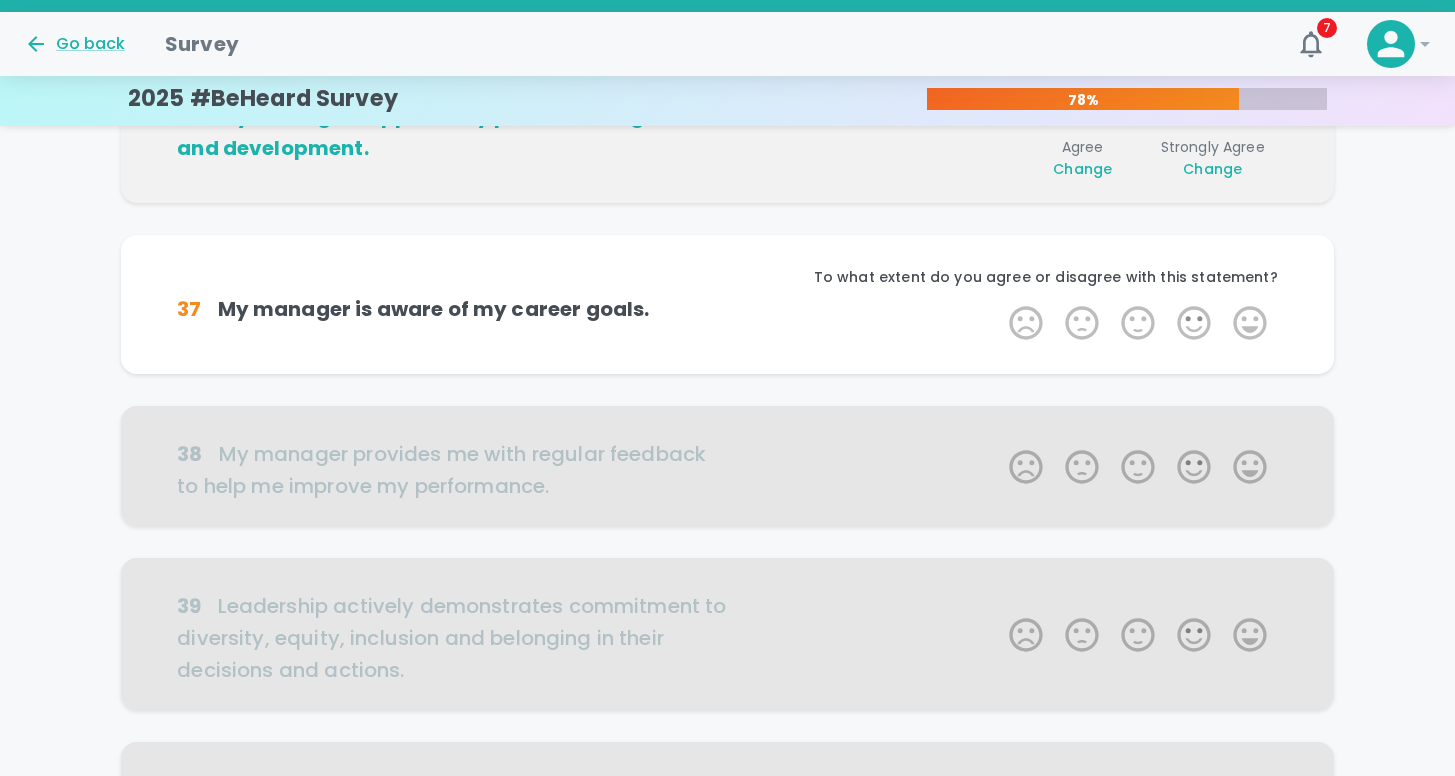 scroll, scrollTop: 1056, scrollLeft: 0, axis: vertical 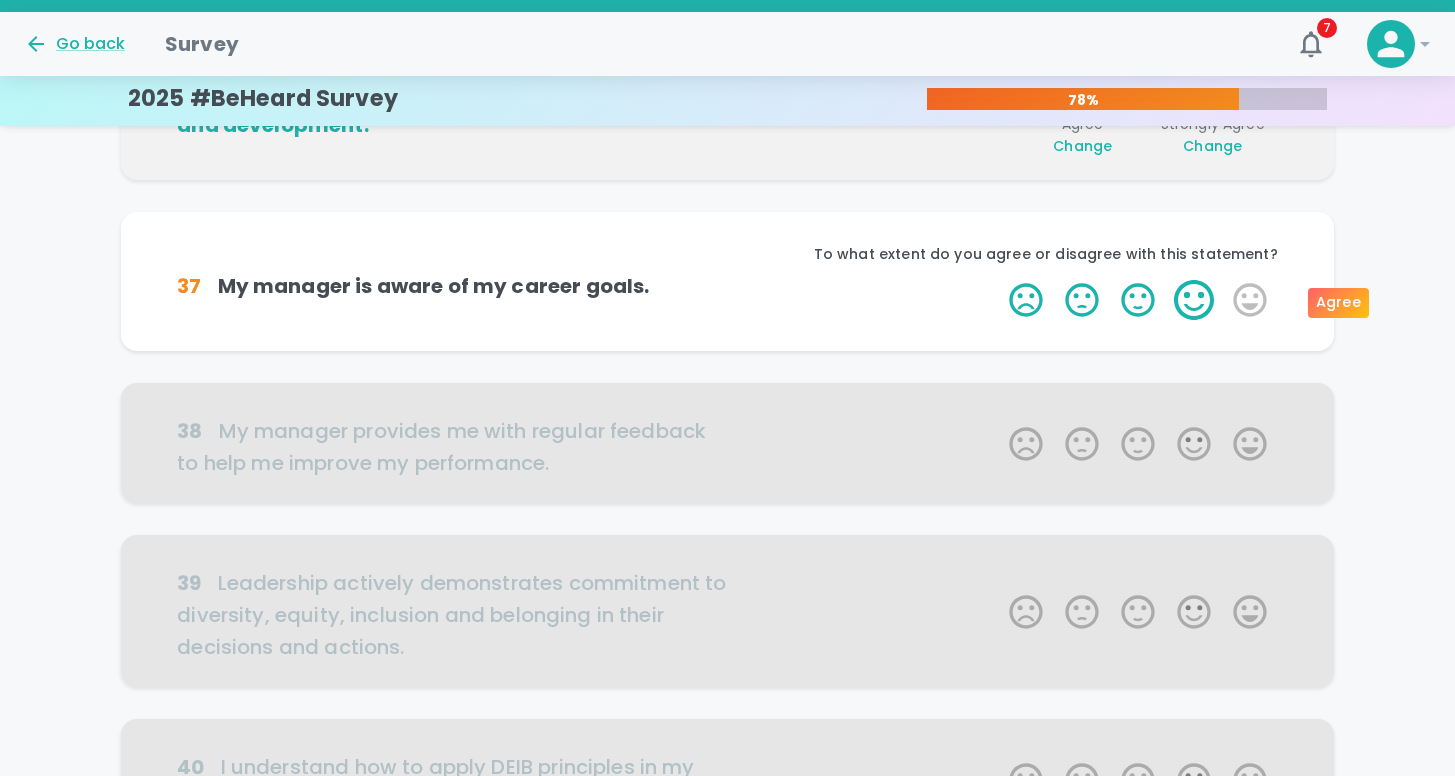 click on "4 Stars" at bounding box center (1194, 300) 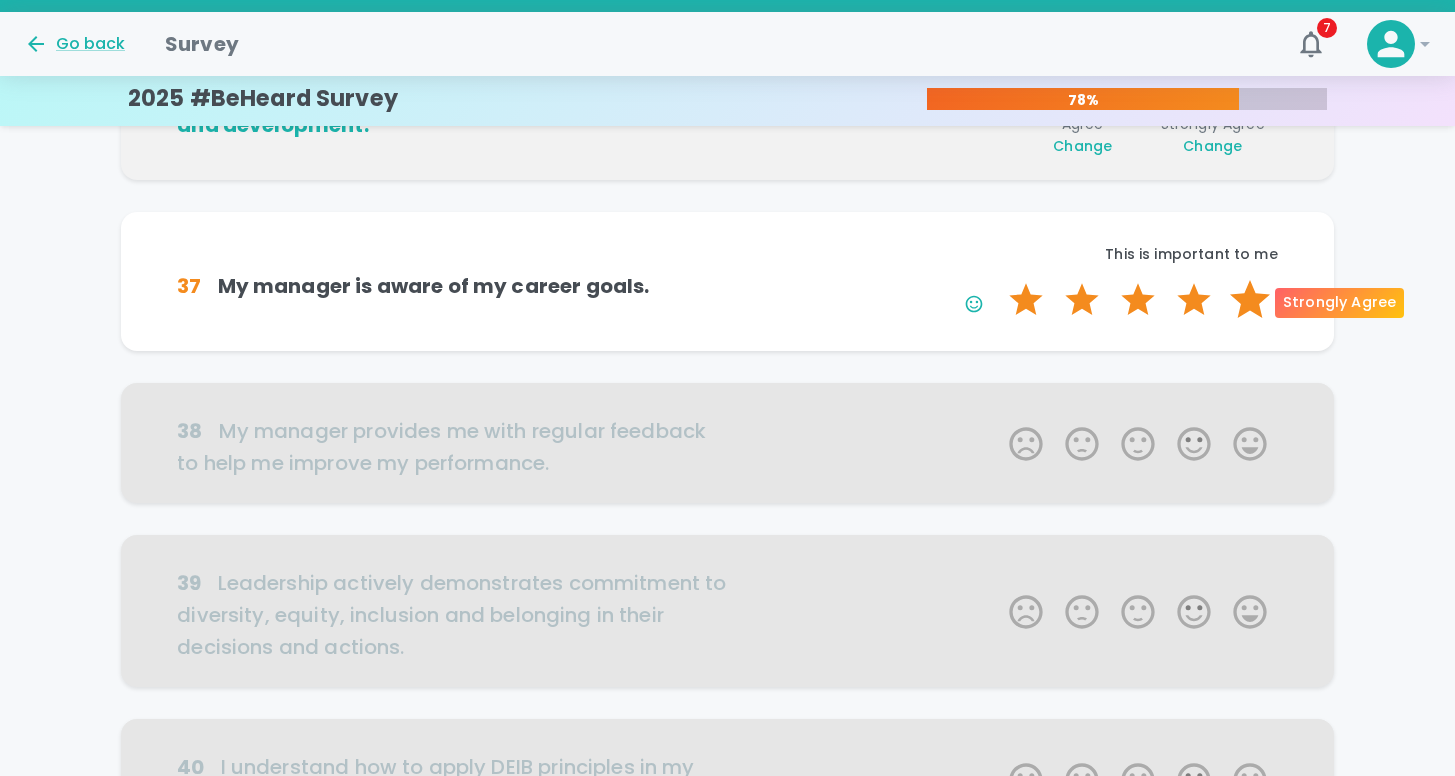 click on "5 Stars" at bounding box center (1250, 300) 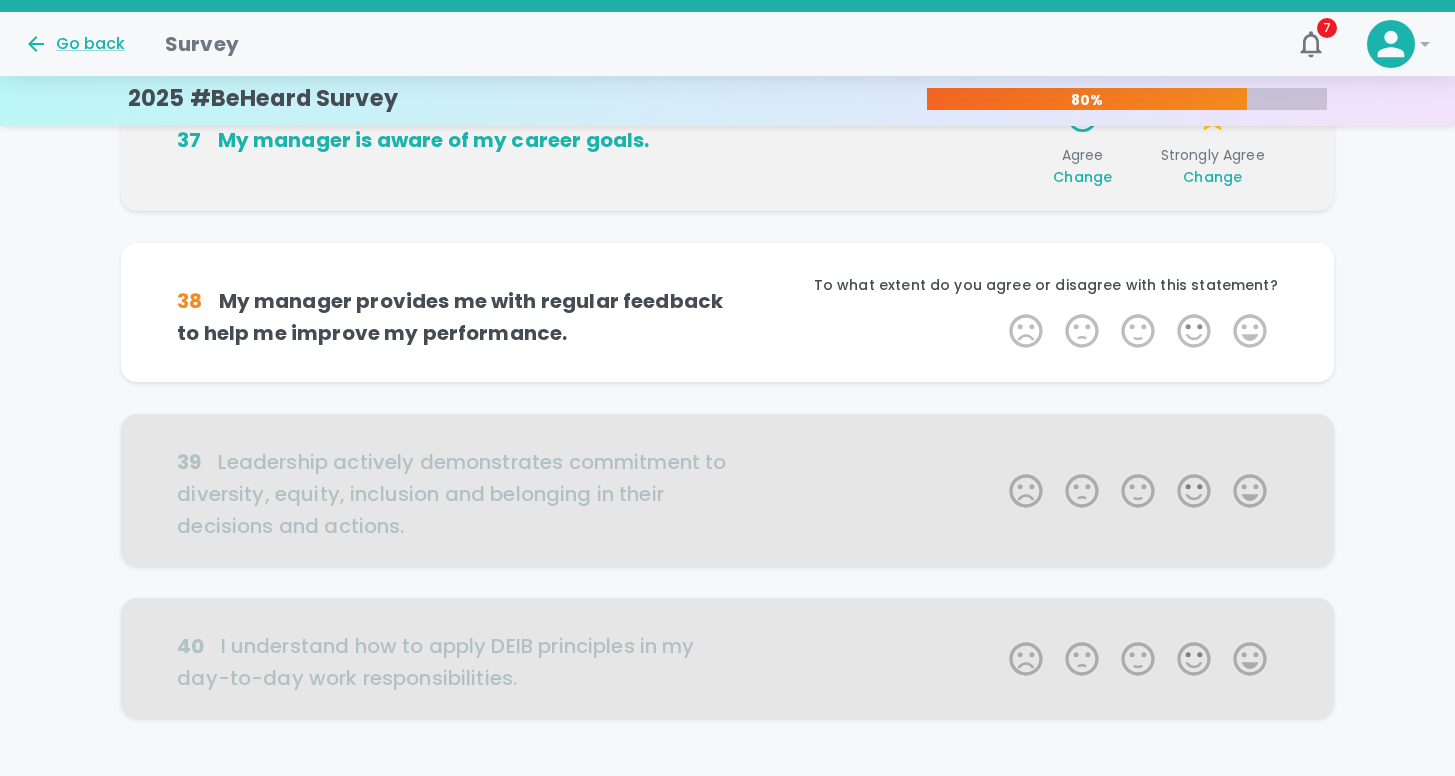 scroll, scrollTop: 1232, scrollLeft: 0, axis: vertical 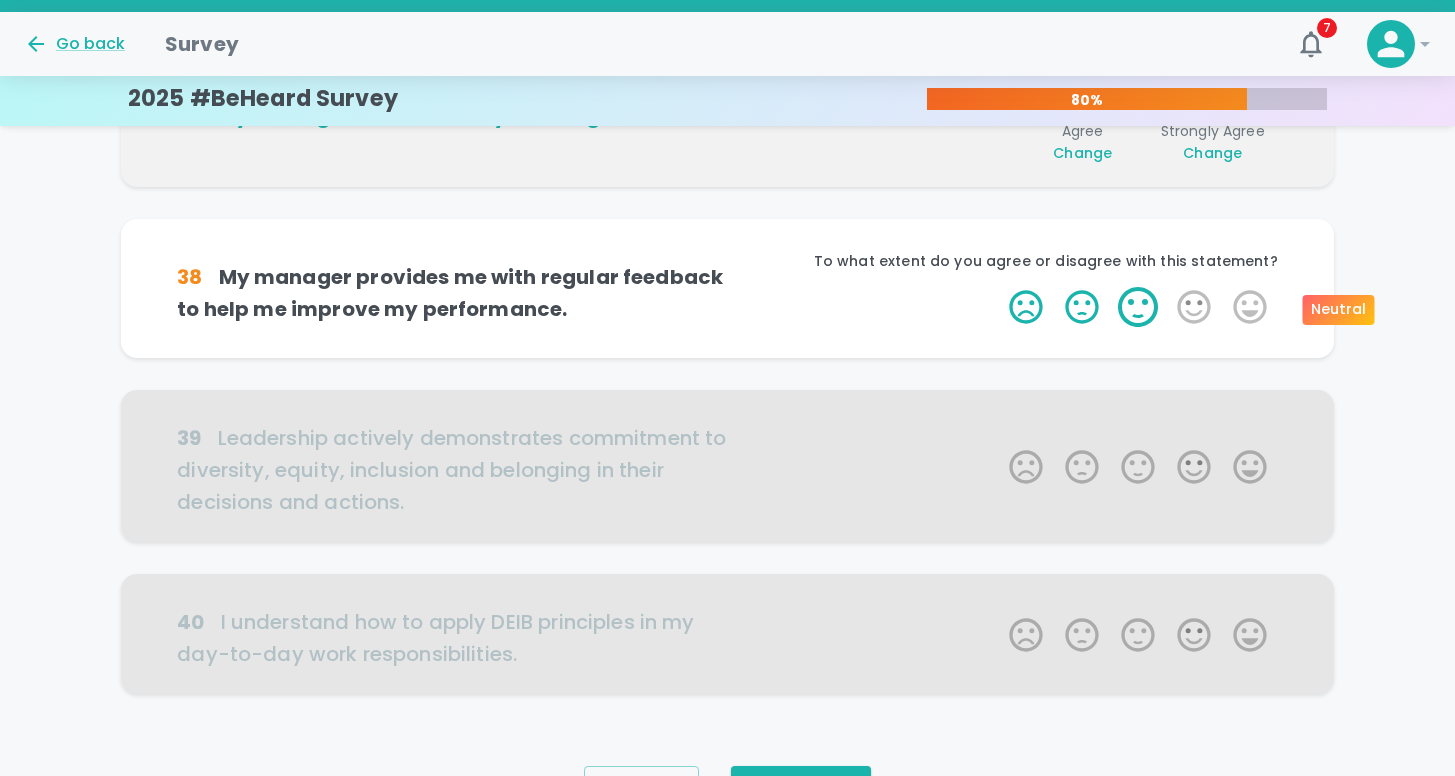 click on "3 Stars" at bounding box center [1138, 307] 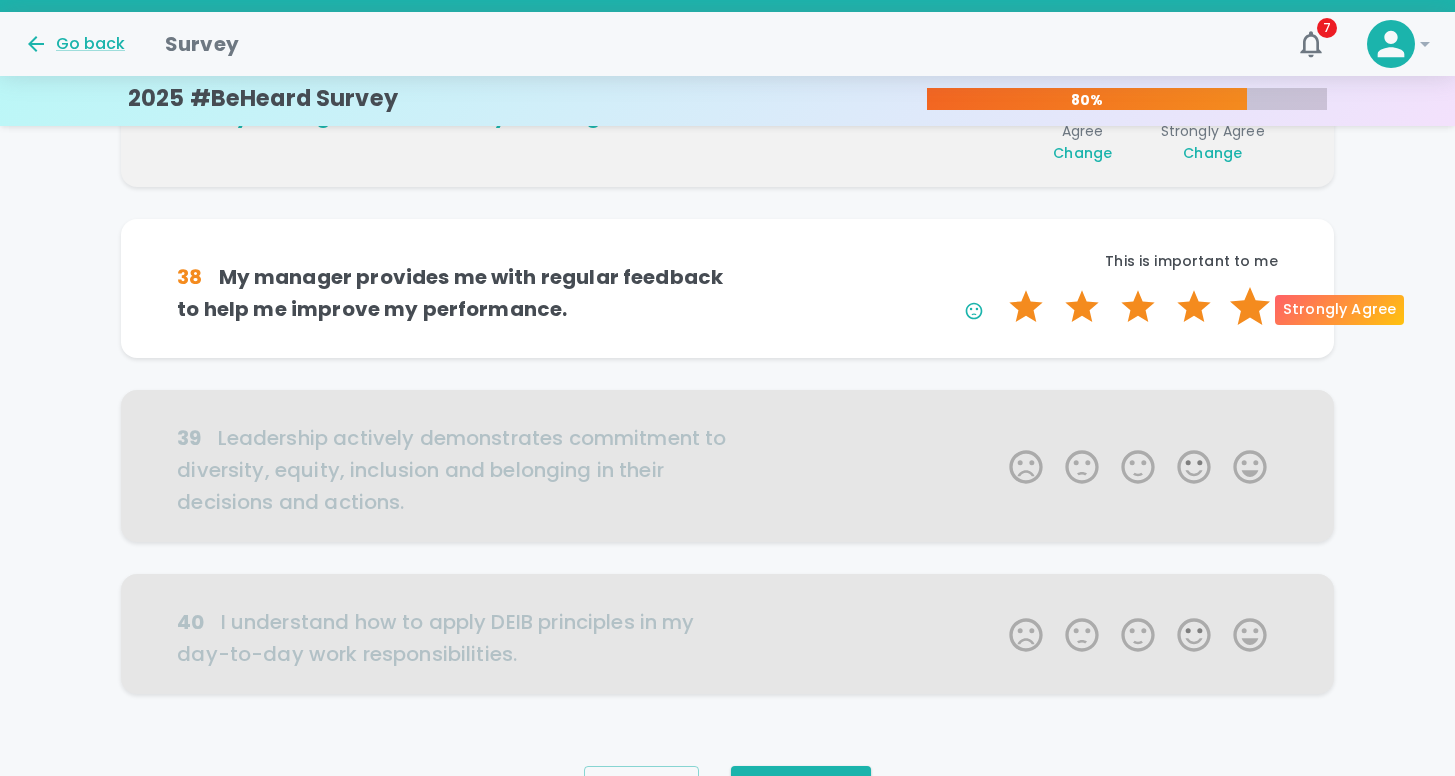 click on "5 Stars" at bounding box center [1250, 307] 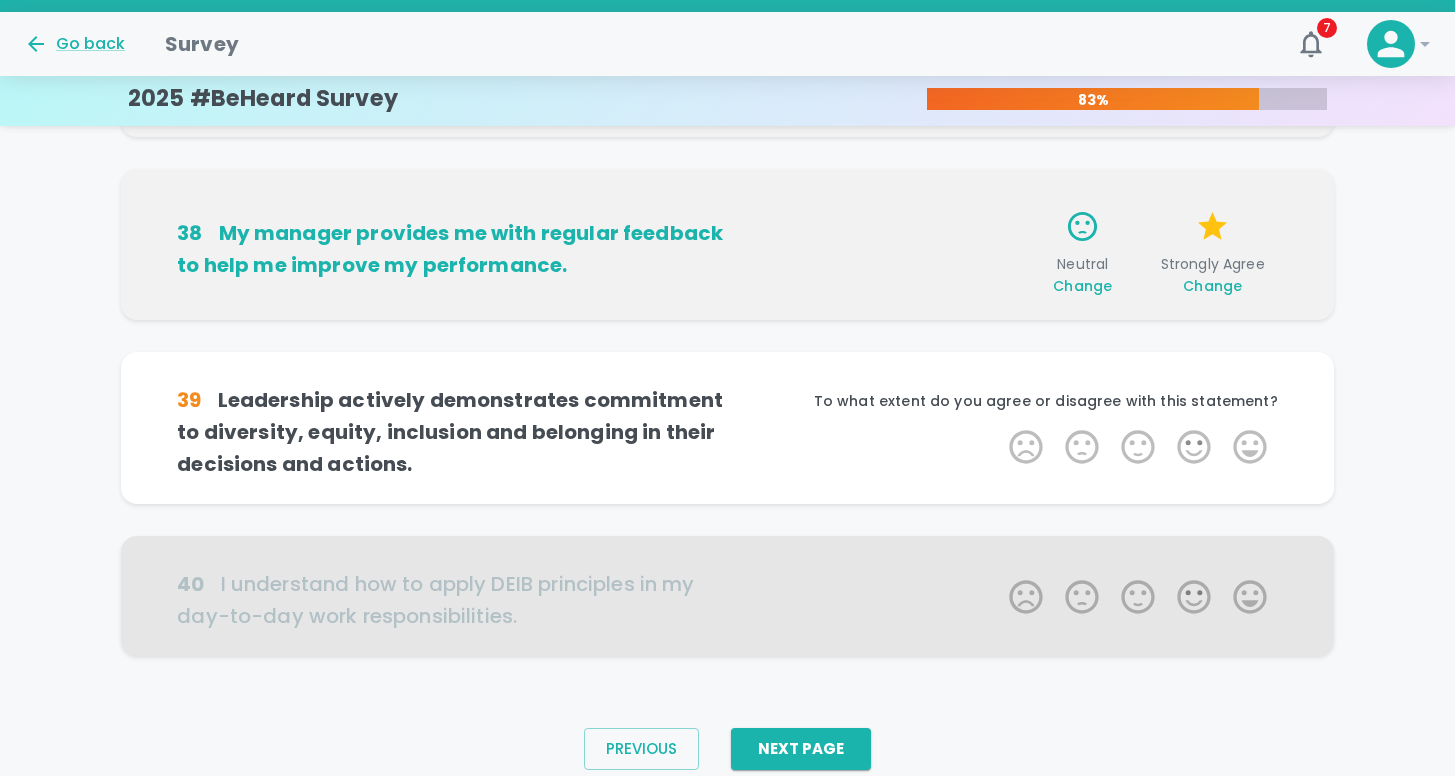 scroll, scrollTop: 1344, scrollLeft: 0, axis: vertical 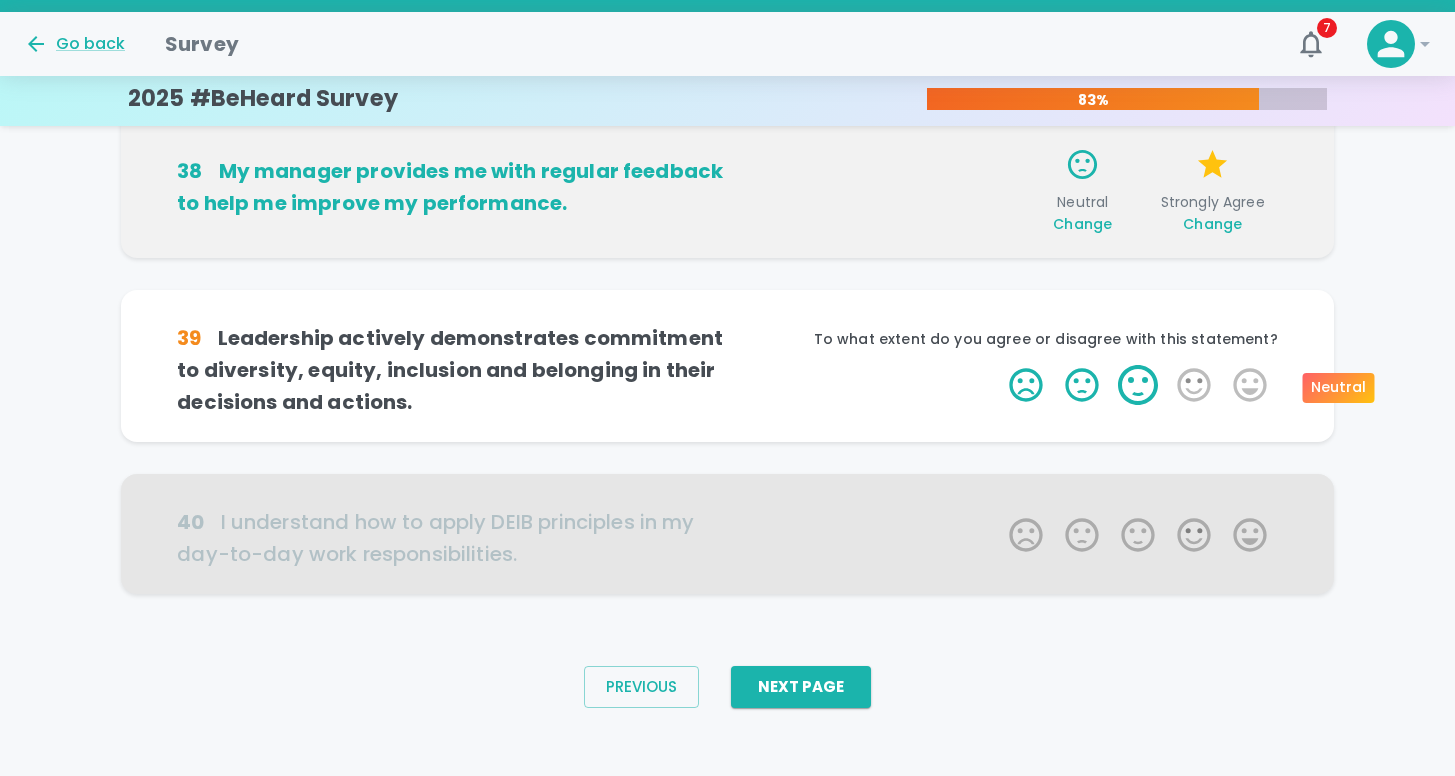click on "3 Stars" at bounding box center [1138, 385] 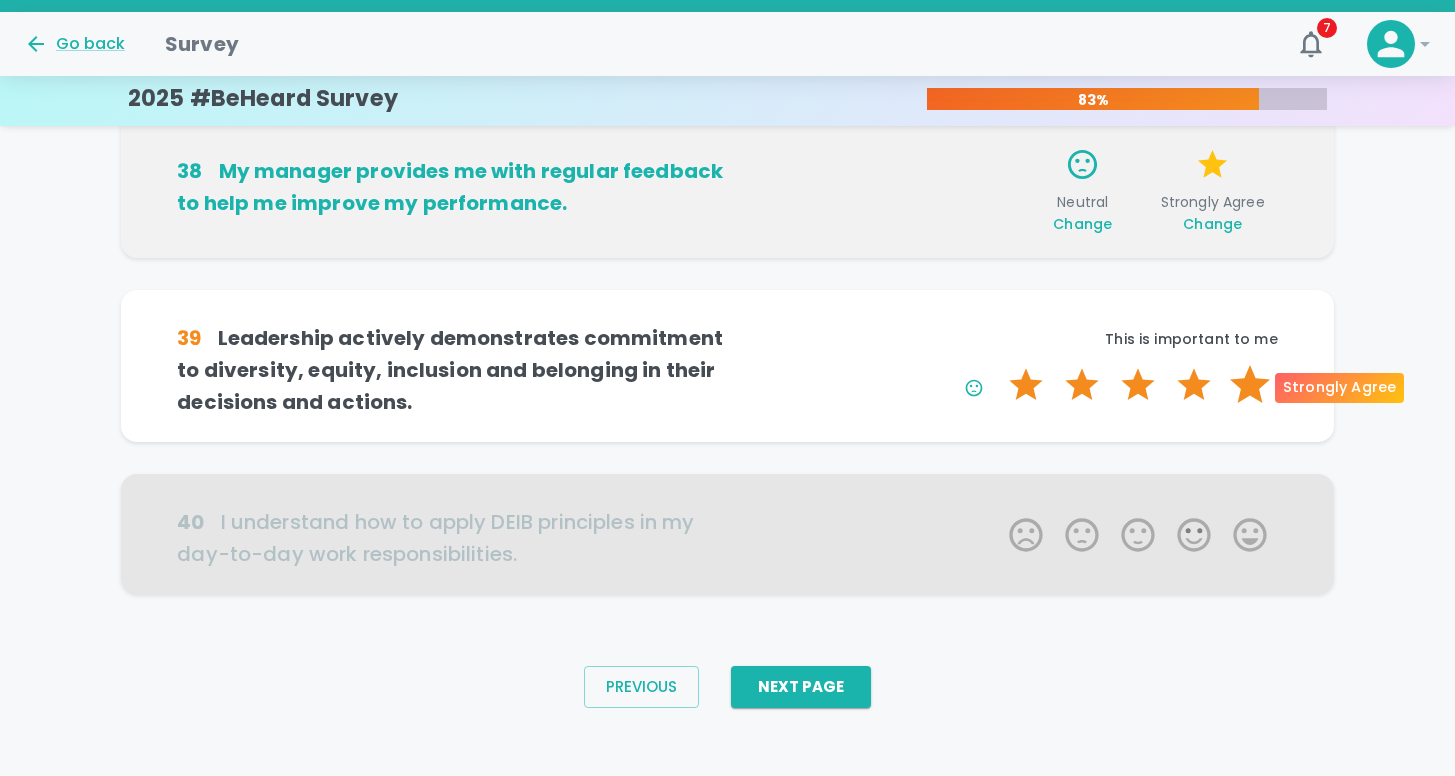 click on "5 Stars" at bounding box center (1250, 385) 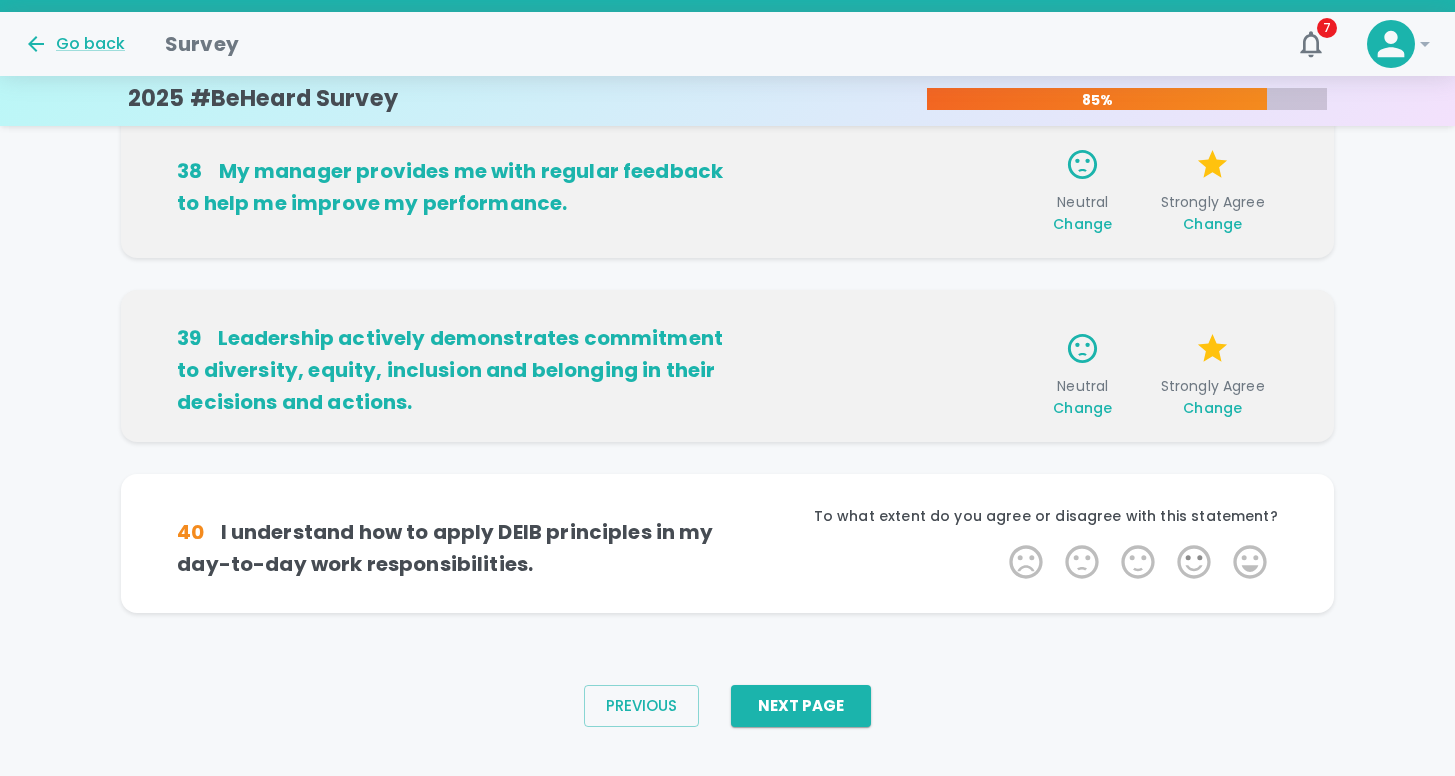 scroll, scrollTop: 1356, scrollLeft: 0, axis: vertical 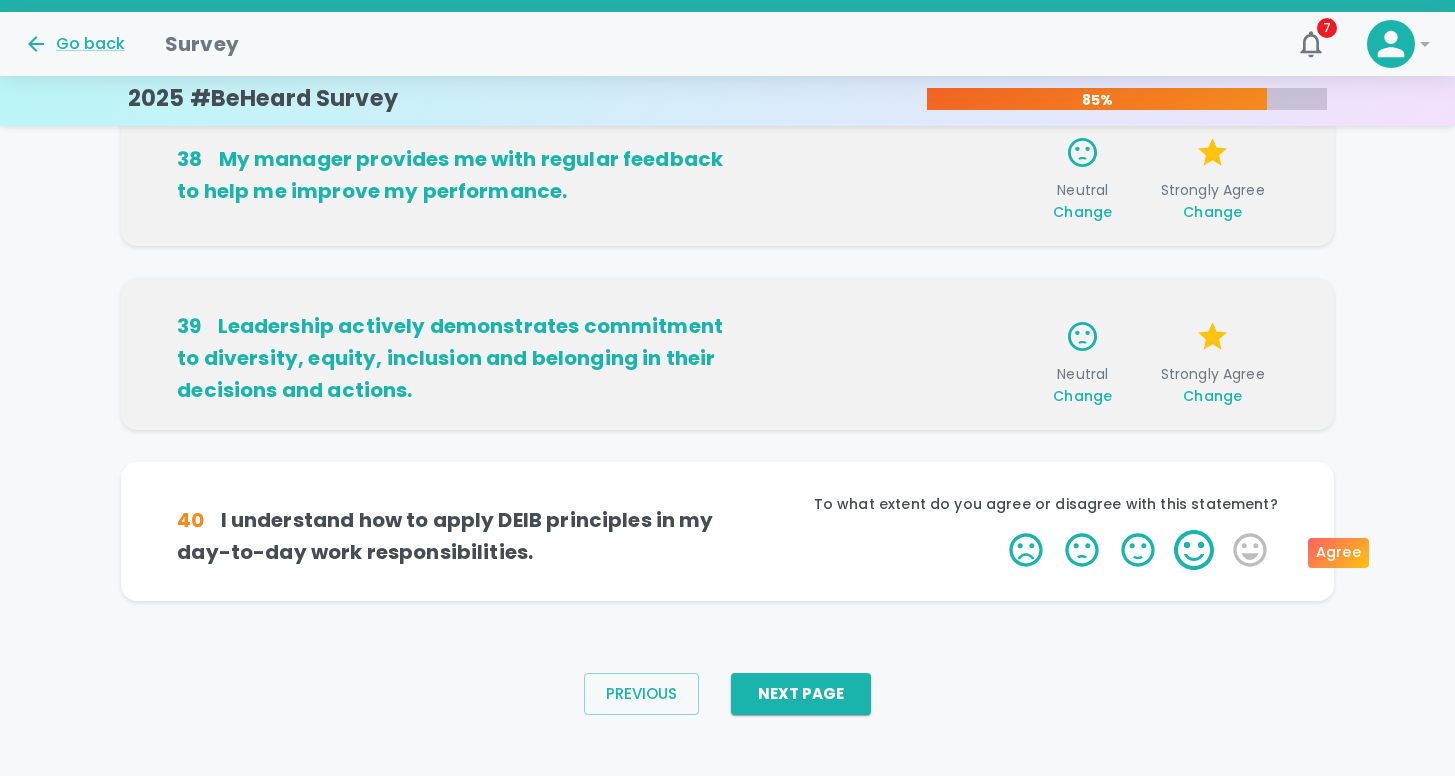 click on "4 Stars" at bounding box center [1194, 550] 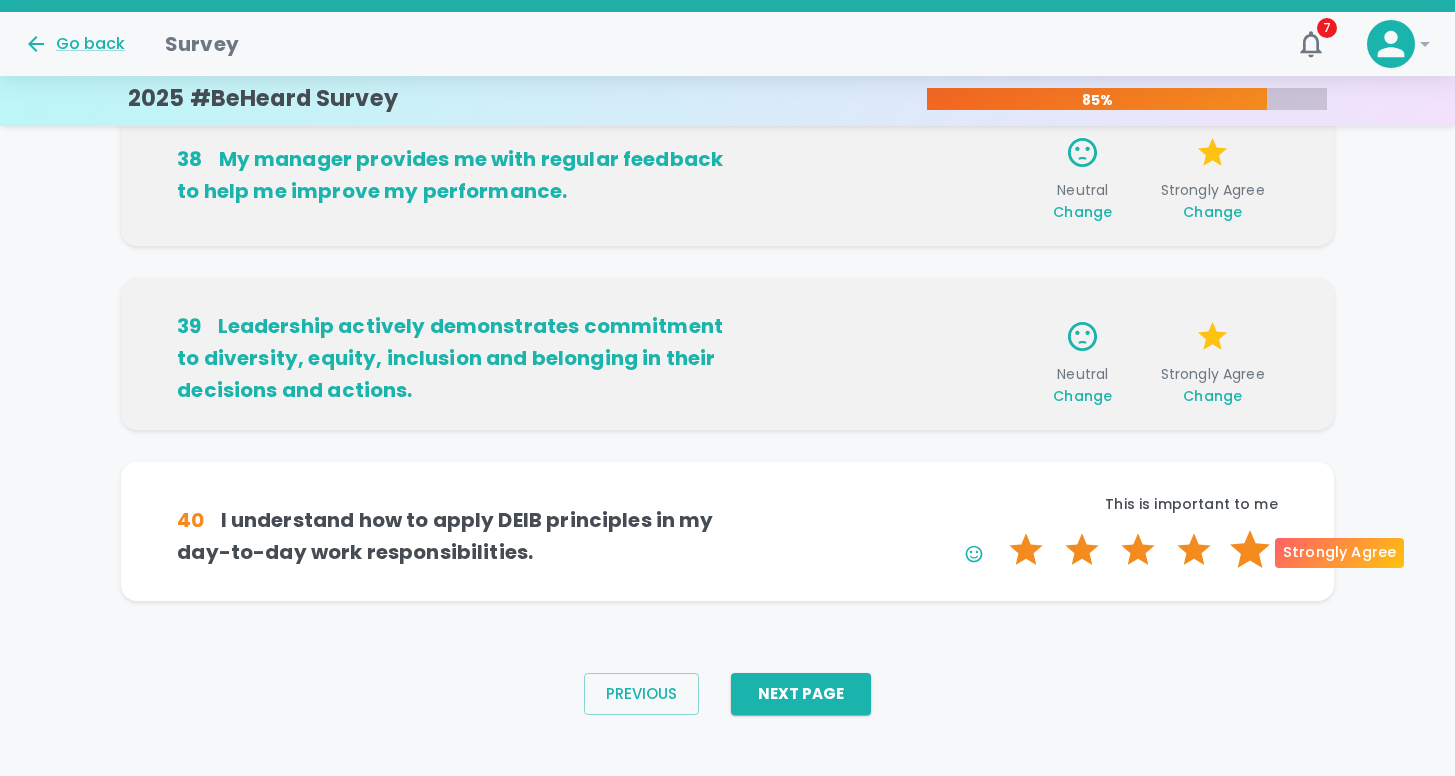 click on "5 Stars" at bounding box center (1250, 550) 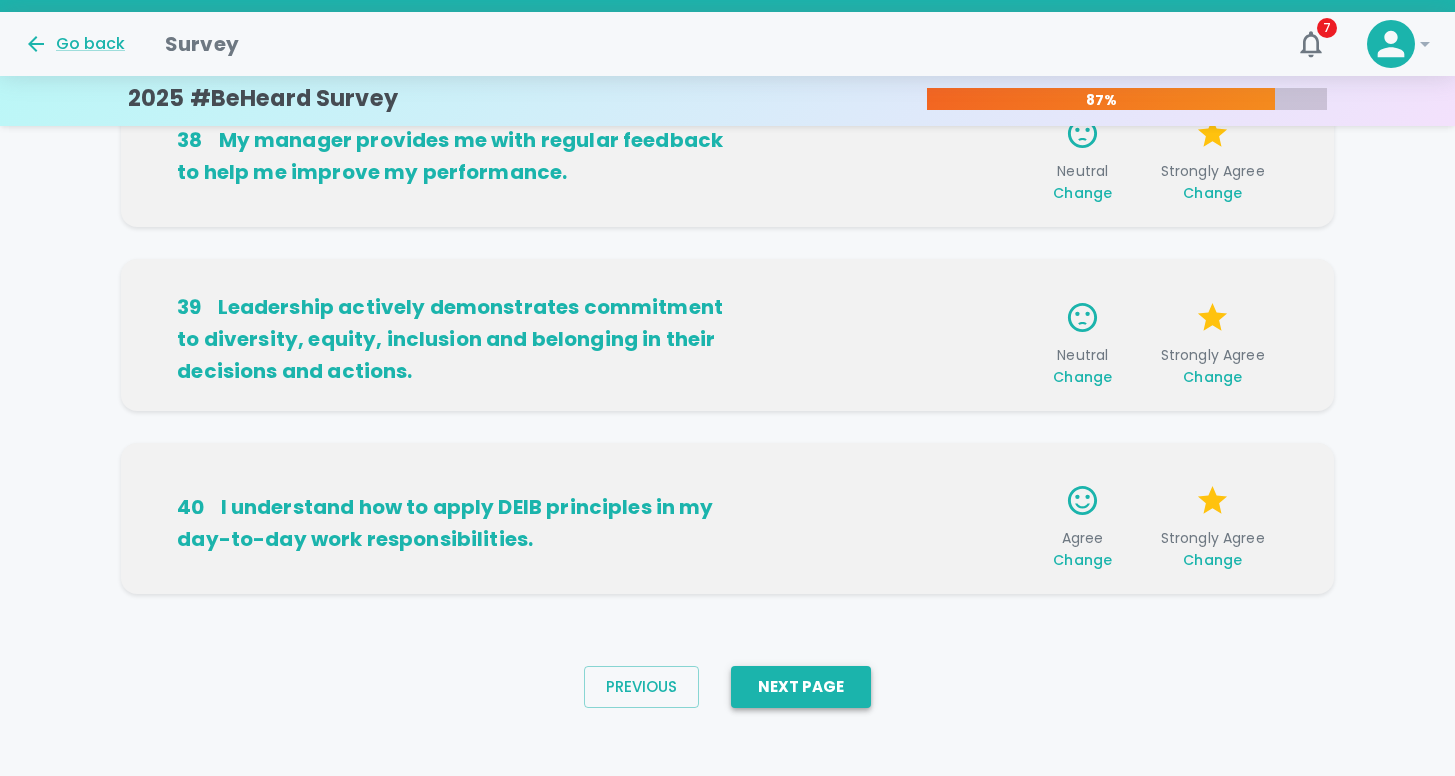click on "Next Page" at bounding box center (801, 687) 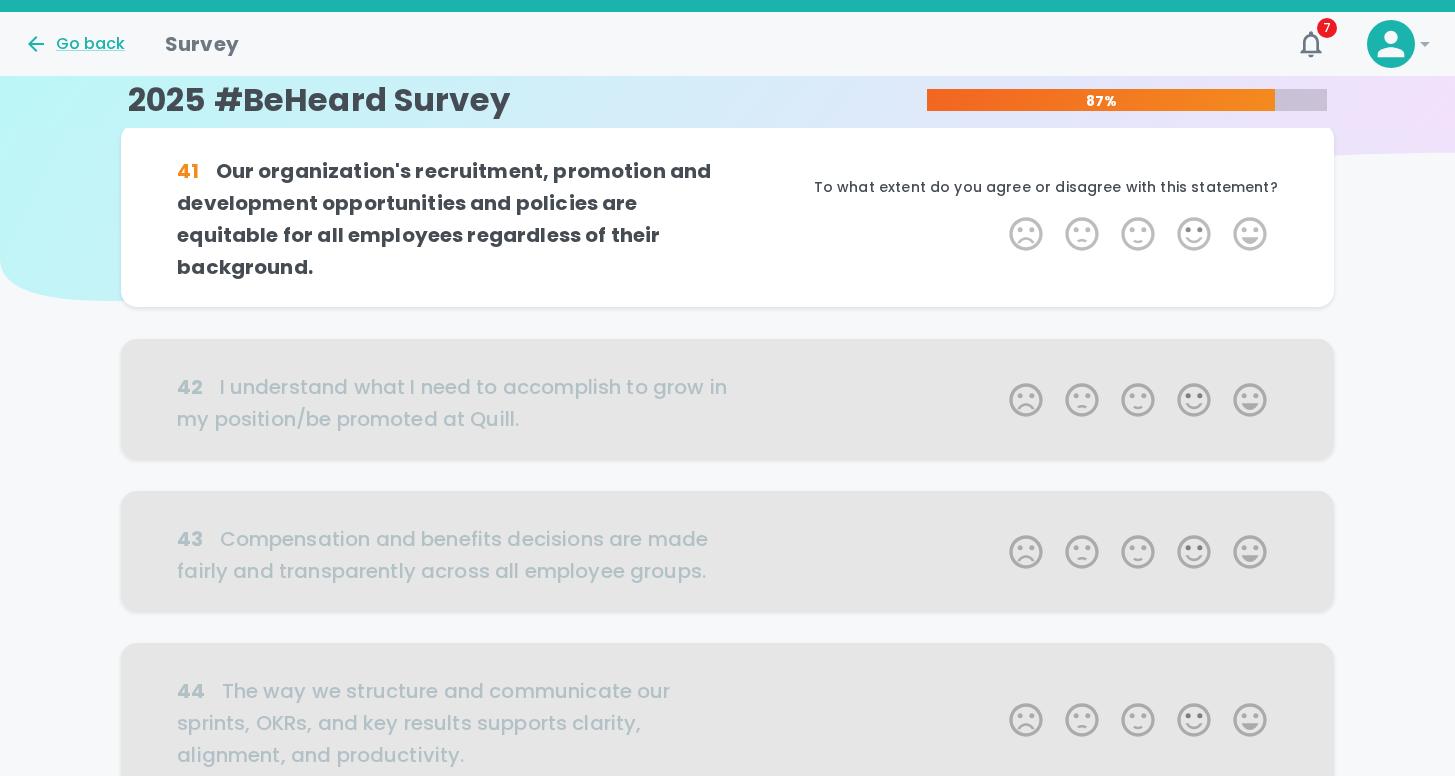 scroll, scrollTop: 0, scrollLeft: 0, axis: both 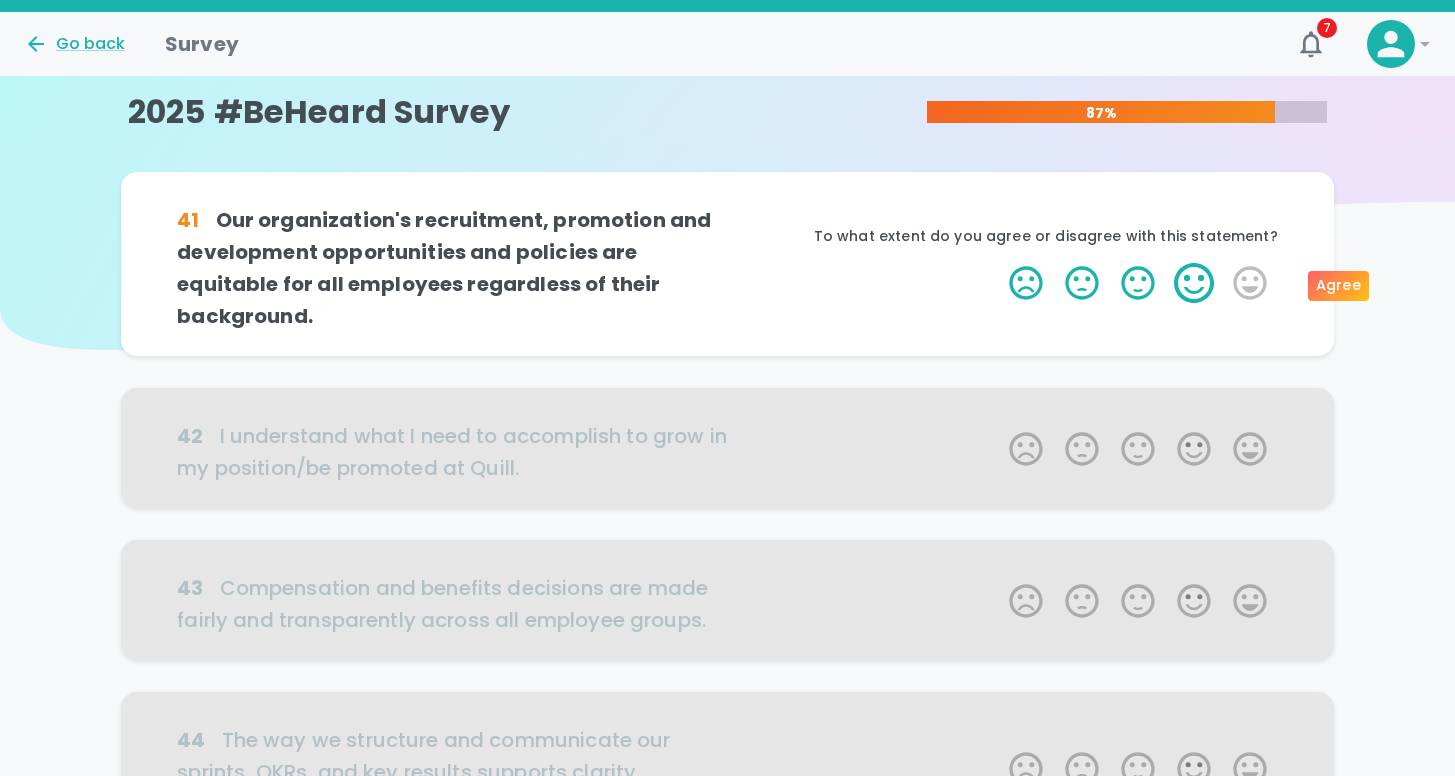 click on "4 Stars" at bounding box center [1194, 283] 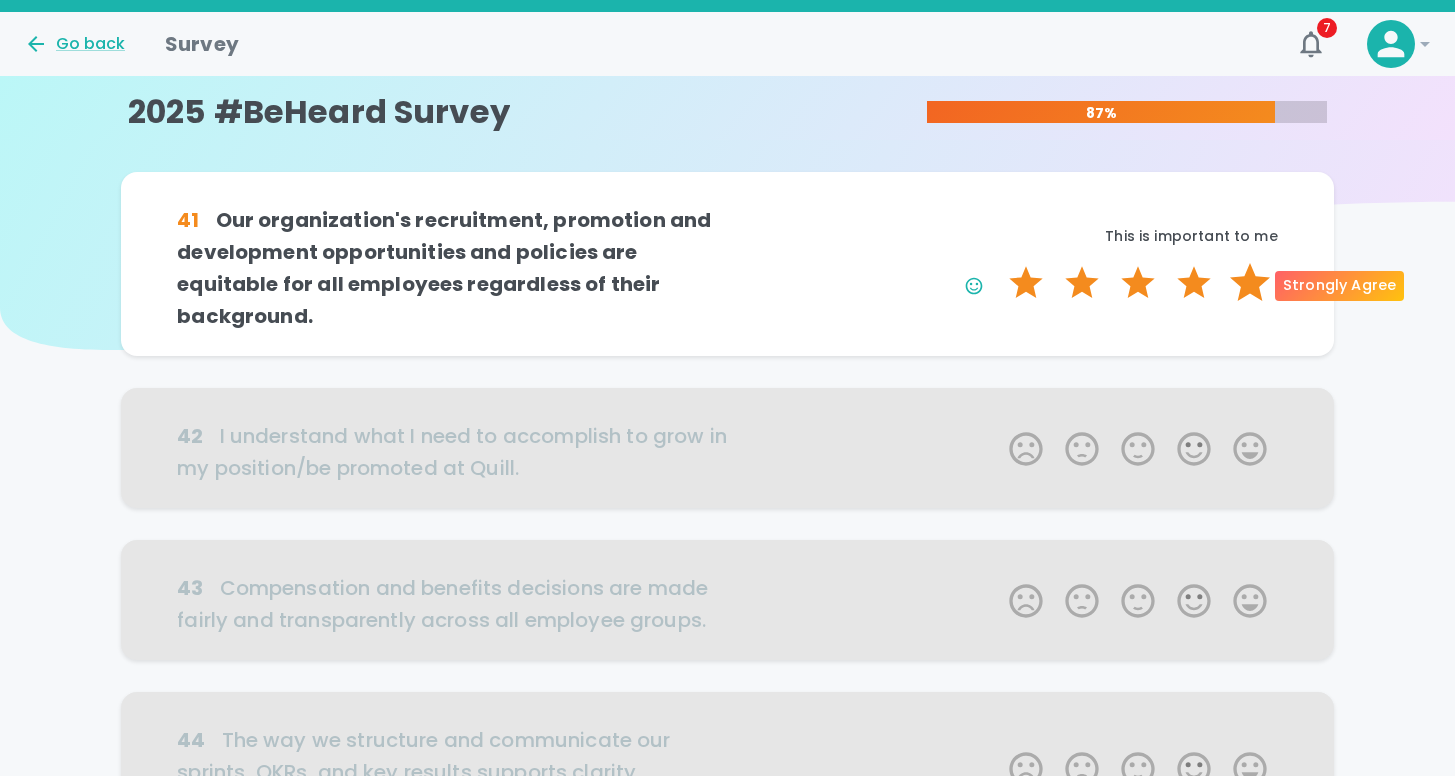 click on "5 Stars" at bounding box center [1250, 283] 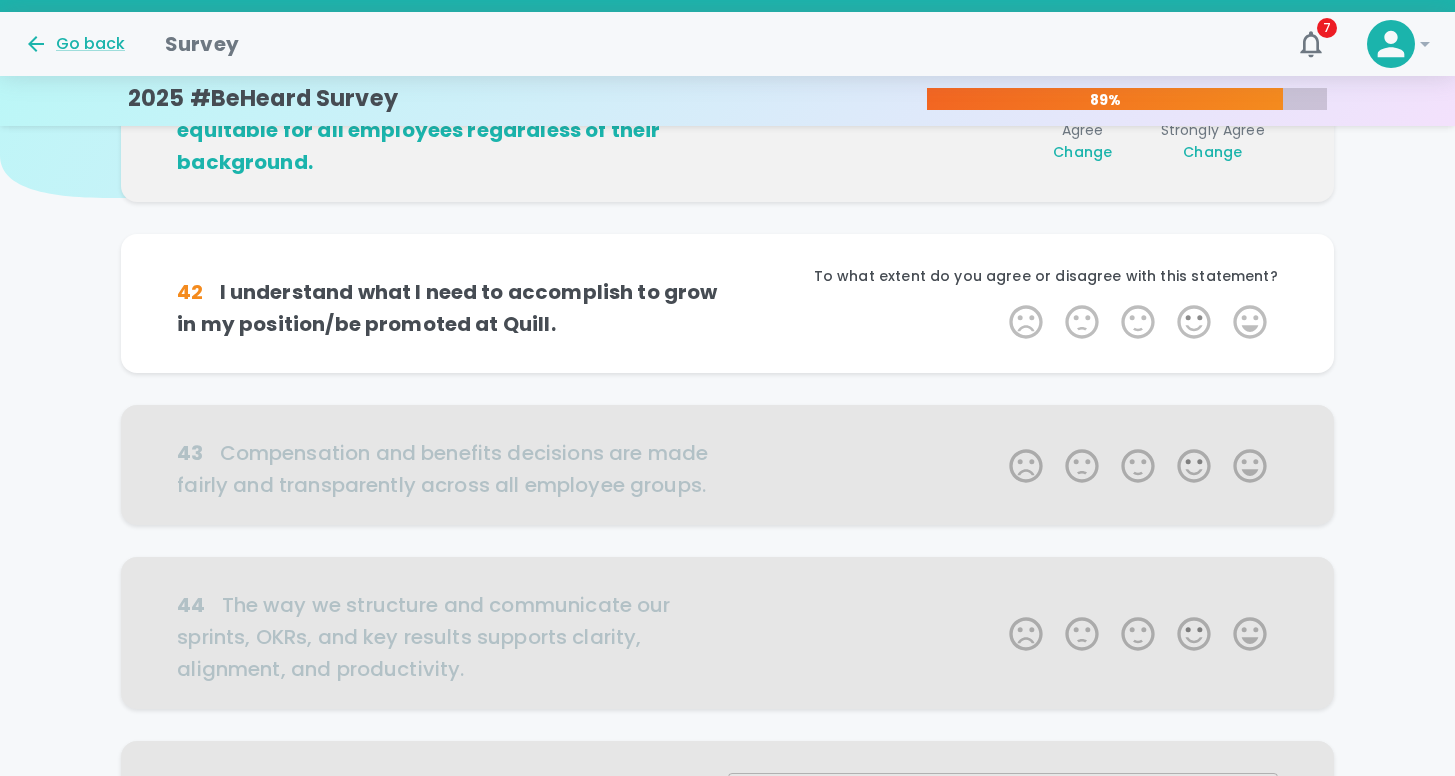 scroll, scrollTop: 176, scrollLeft: 0, axis: vertical 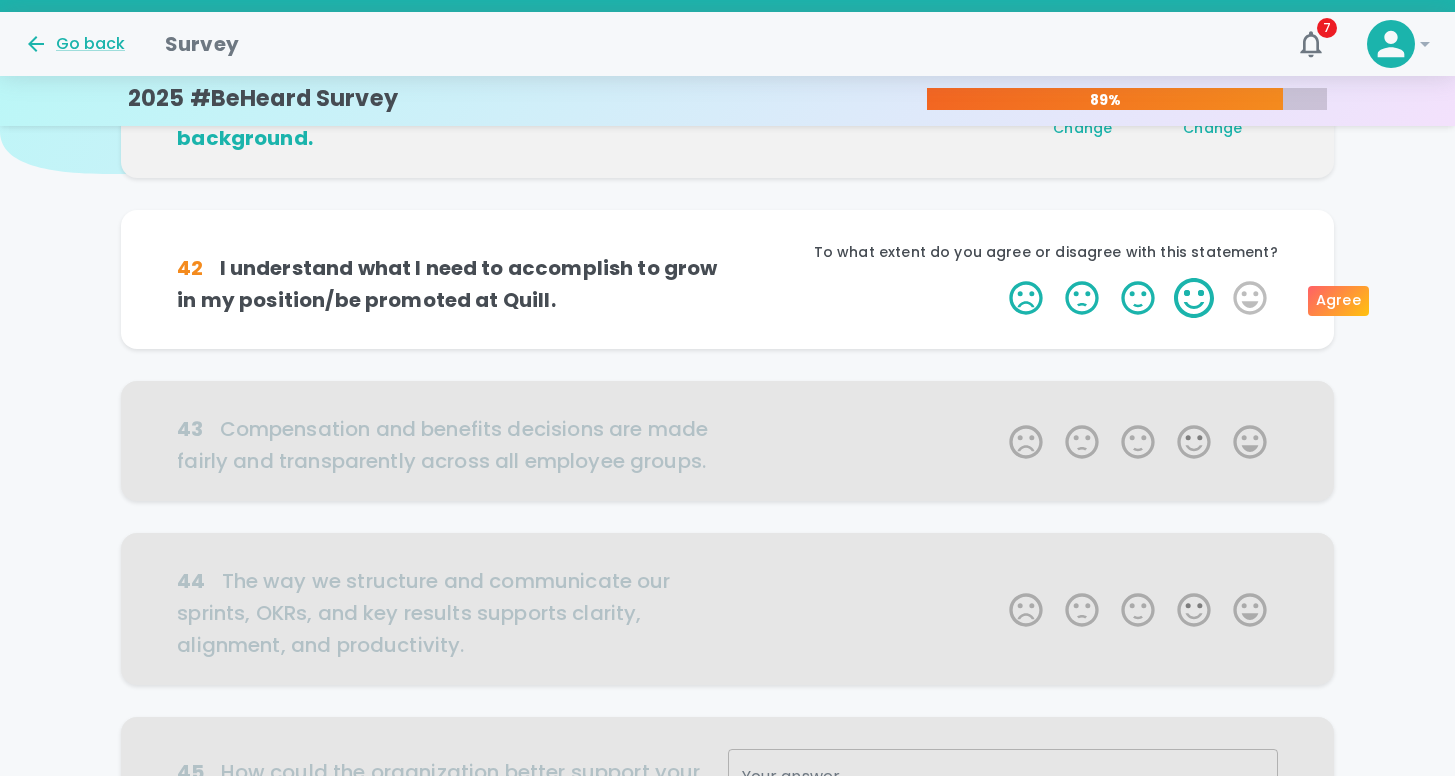 click on "4 Stars" at bounding box center [1194, 298] 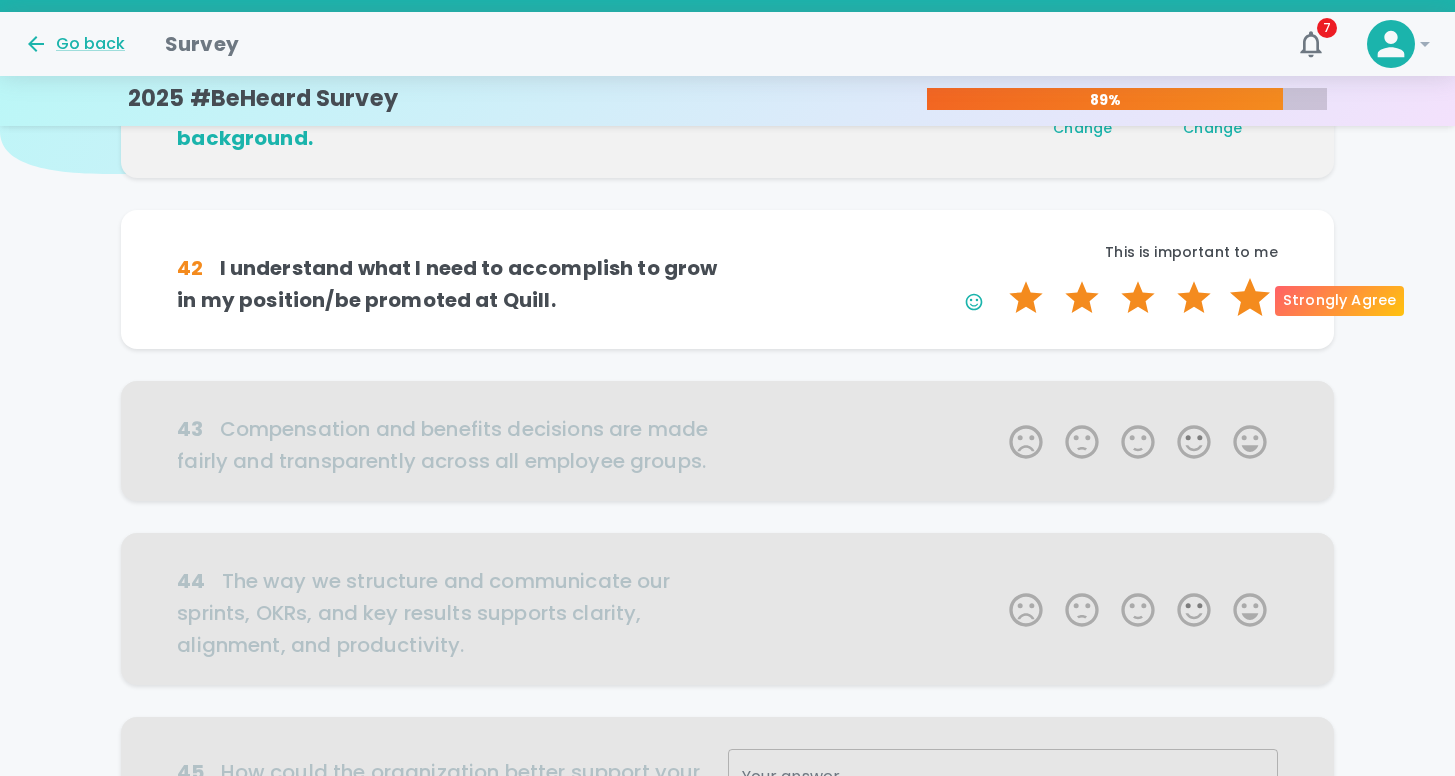 click on "5 Stars" at bounding box center [1250, 298] 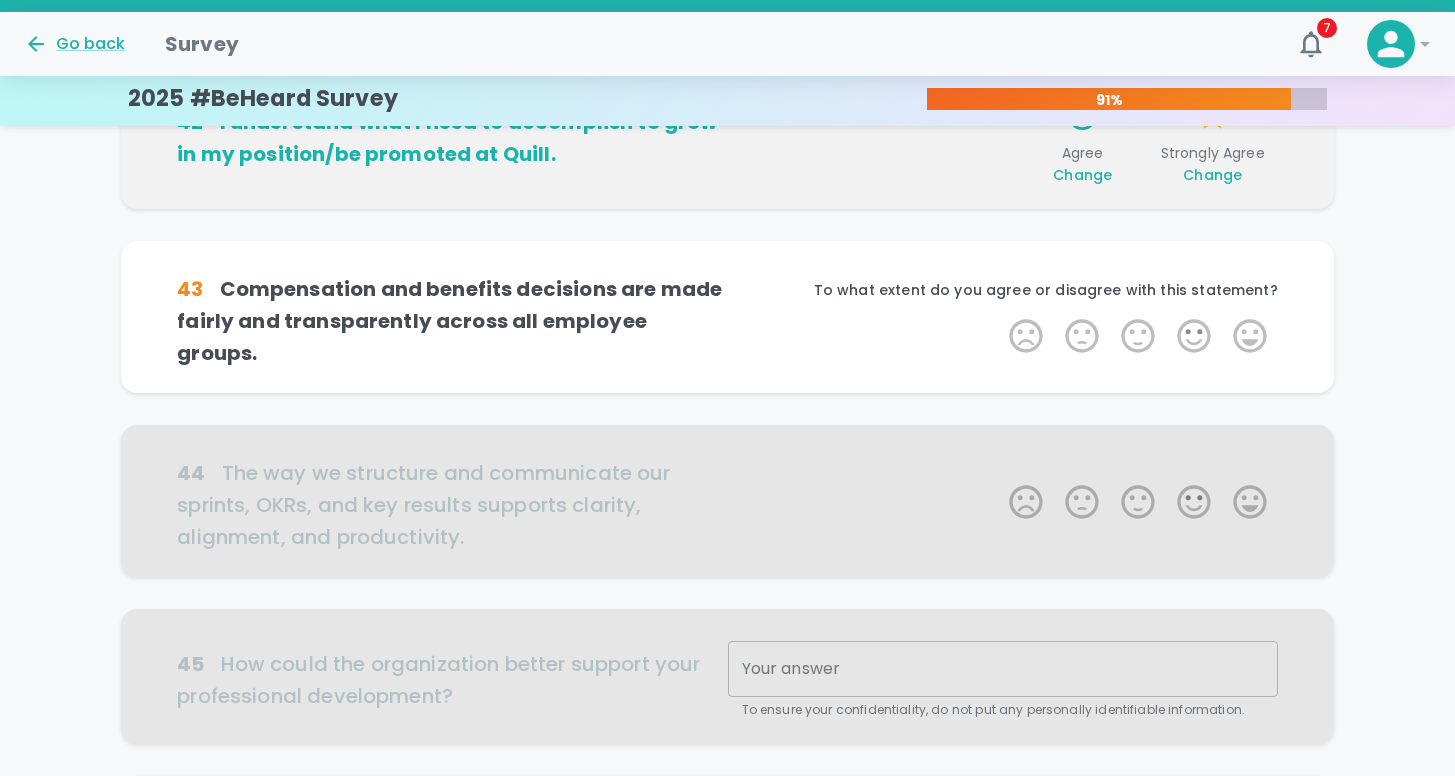 scroll, scrollTop: 352, scrollLeft: 0, axis: vertical 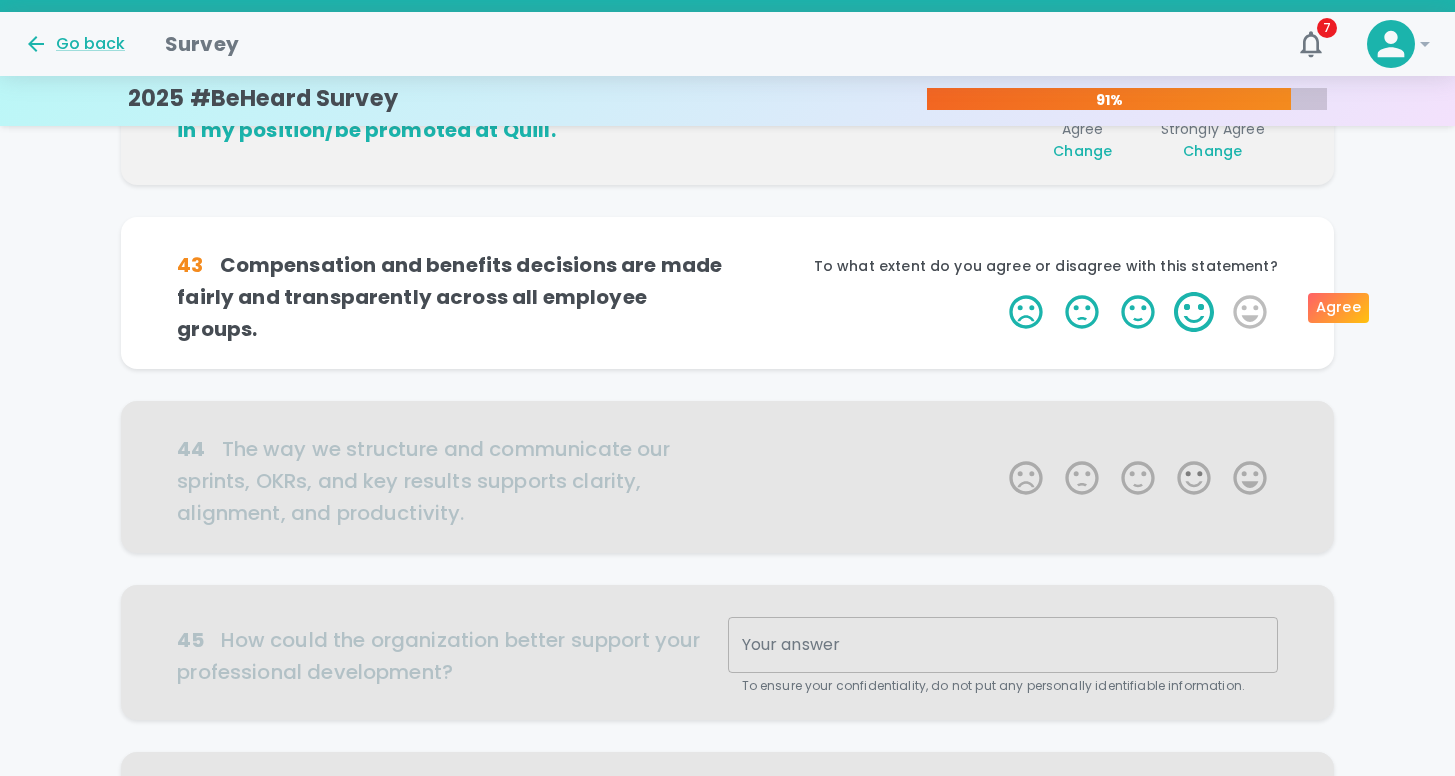click on "4 Stars" at bounding box center (1194, 312) 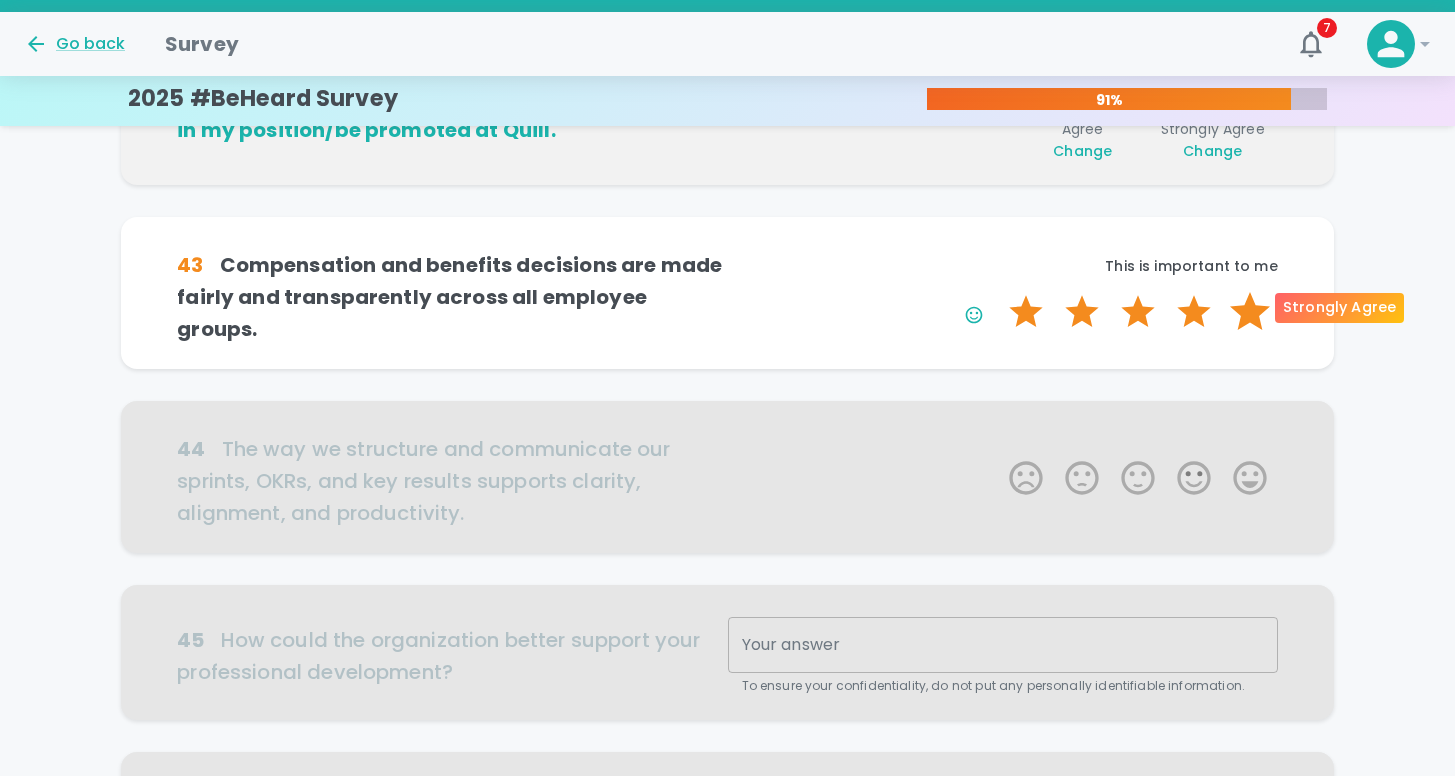 click on "5 Stars" at bounding box center [1250, 312] 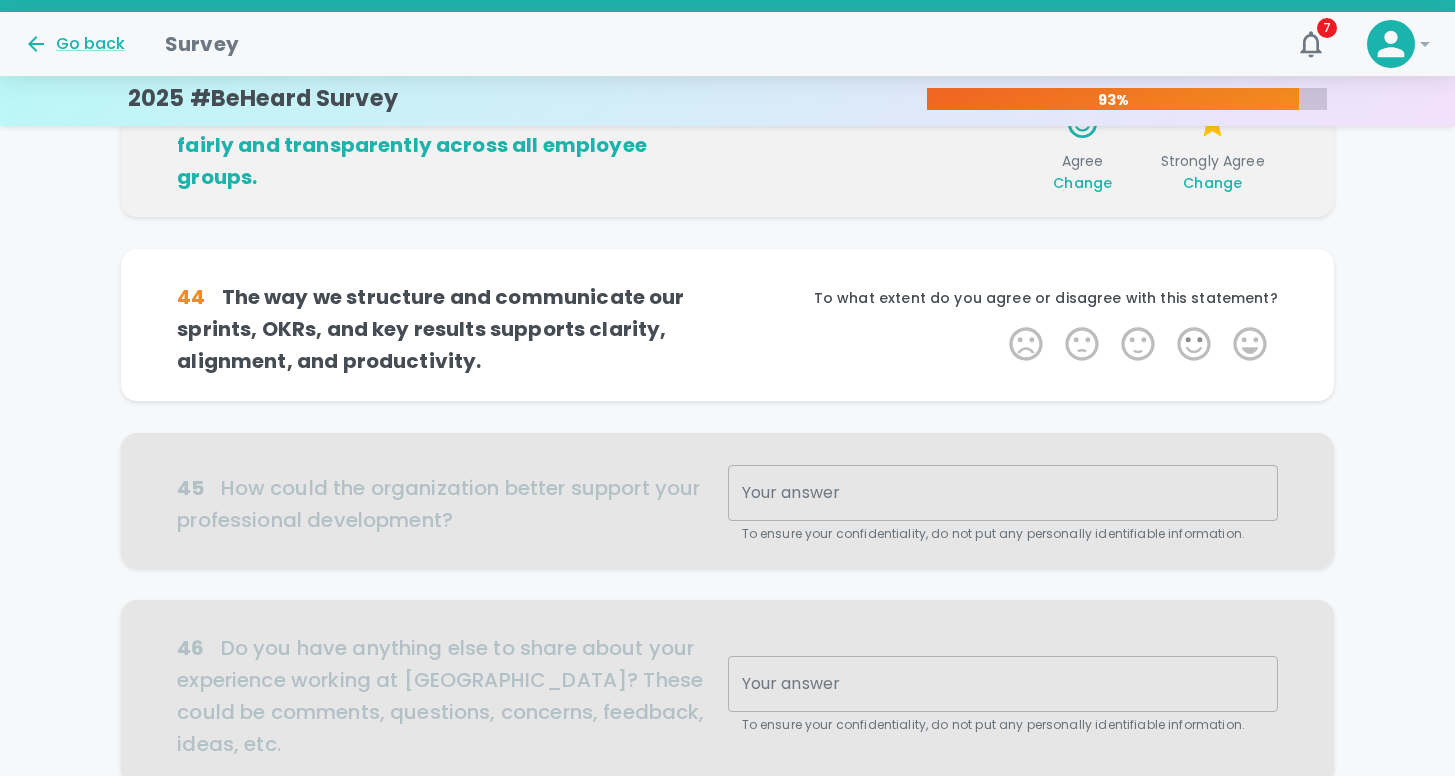 scroll, scrollTop: 528, scrollLeft: 0, axis: vertical 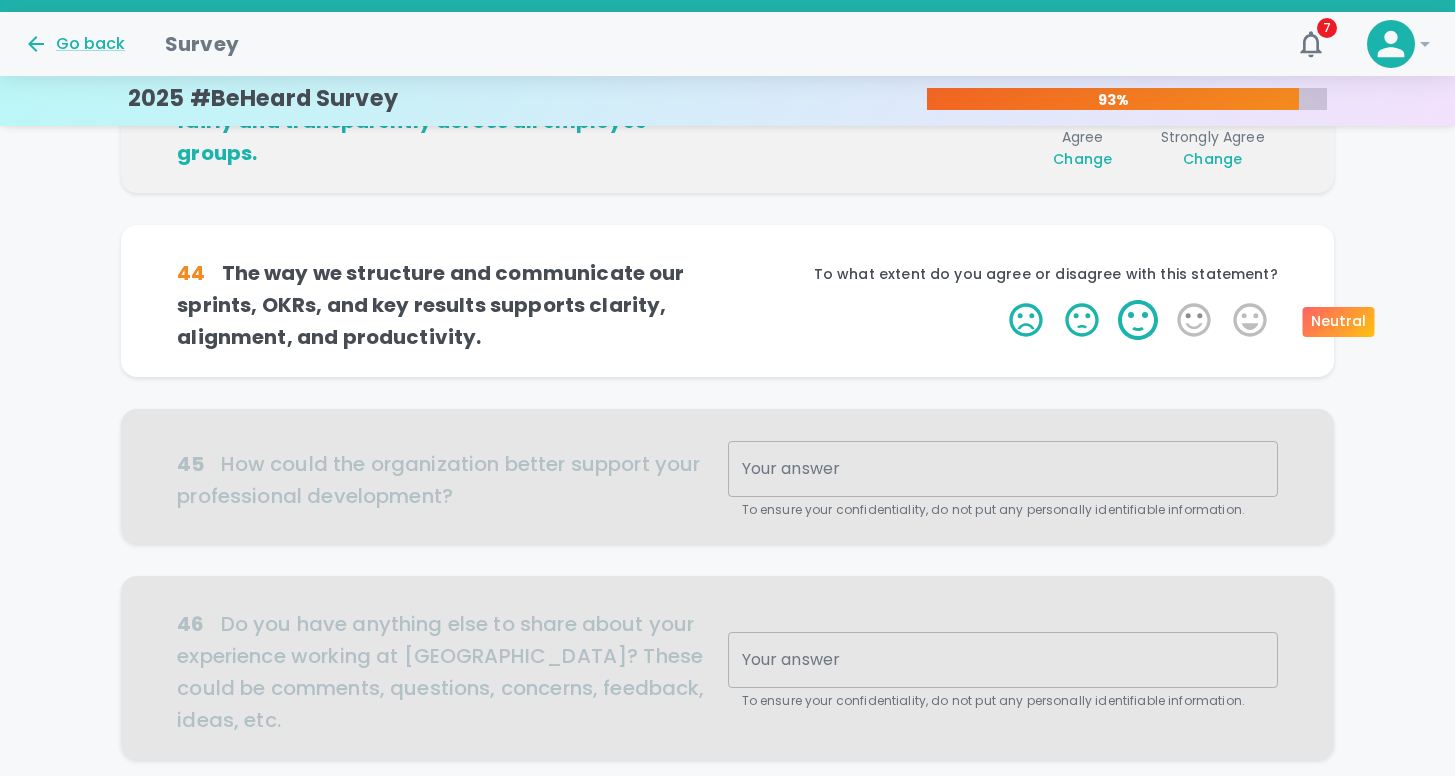 click on "3 Stars" at bounding box center (1138, 320) 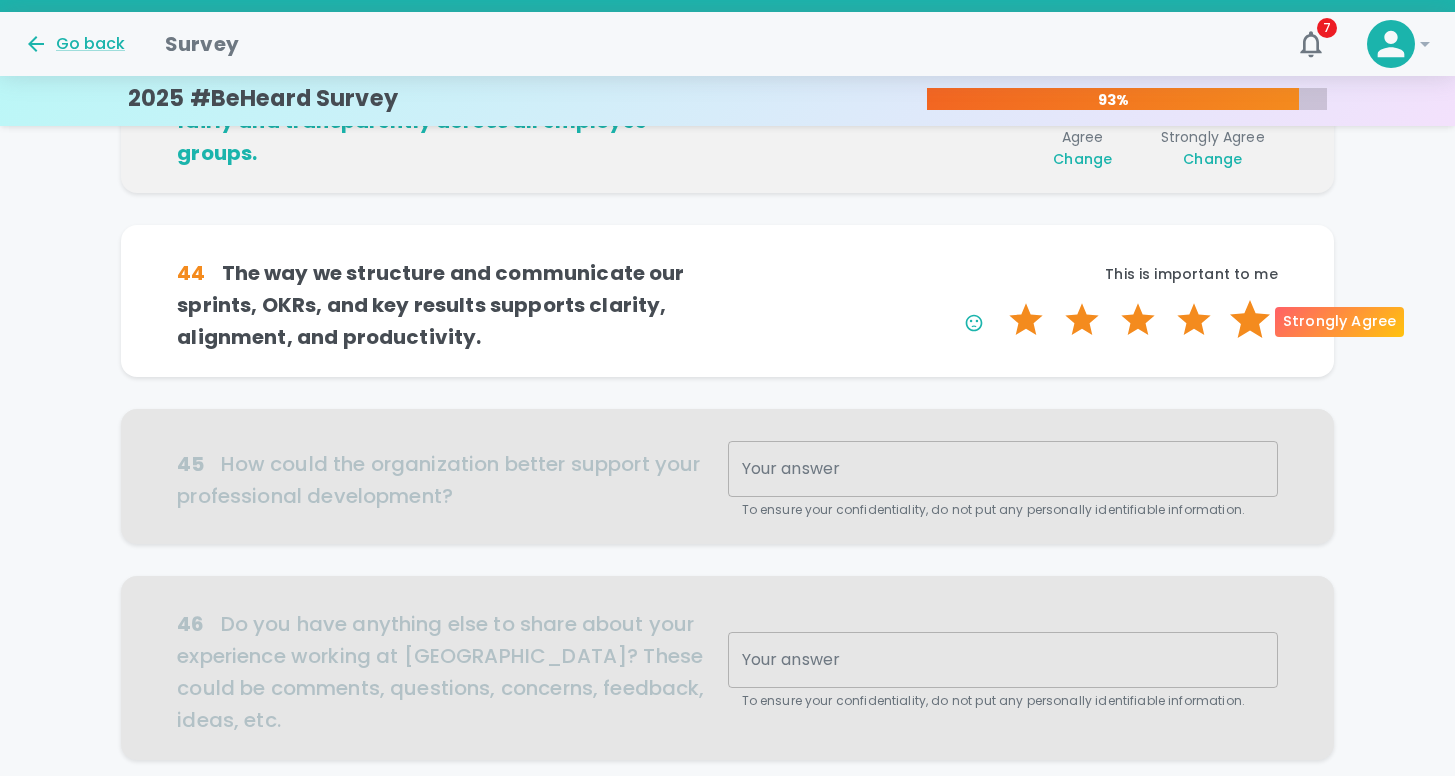 click on "5 Stars" at bounding box center (1250, 320) 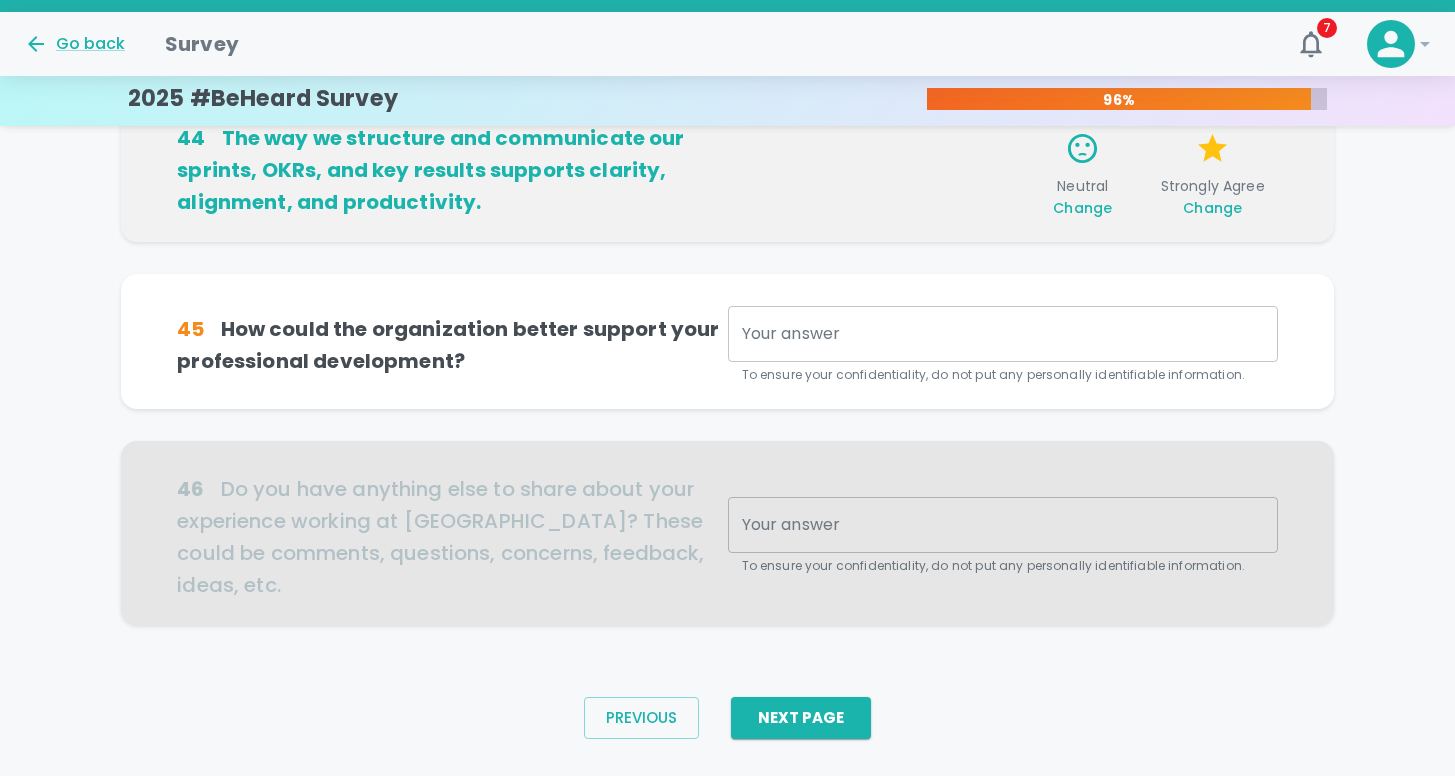 scroll, scrollTop: 673, scrollLeft: 0, axis: vertical 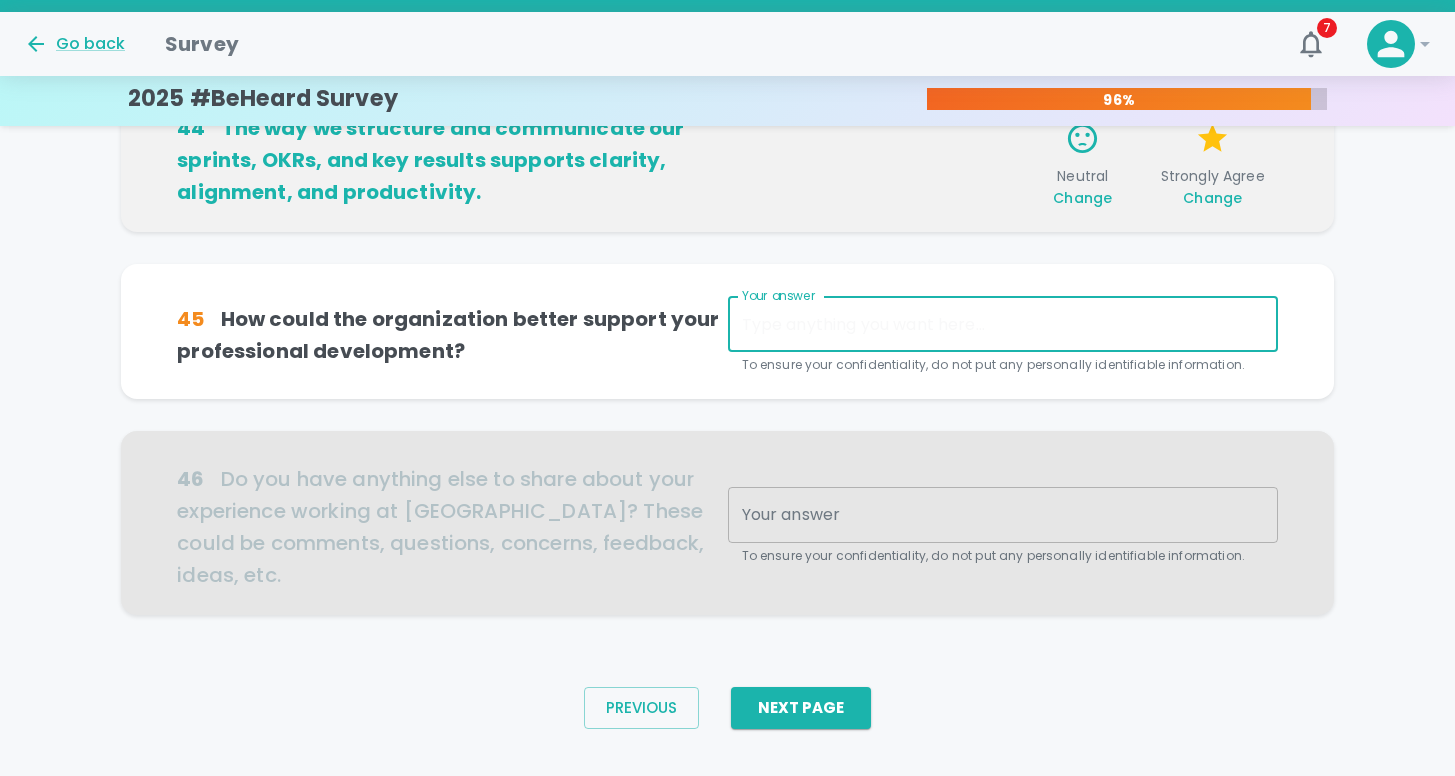 click on "Your answer" at bounding box center [1003, 324] 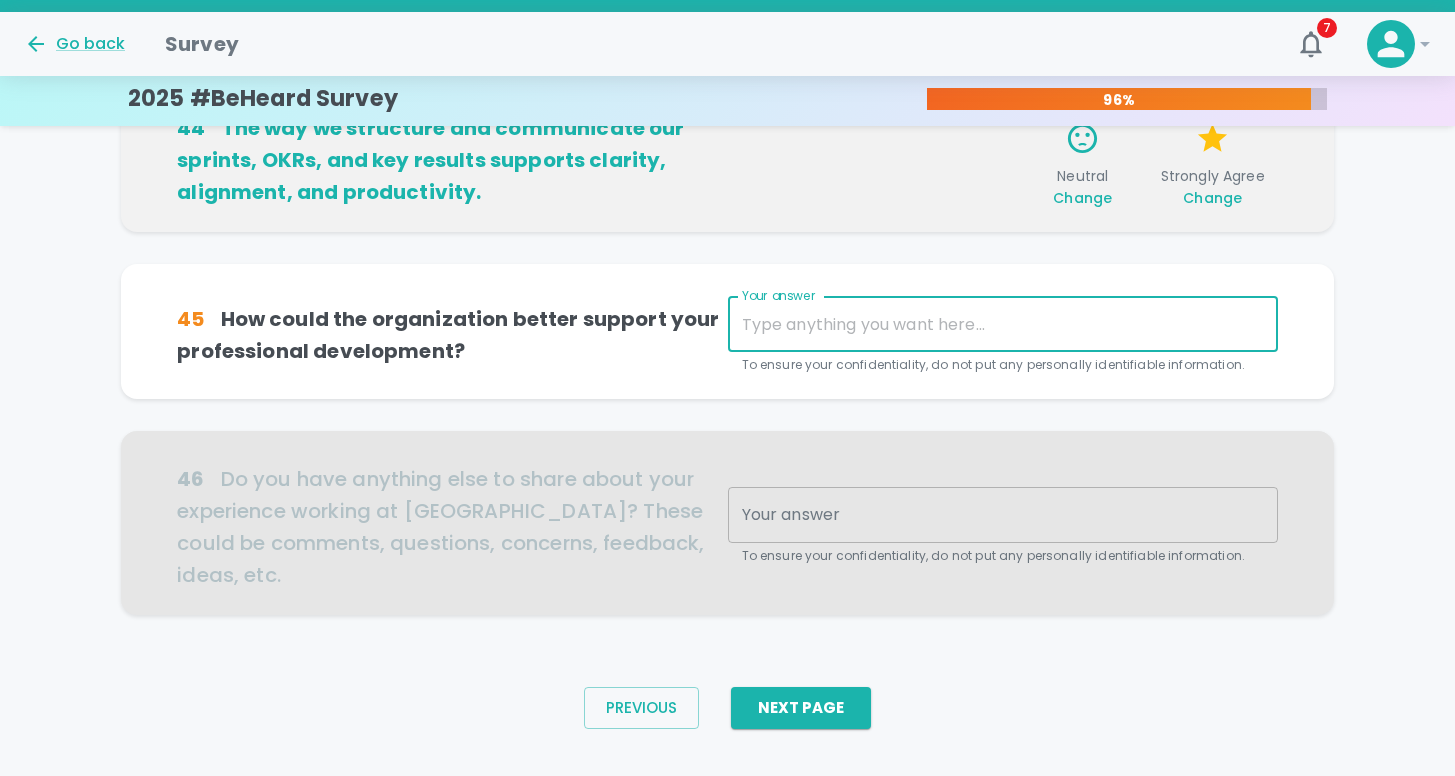 click at bounding box center [727, 523] 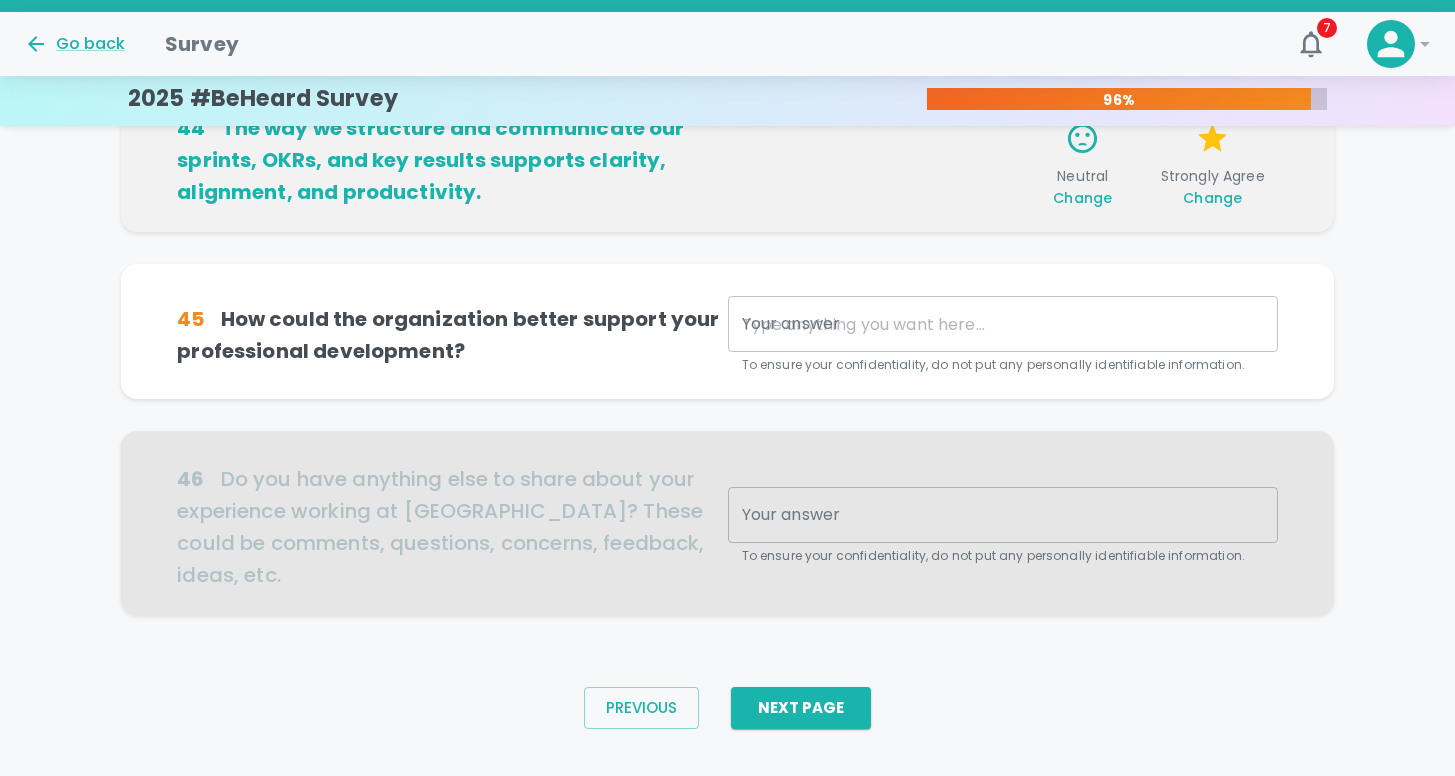 click at bounding box center [727, 523] 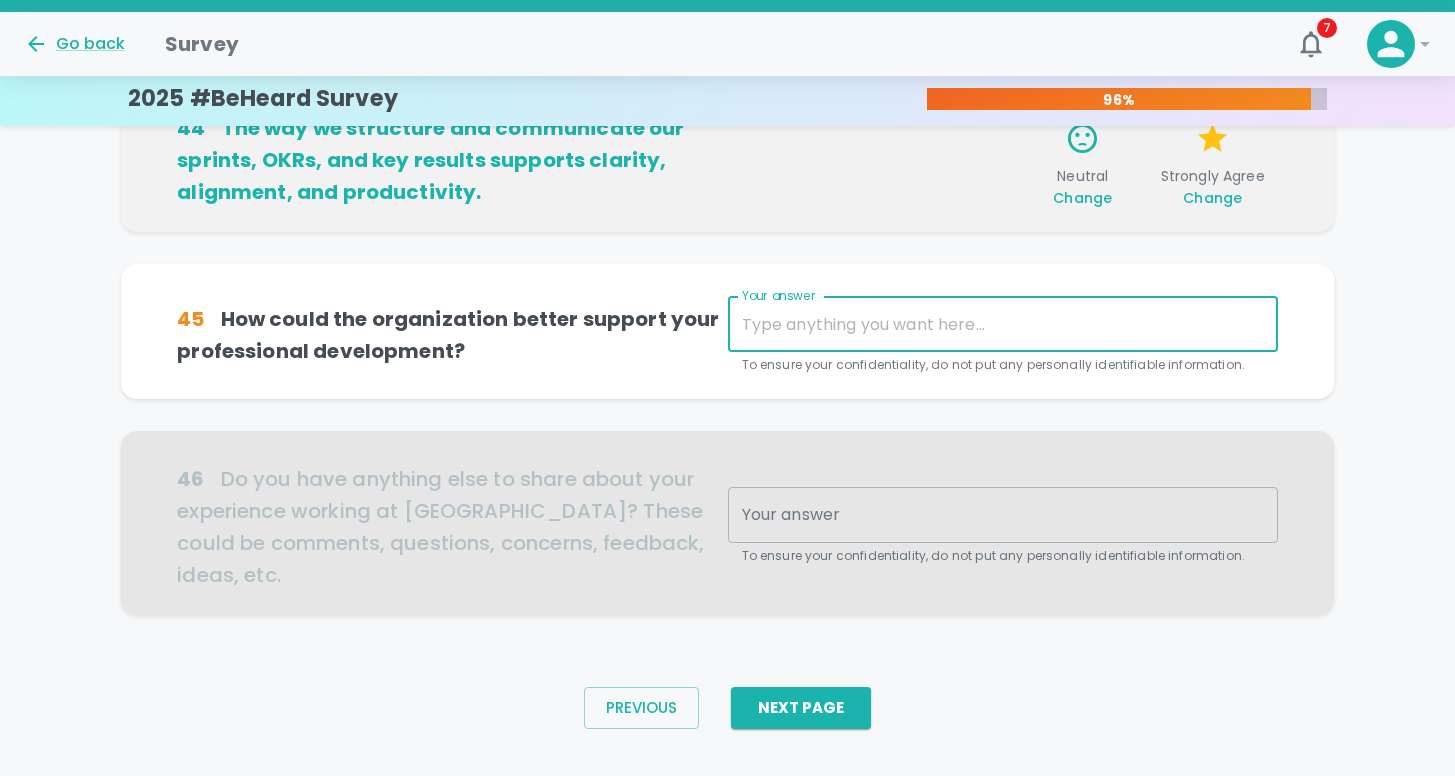 click on "Your answer" at bounding box center [1003, 324] 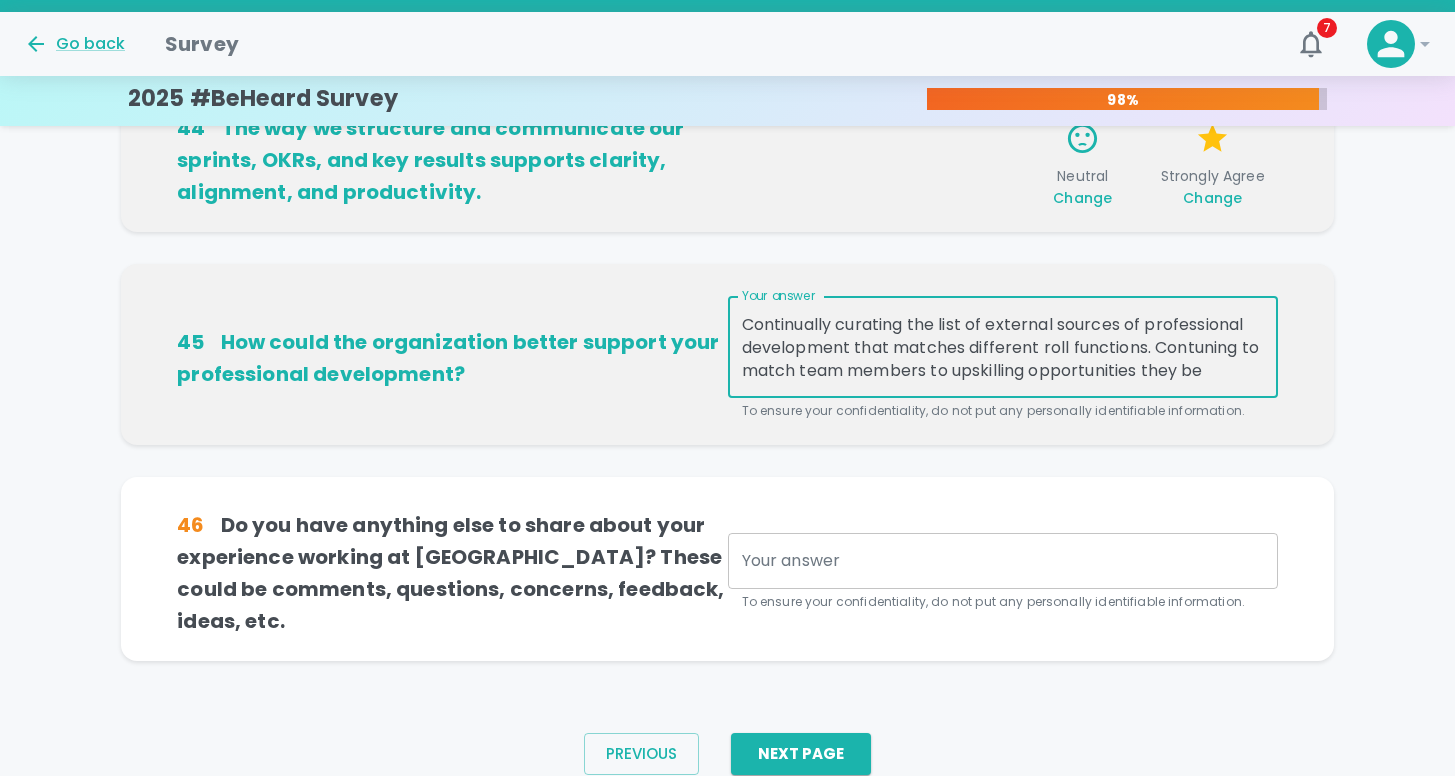 scroll, scrollTop: 23, scrollLeft: 0, axis: vertical 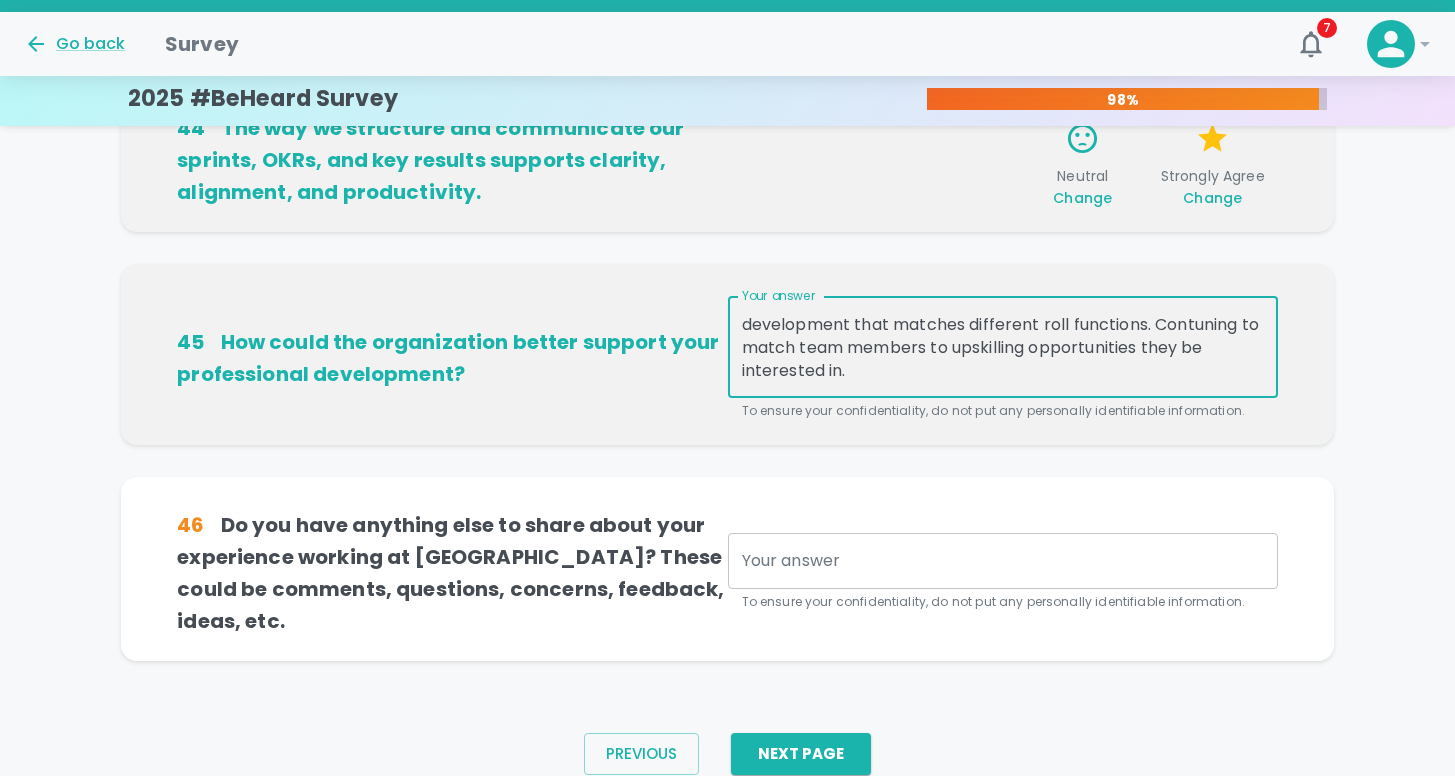 click on "Continually curating the list of external sources of professional development that matches different roll functions. Contuning to match team members to upskilling opportunities they be interested in." at bounding box center (1003, 347) 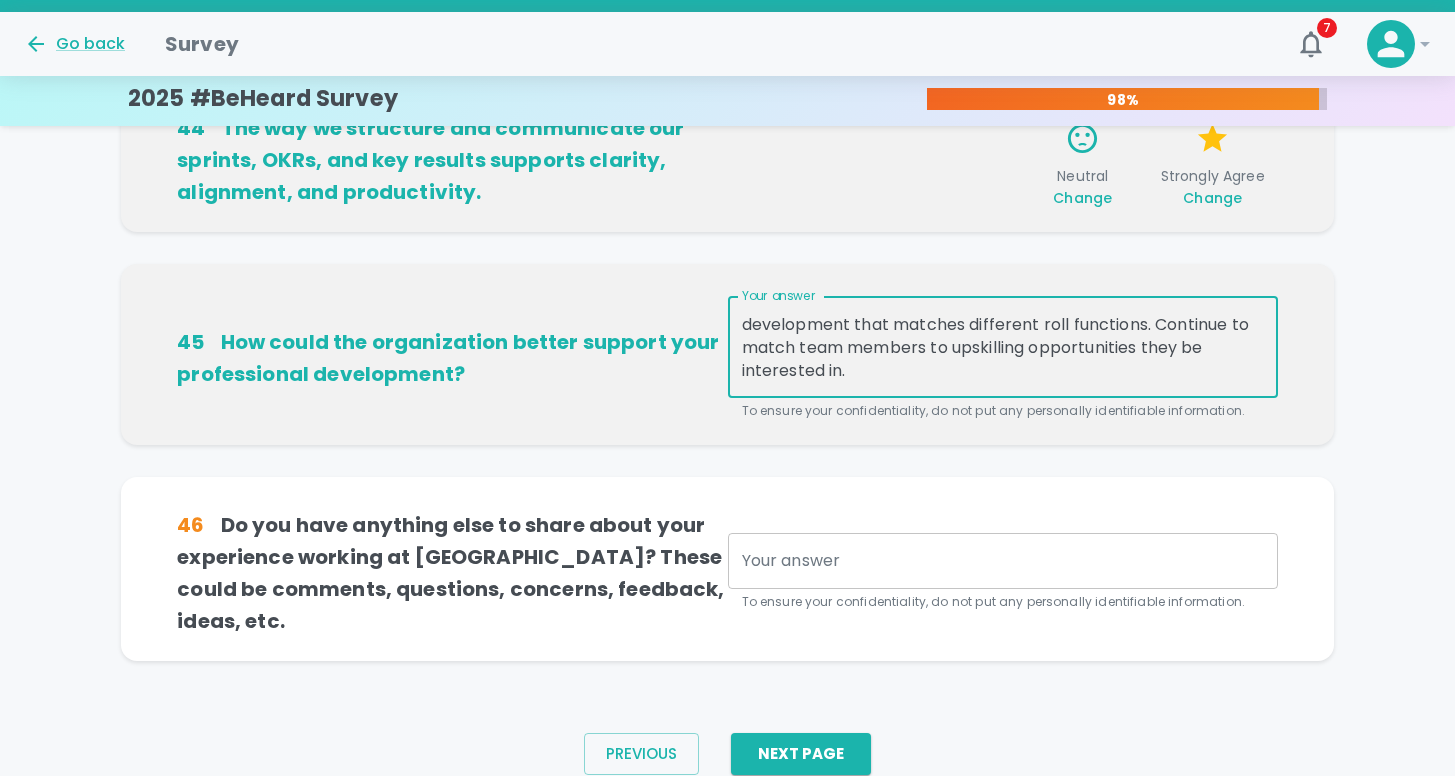 click on "Continually curating the list of external sources of professional development that matches different roll functions. Continue to match team members to upskilling opportunities they be interested in." at bounding box center (1003, 347) 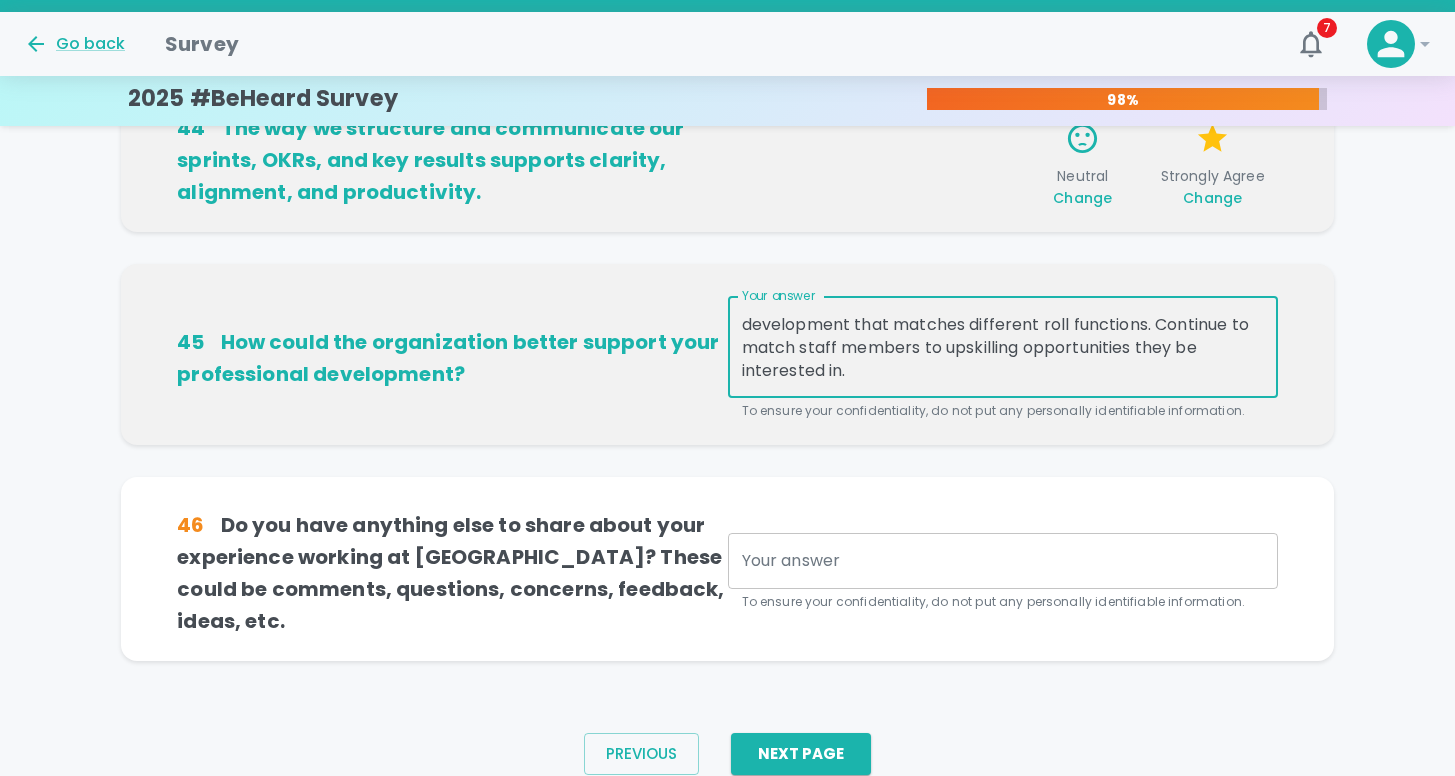 click on "Continually curating the list of external sources of professional development that matches different roll functions. Continue to match staff members to upskilling opportunities they be interested in." at bounding box center [1003, 347] 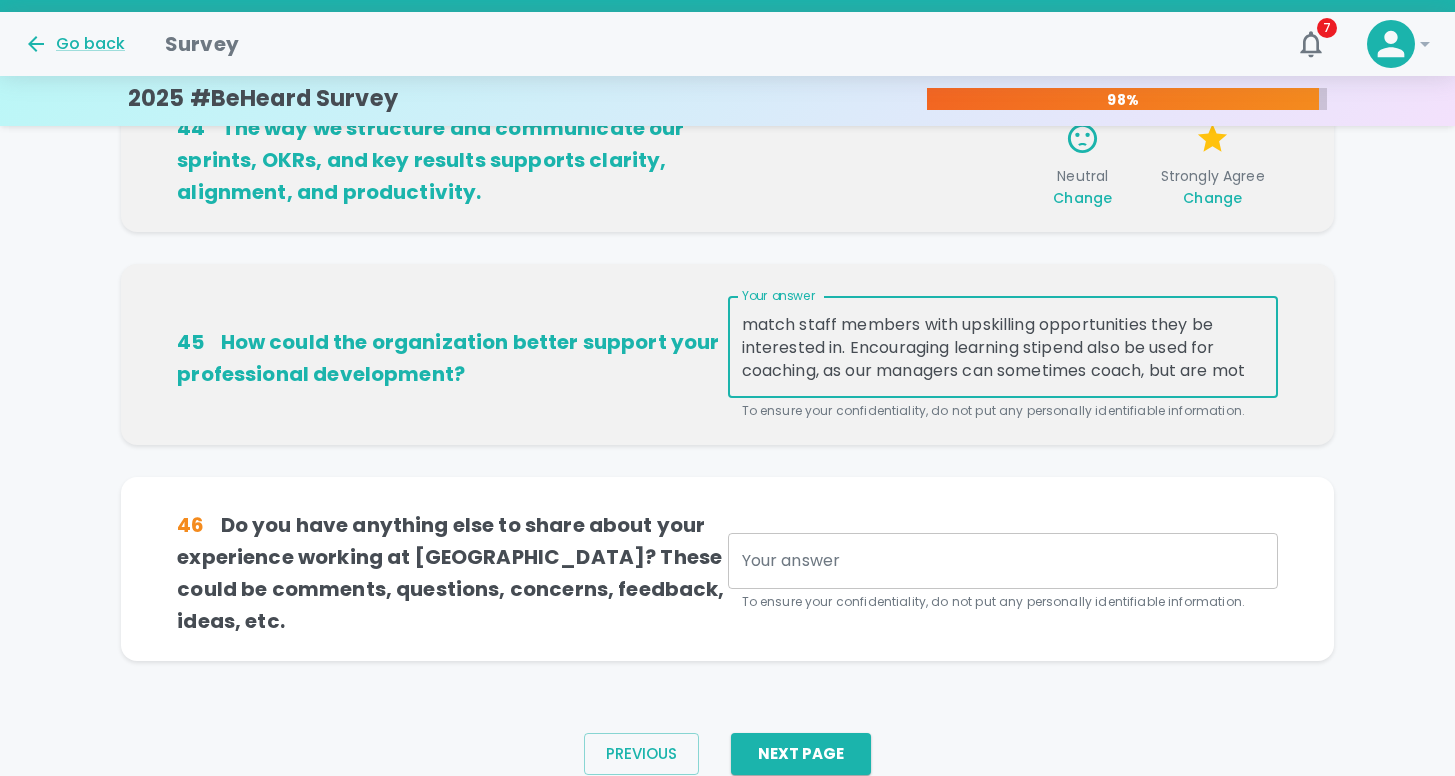 scroll, scrollTop: 69, scrollLeft: 0, axis: vertical 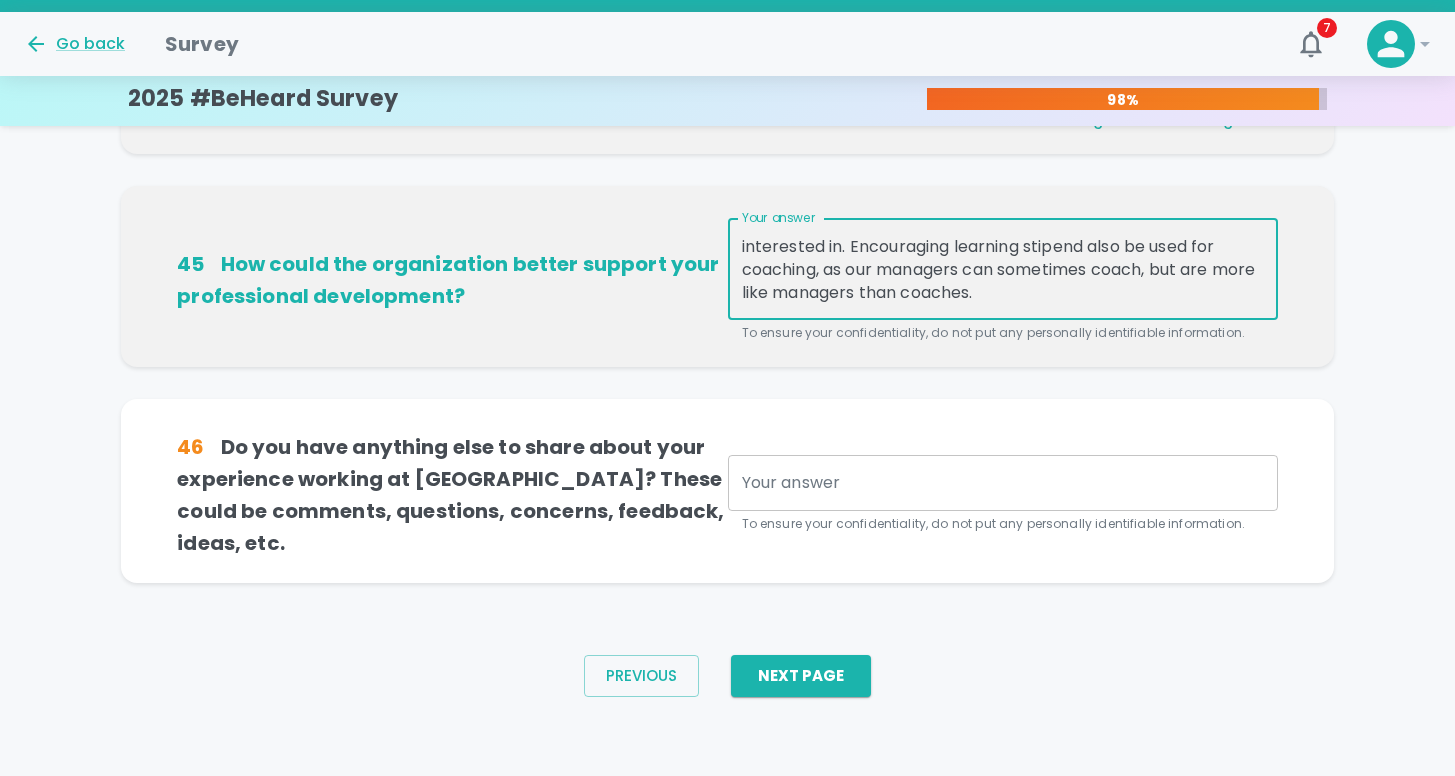 type on "Continually curating the list of external sources of professional development that matches different roll functions. Continue to match staff members with upskilling opportunities they be interested in. Encouraging learning stipend also be used for coaching, as our managers can sometimes coach, but are more like managers than coaches." 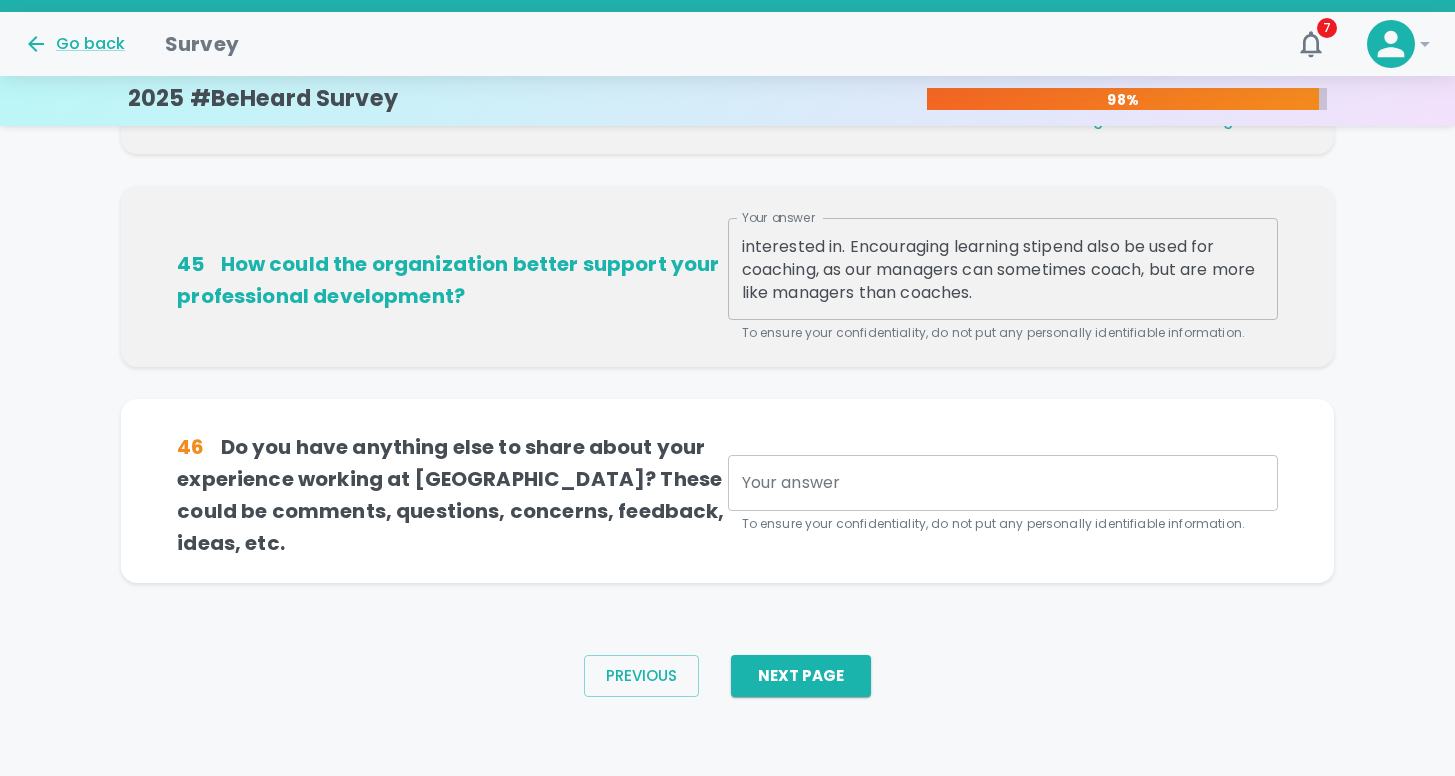 click on "x Your answer" at bounding box center [1003, 483] 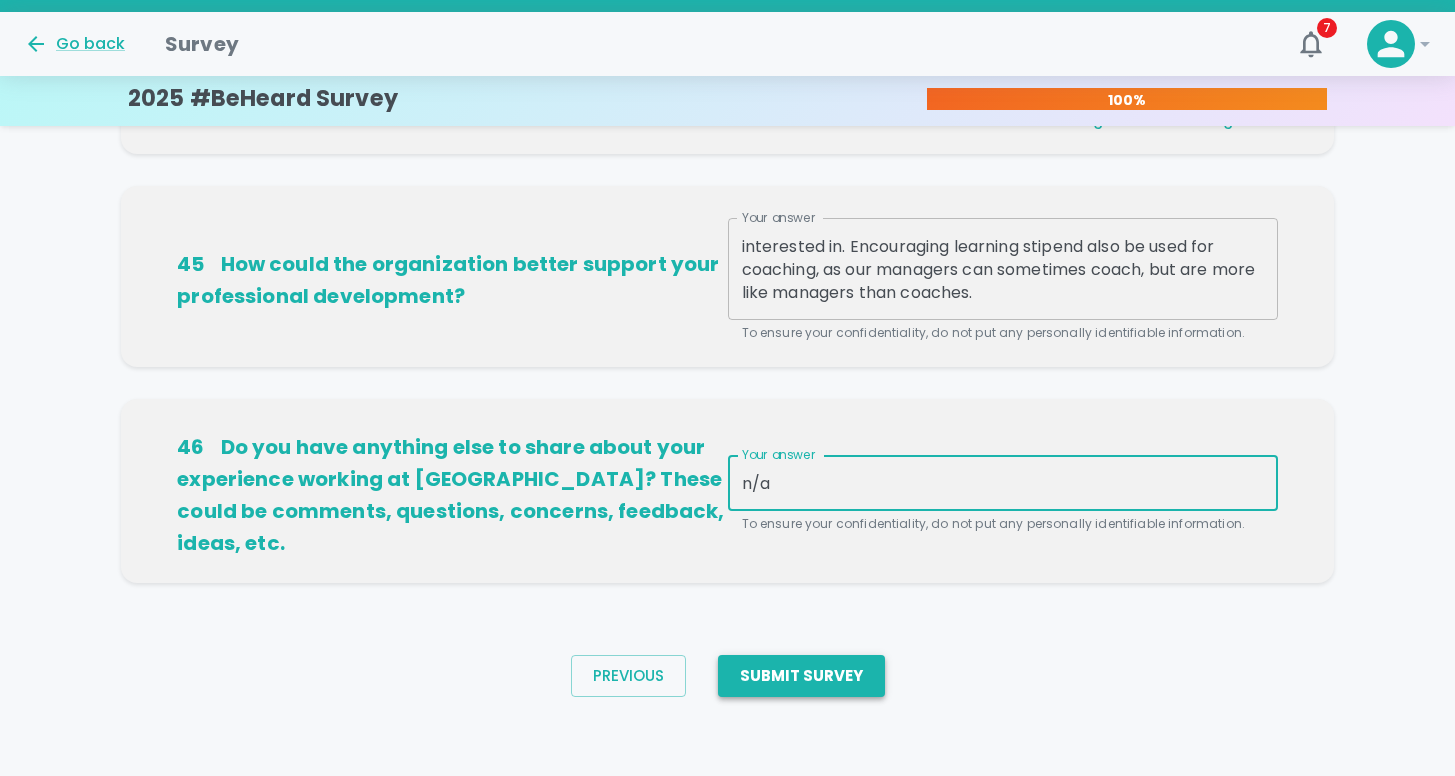 type on "n/a" 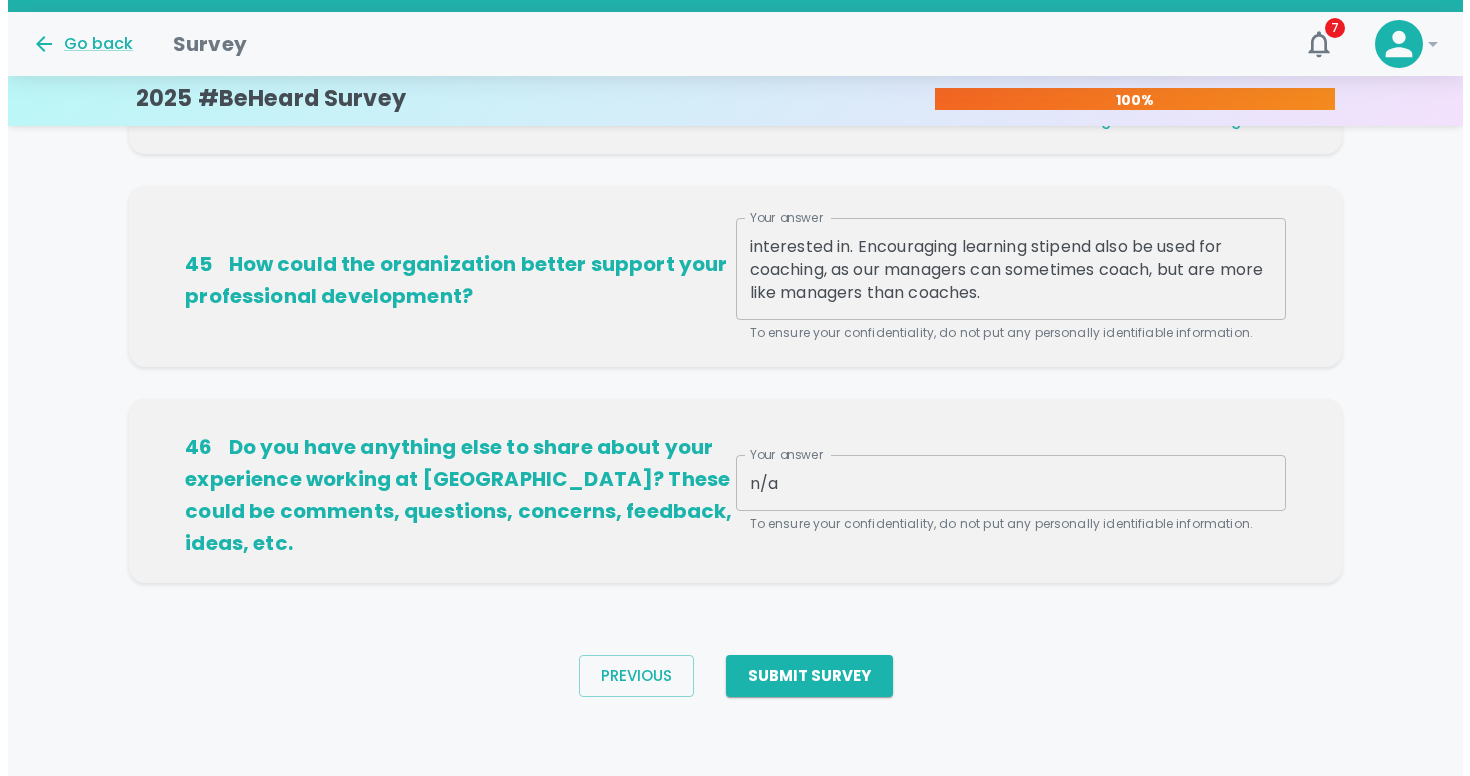 scroll, scrollTop: 0, scrollLeft: 0, axis: both 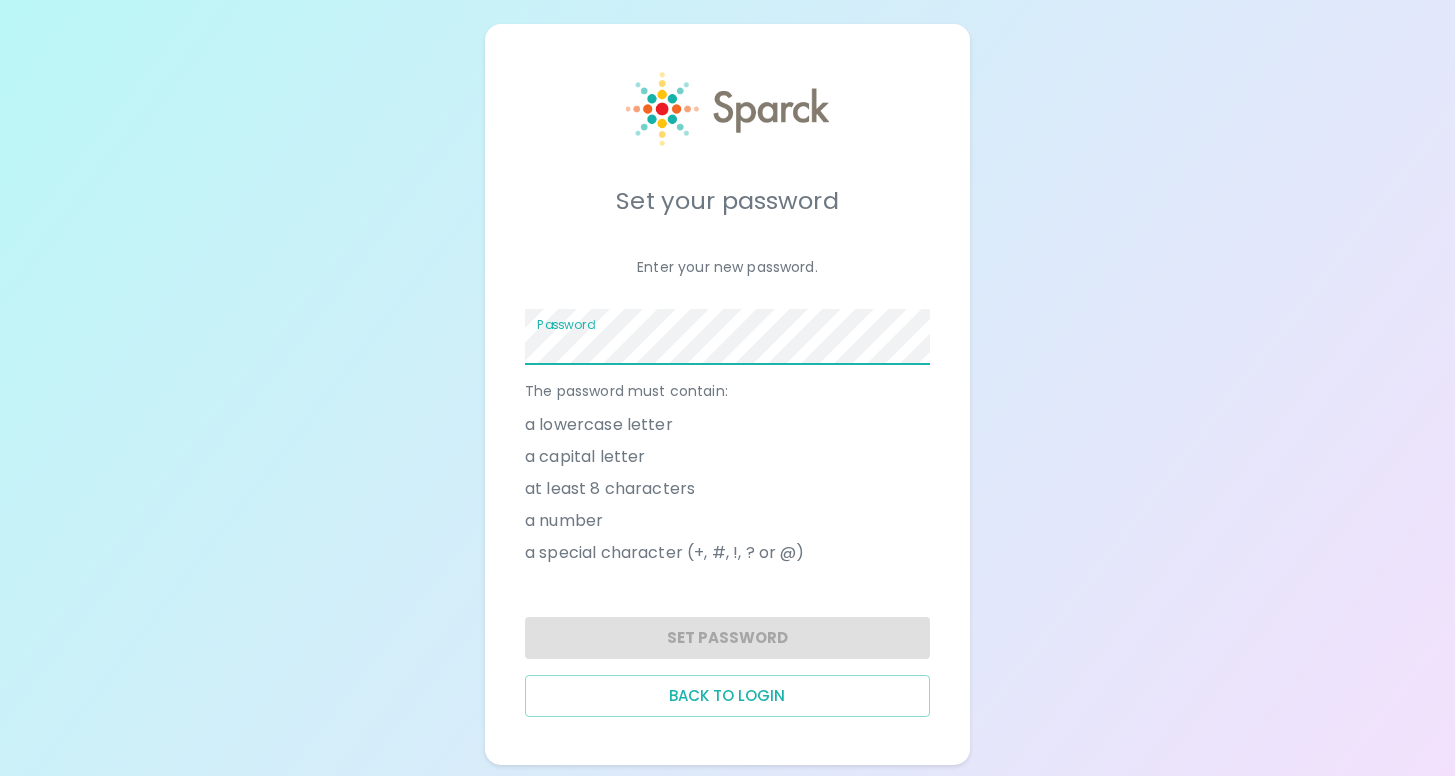 click 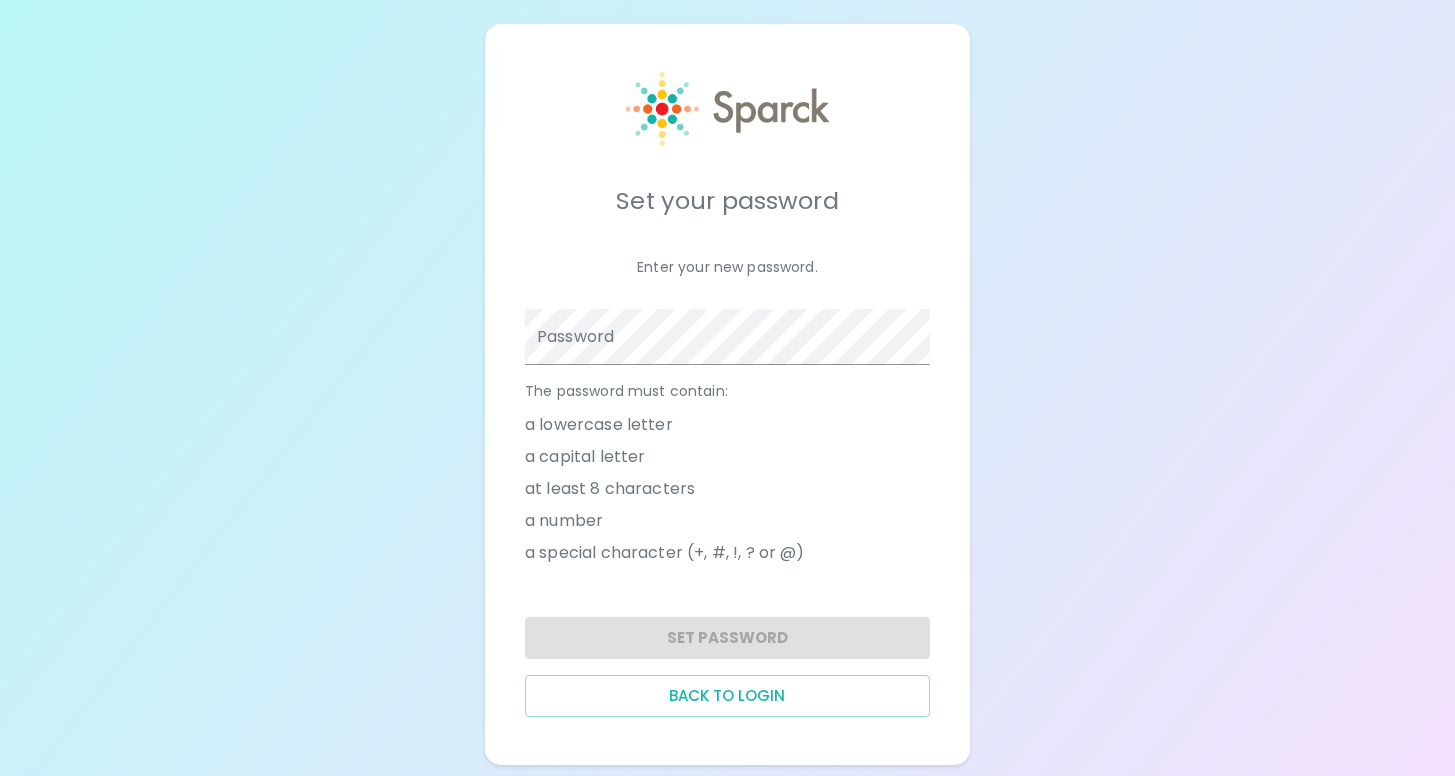 click 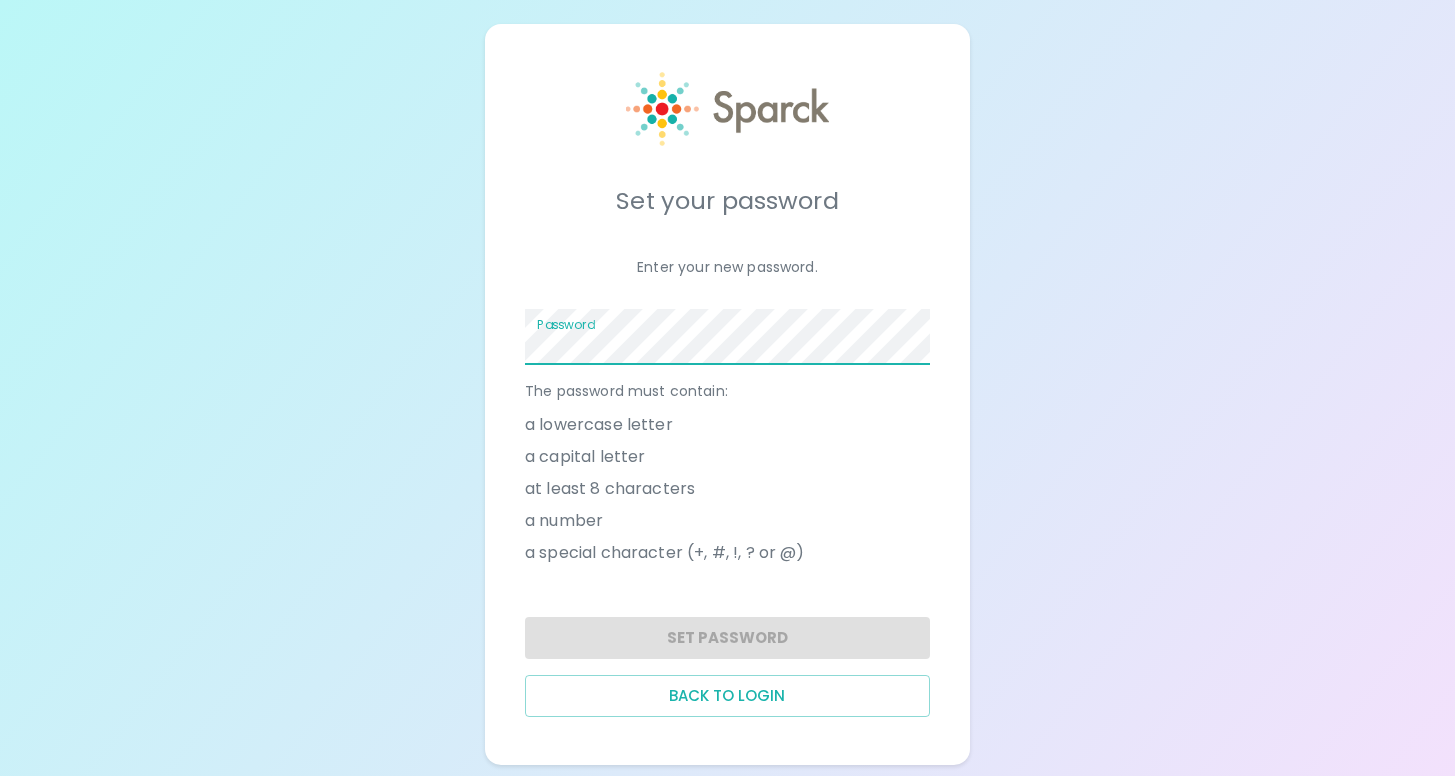 click 